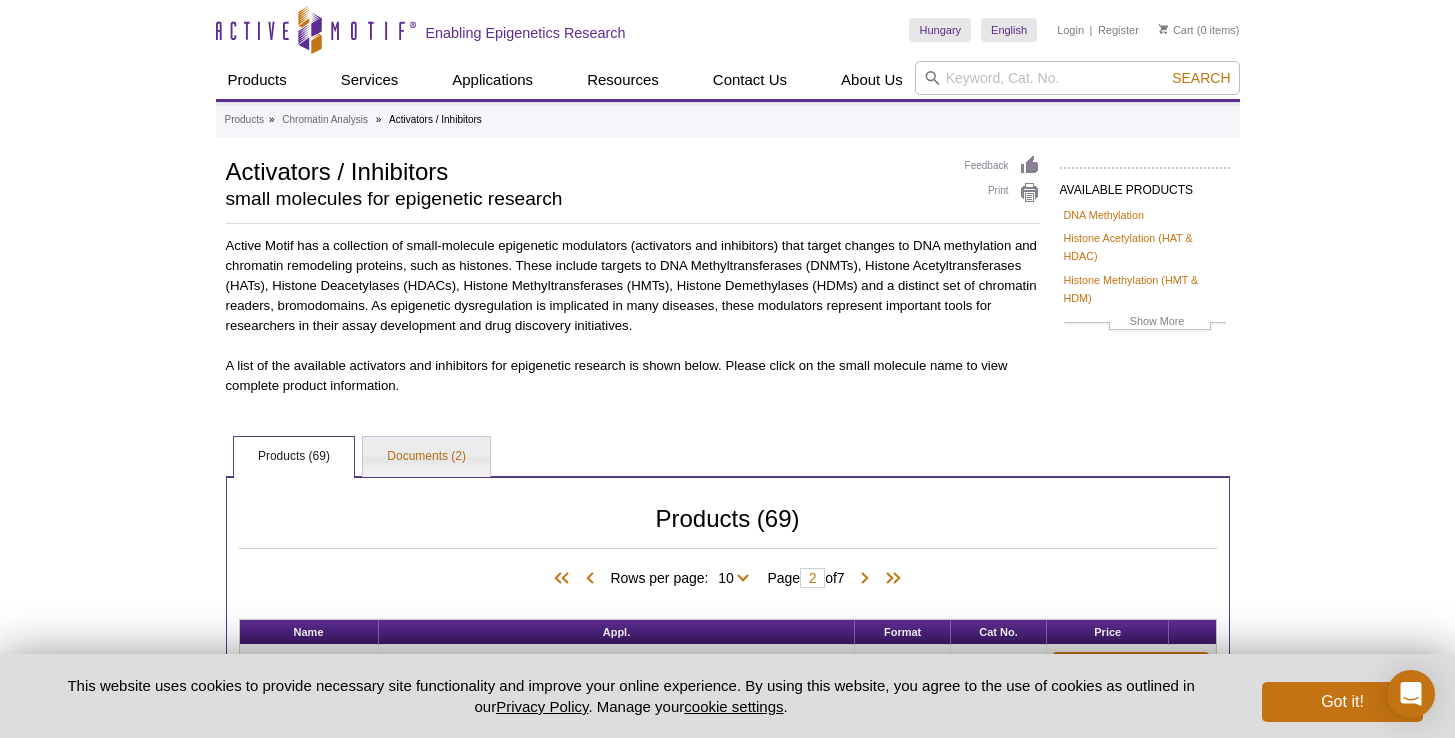 scroll, scrollTop: 279, scrollLeft: 0, axis: vertical 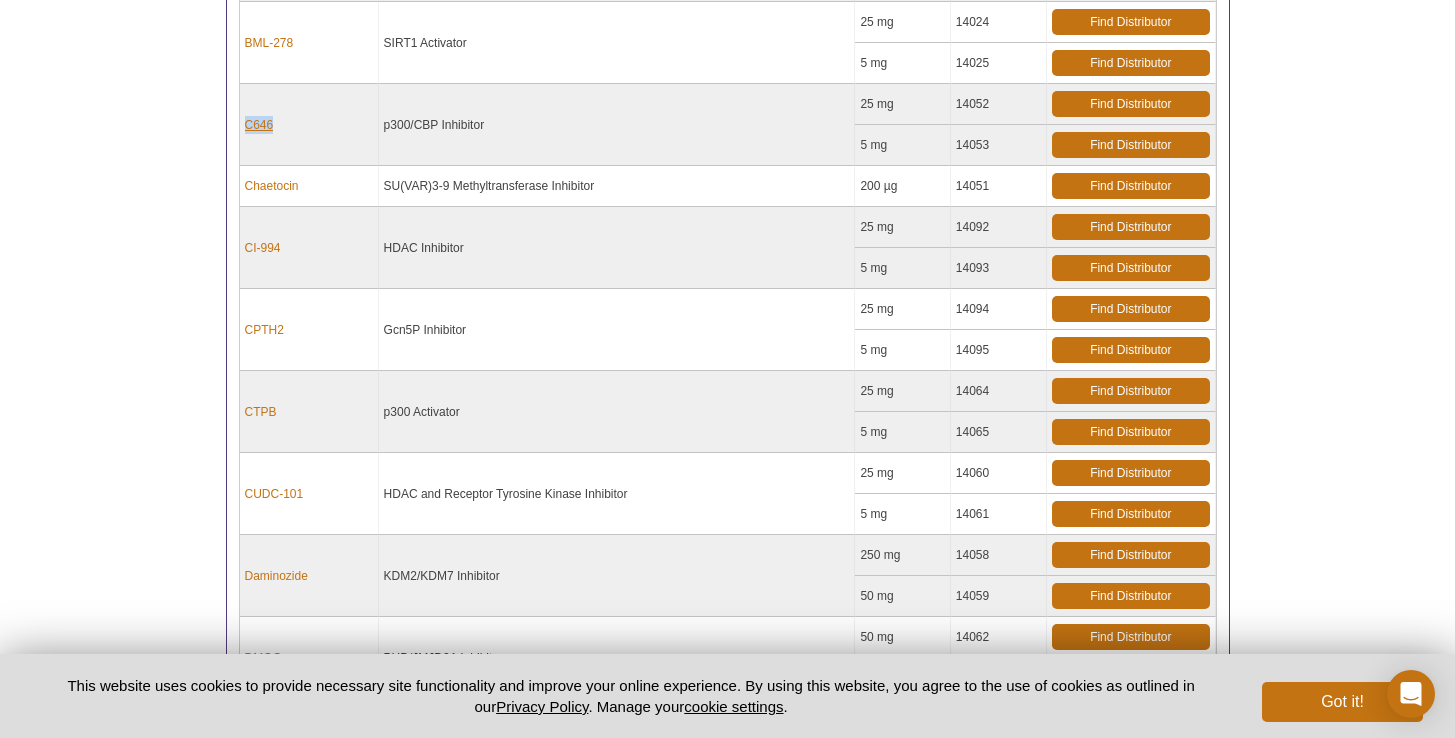 drag, startPoint x: 316, startPoint y: 129, endPoint x: 244, endPoint y: 128, distance: 72.00694 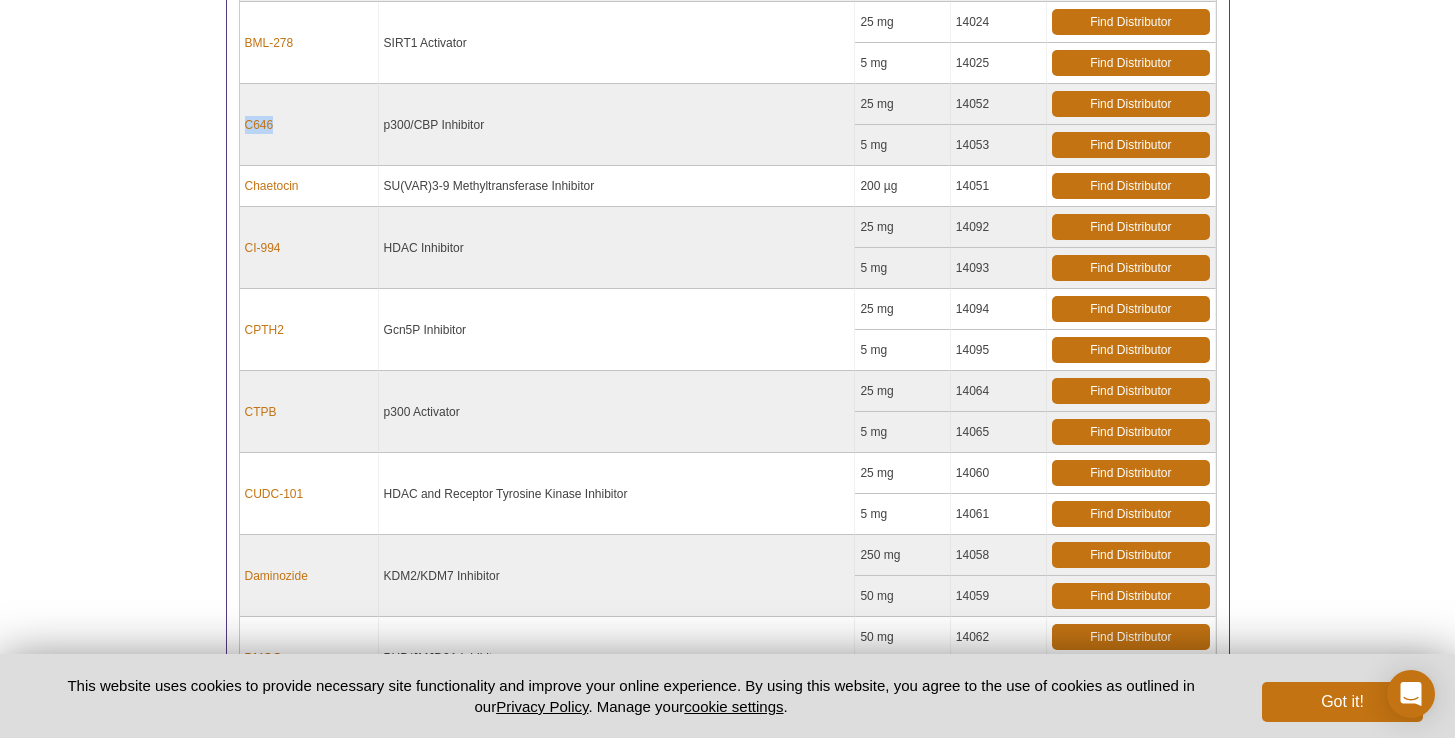 copy on "C646" 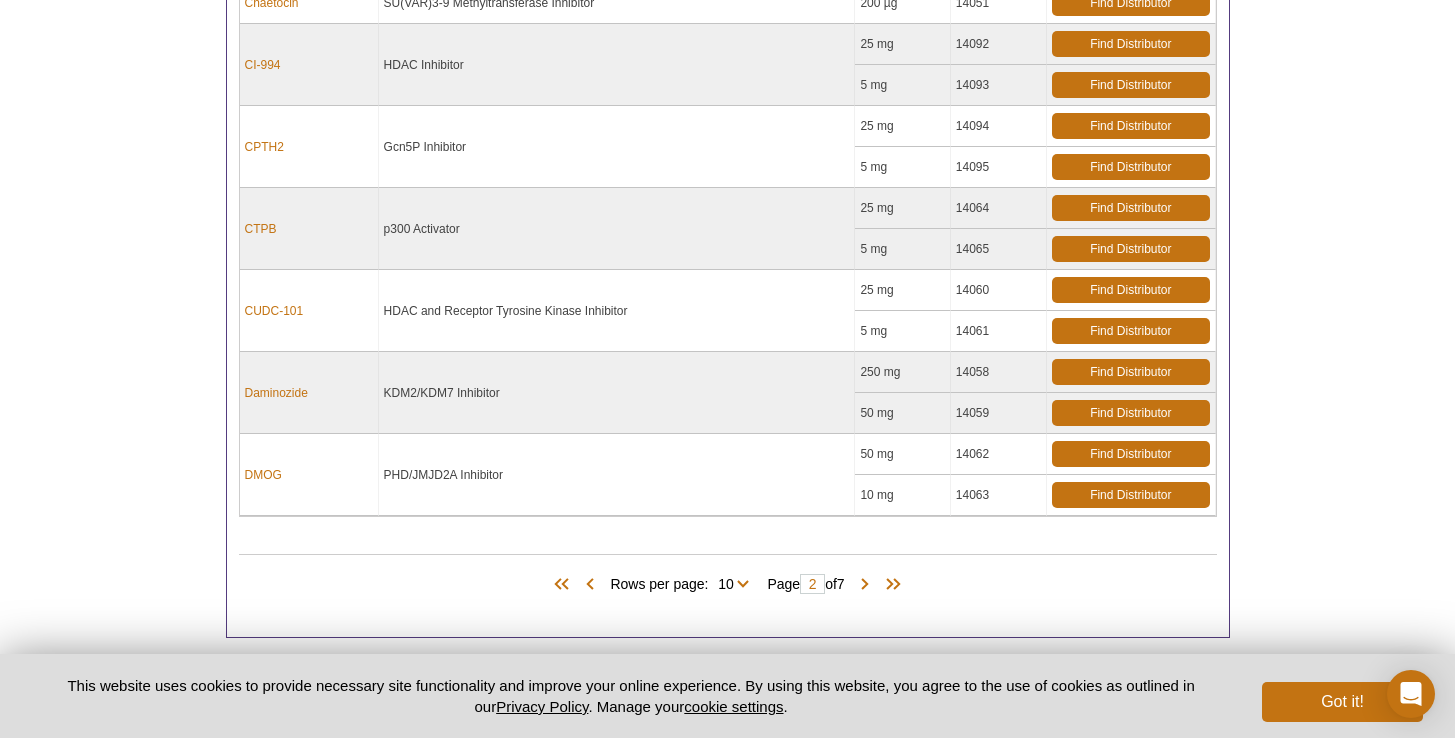 scroll, scrollTop: 772, scrollLeft: 0, axis: vertical 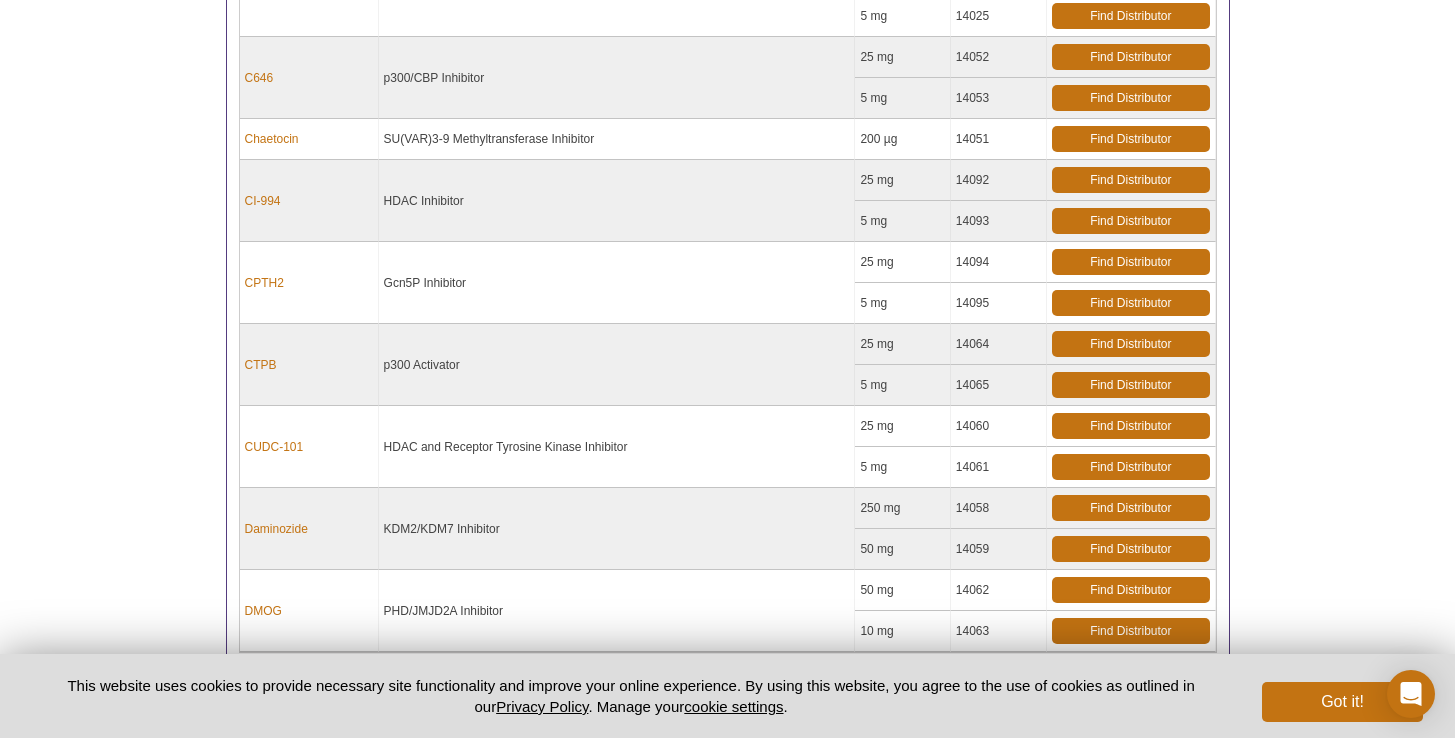 click on "Chaetocin" at bounding box center (309, 139) 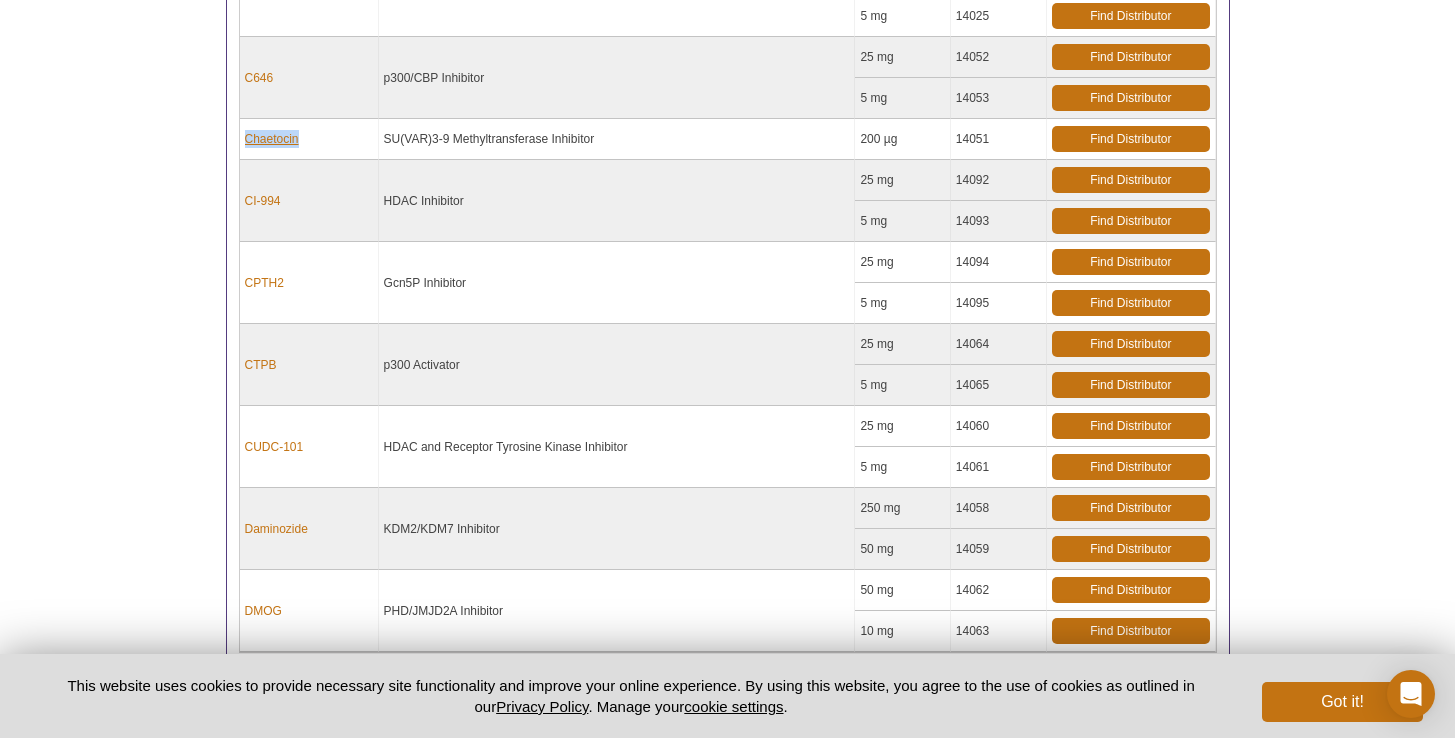 drag, startPoint x: 314, startPoint y: 139, endPoint x: 246, endPoint y: 139, distance: 68 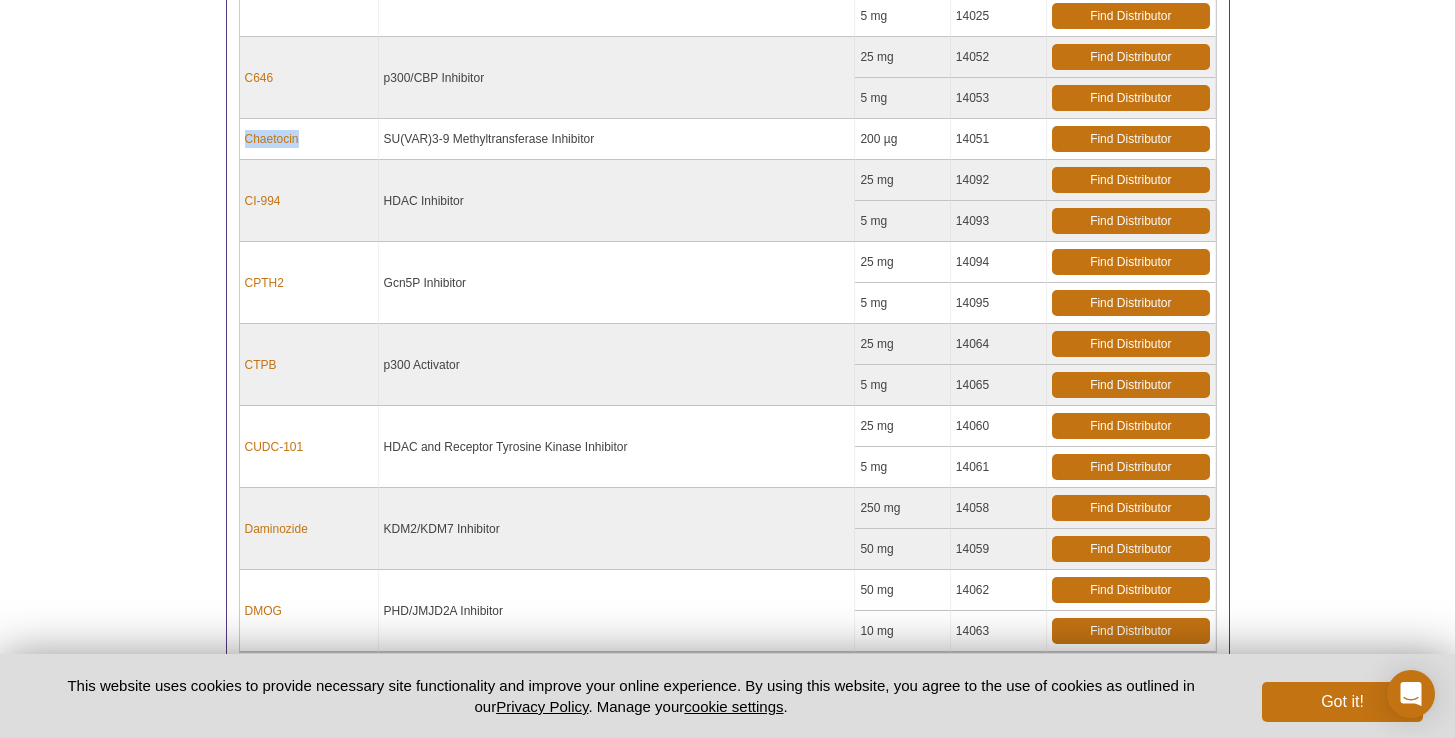copy on "Chaetocin" 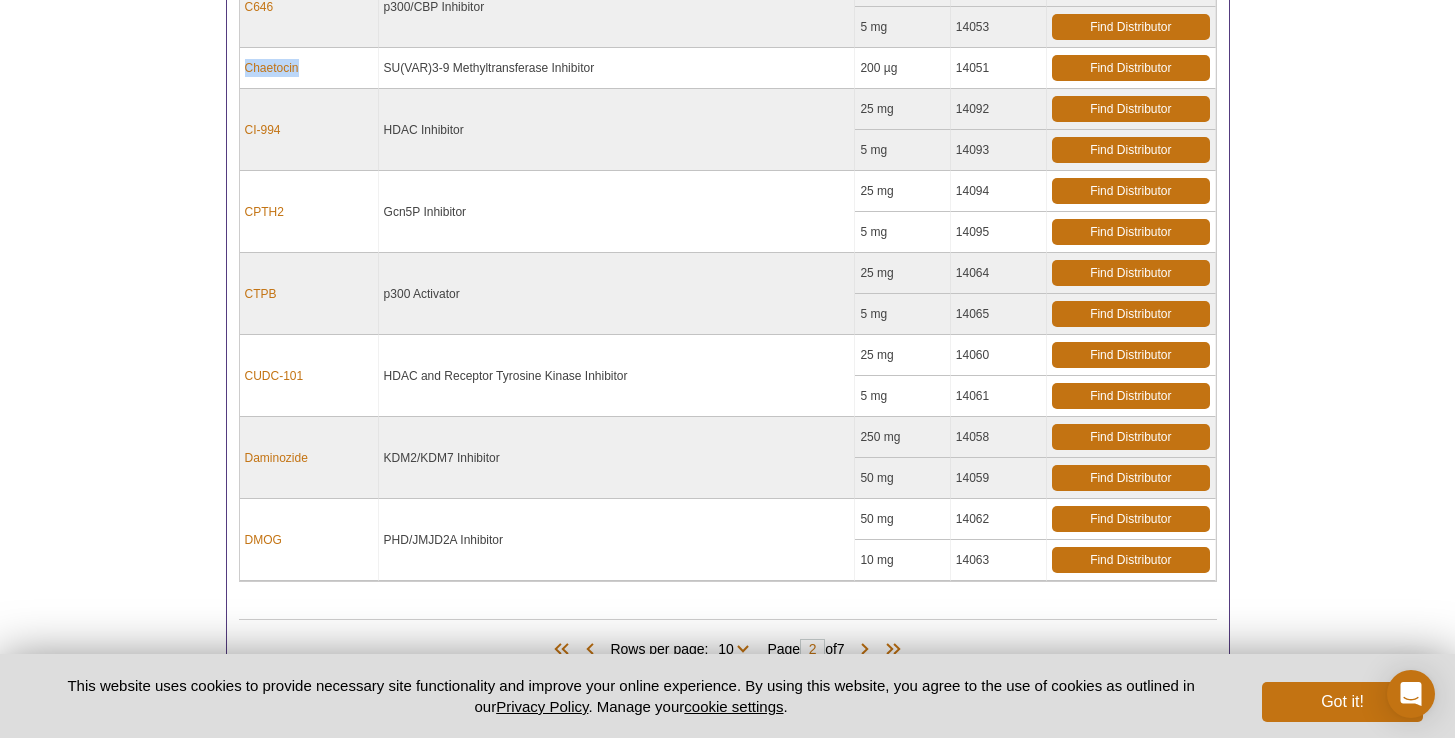 scroll, scrollTop: 844, scrollLeft: 0, axis: vertical 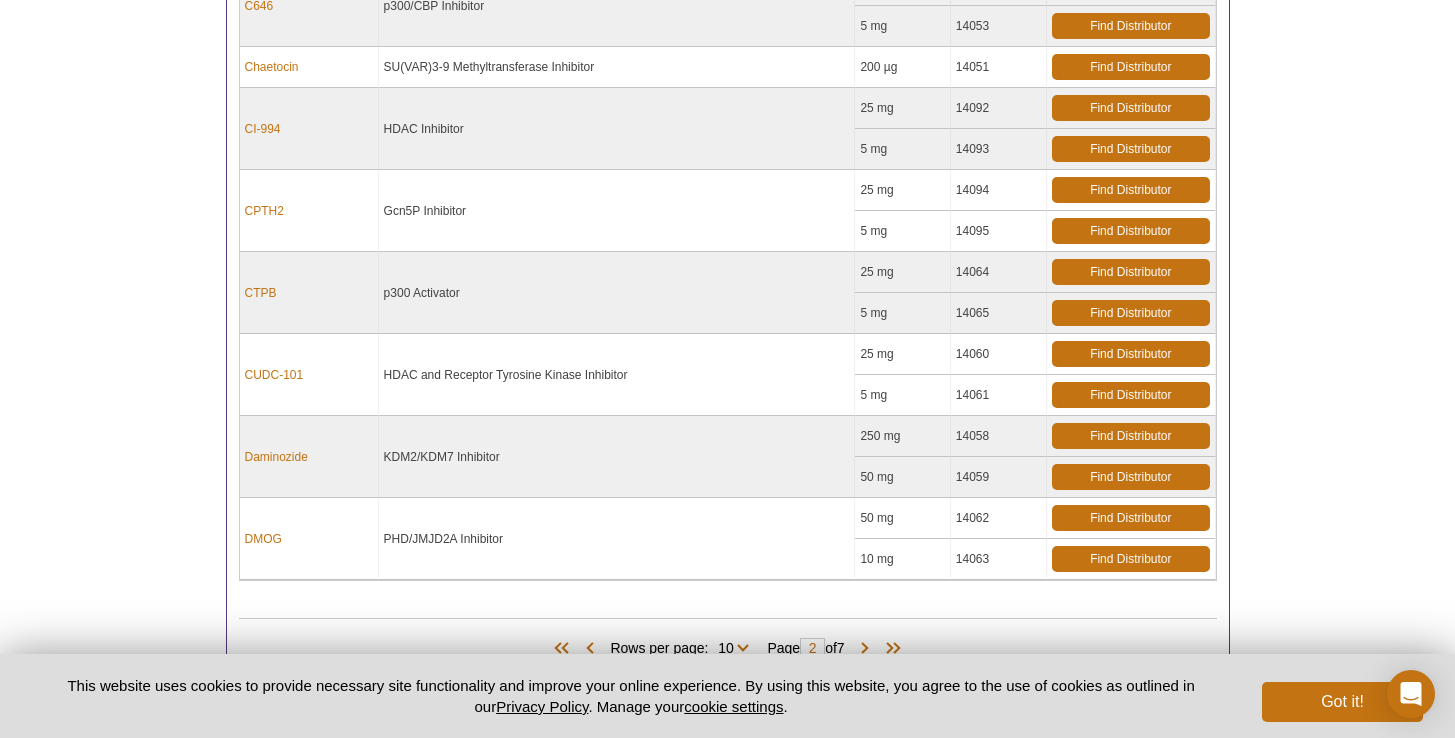 click on "CI-994" at bounding box center (309, 129) 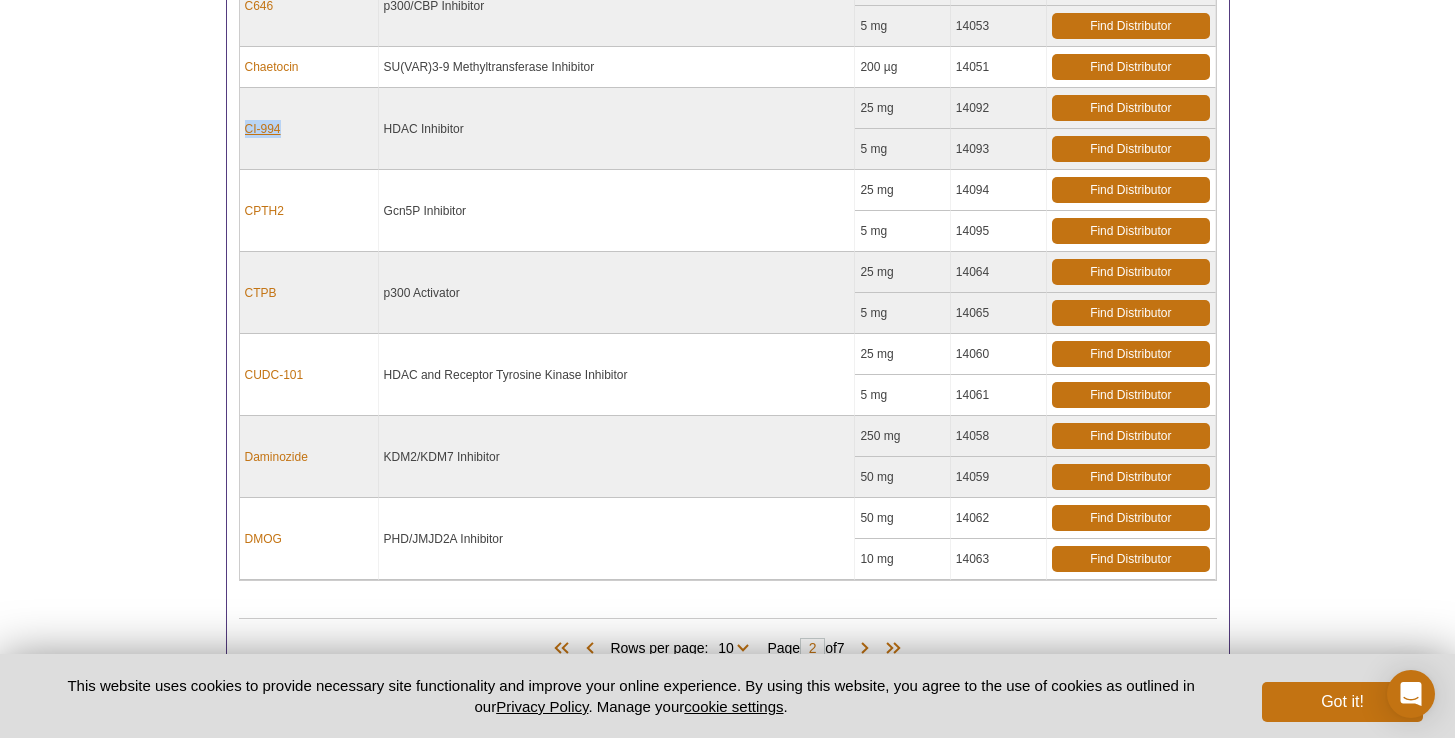 drag, startPoint x: 313, startPoint y: 127, endPoint x: 245, endPoint y: 131, distance: 68.117546 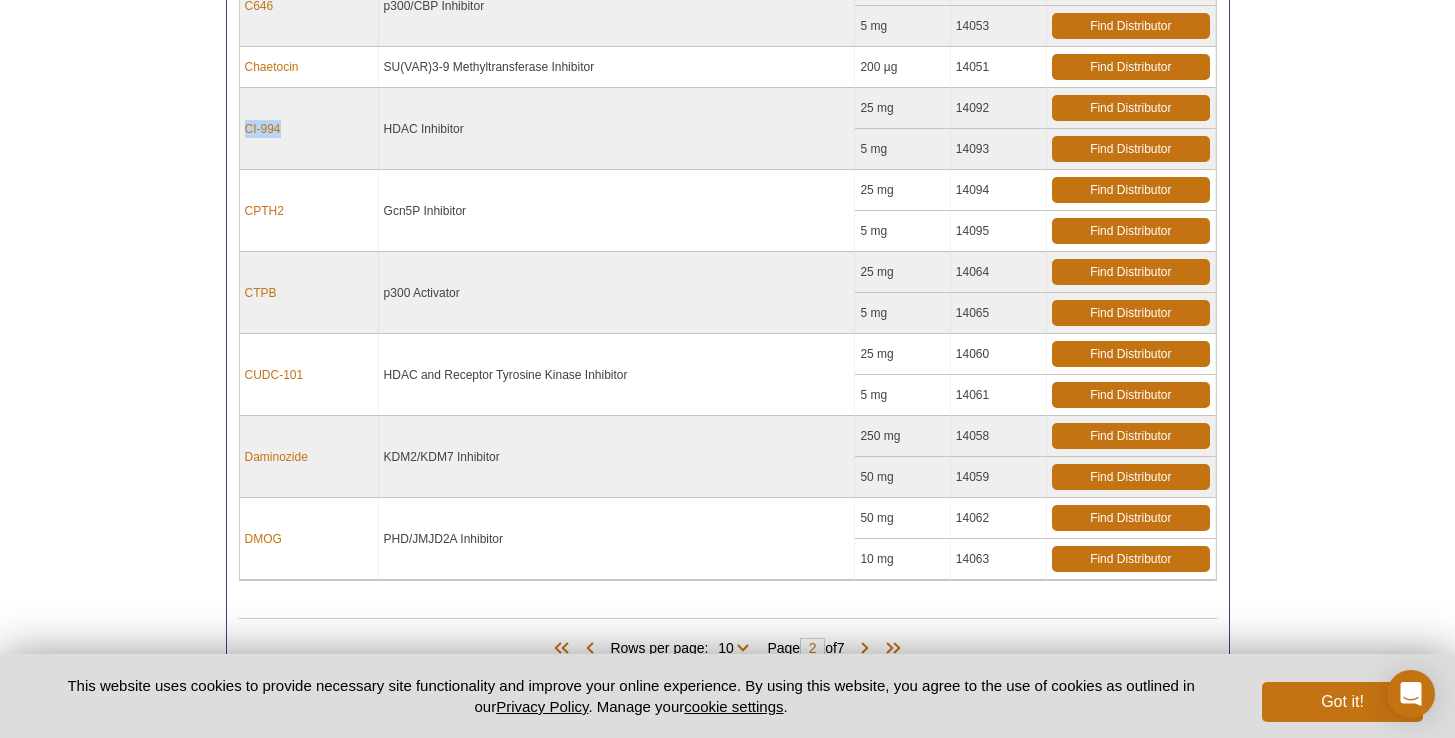 copy on "CI-994" 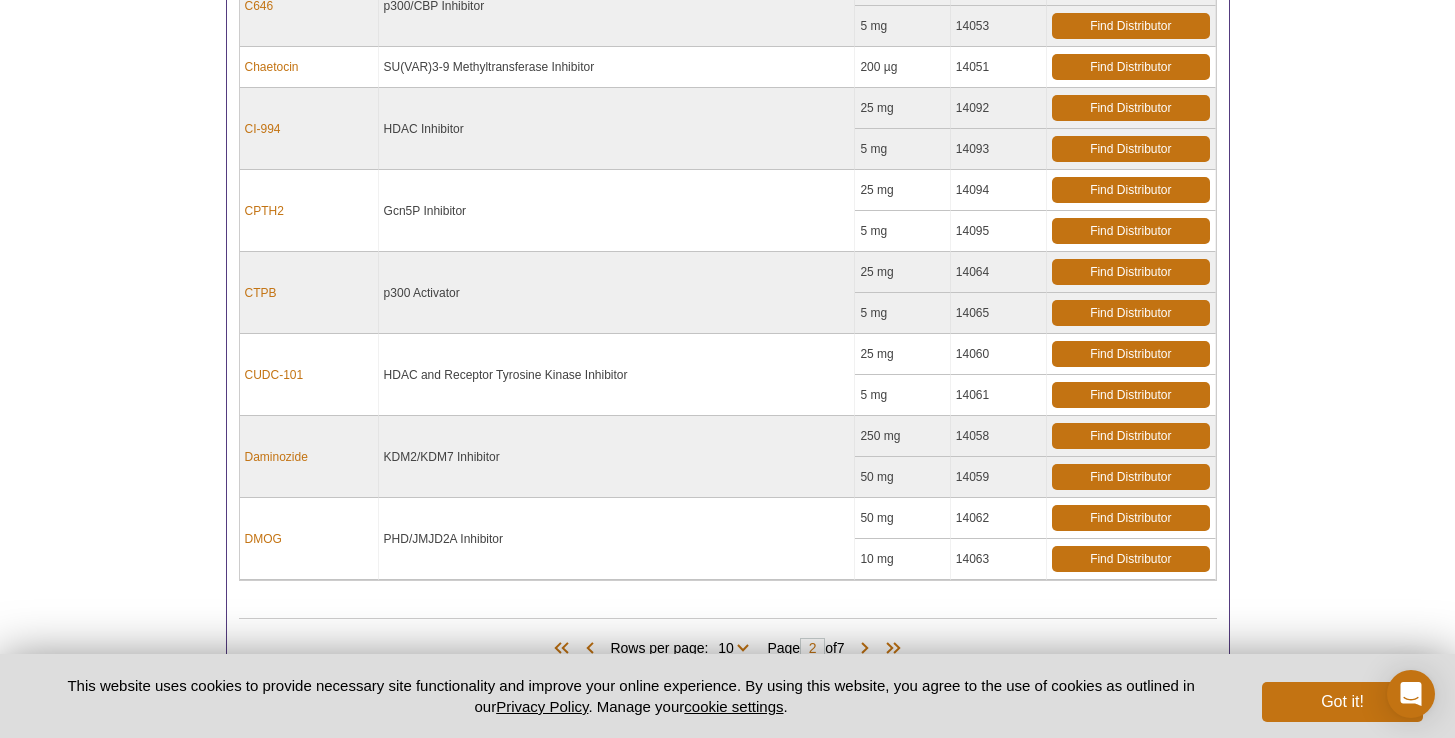click on "CPTH2" at bounding box center [309, 211] 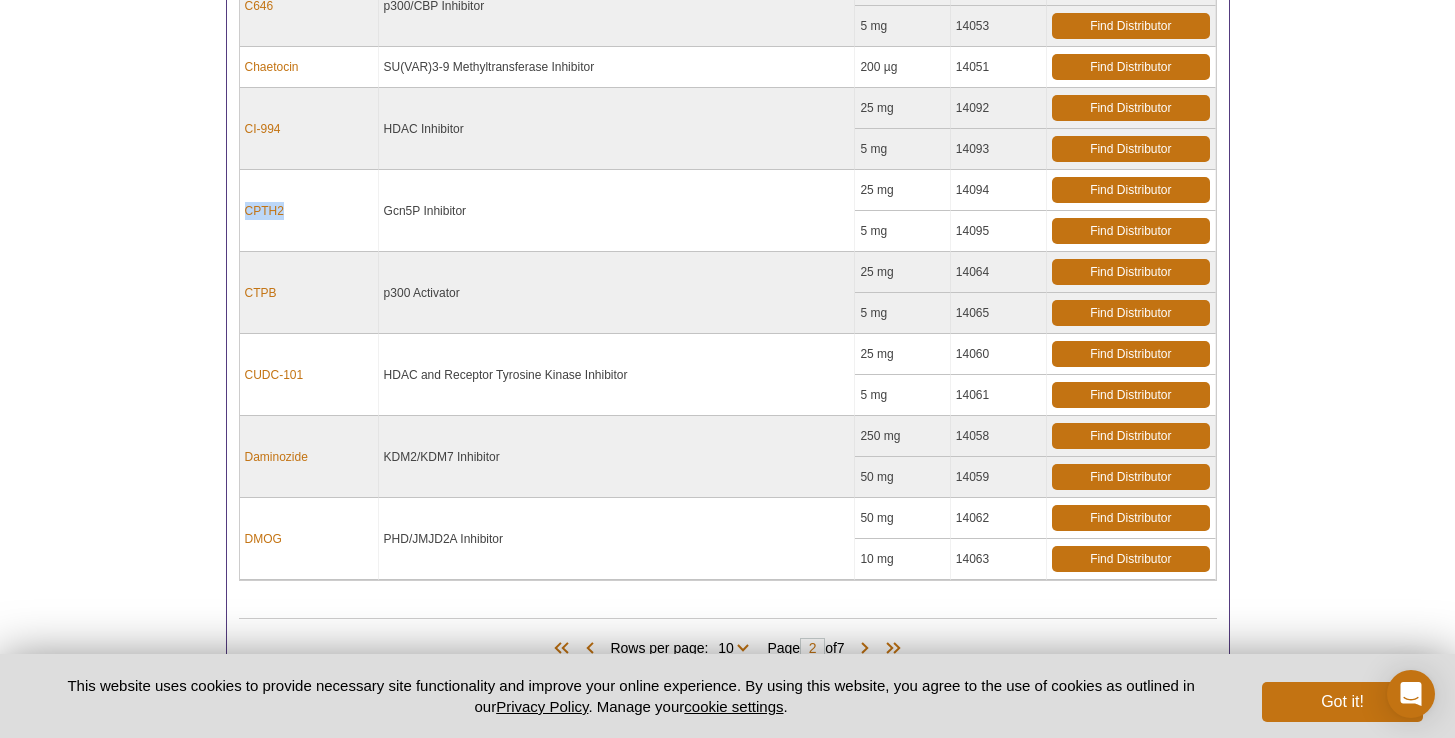 drag, startPoint x: 294, startPoint y: 215, endPoint x: 241, endPoint y: 213, distance: 53.037724 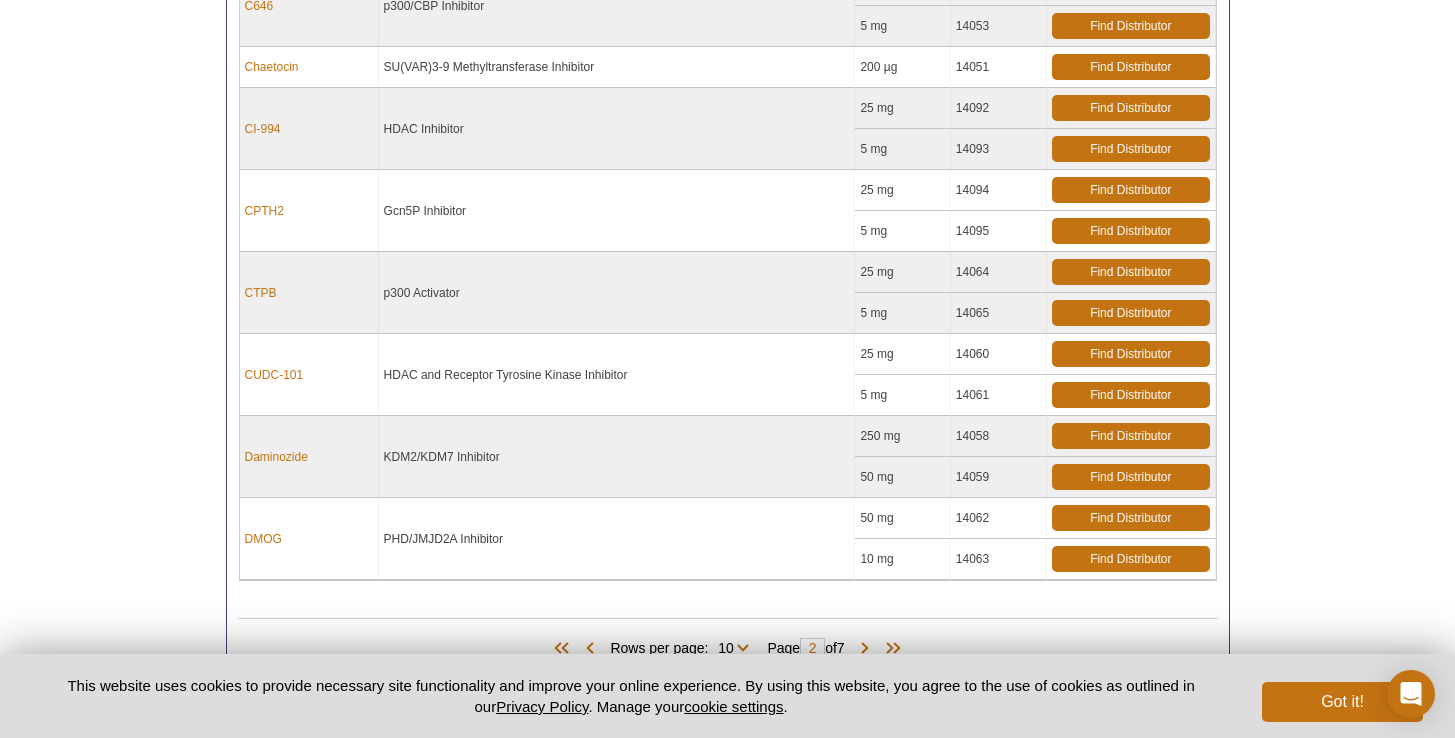 click on "CTPB" at bounding box center [309, 293] 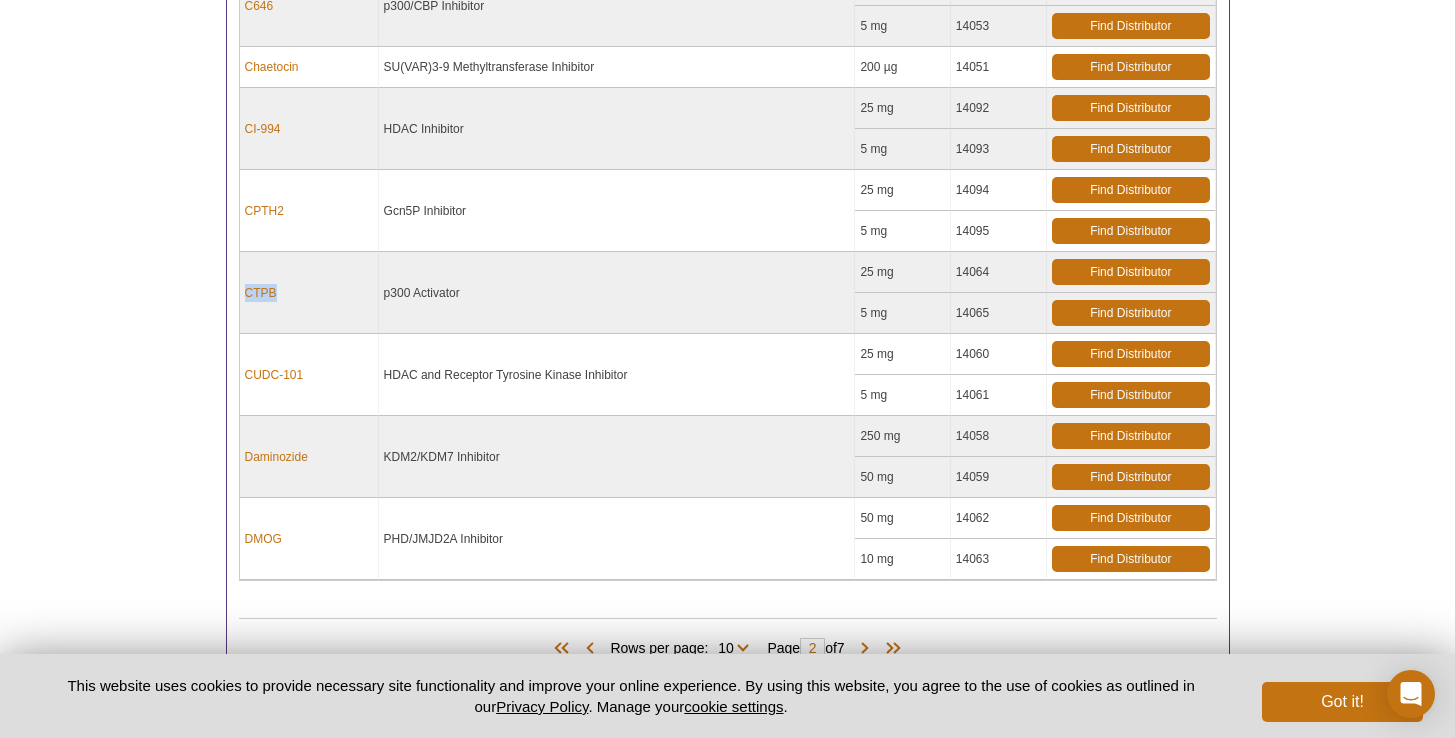 drag, startPoint x: 303, startPoint y: 294, endPoint x: 241, endPoint y: 293, distance: 62.008064 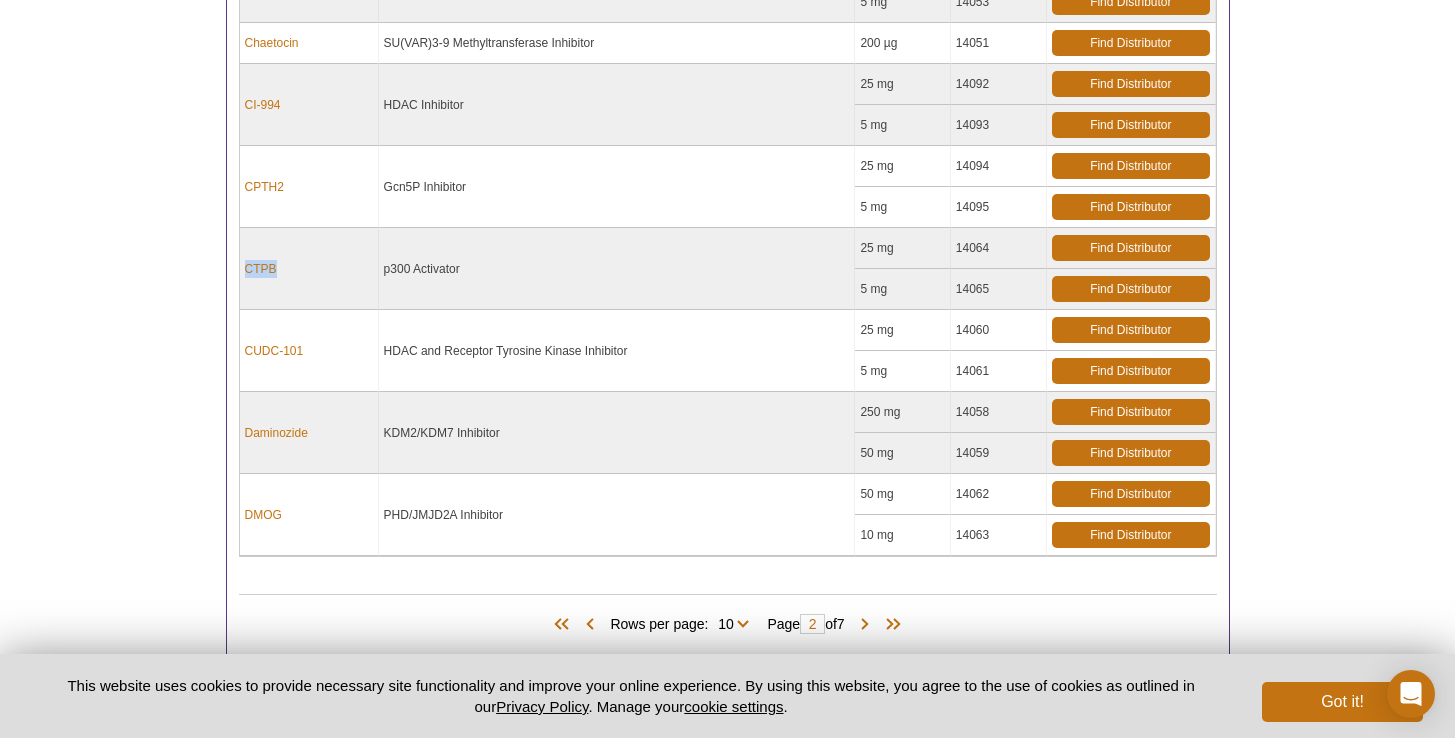 scroll, scrollTop: 869, scrollLeft: 0, axis: vertical 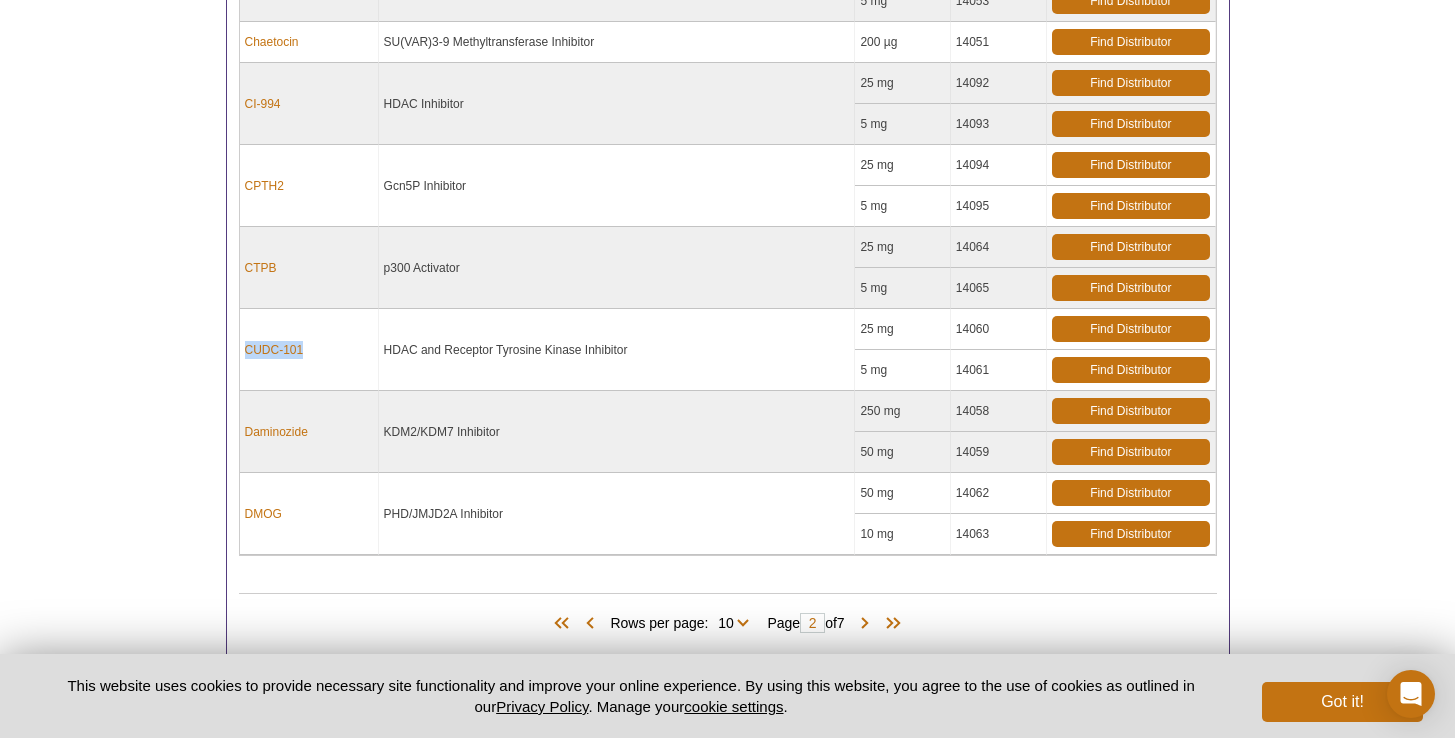 drag, startPoint x: 337, startPoint y: 354, endPoint x: 241, endPoint y: 342, distance: 96.74709 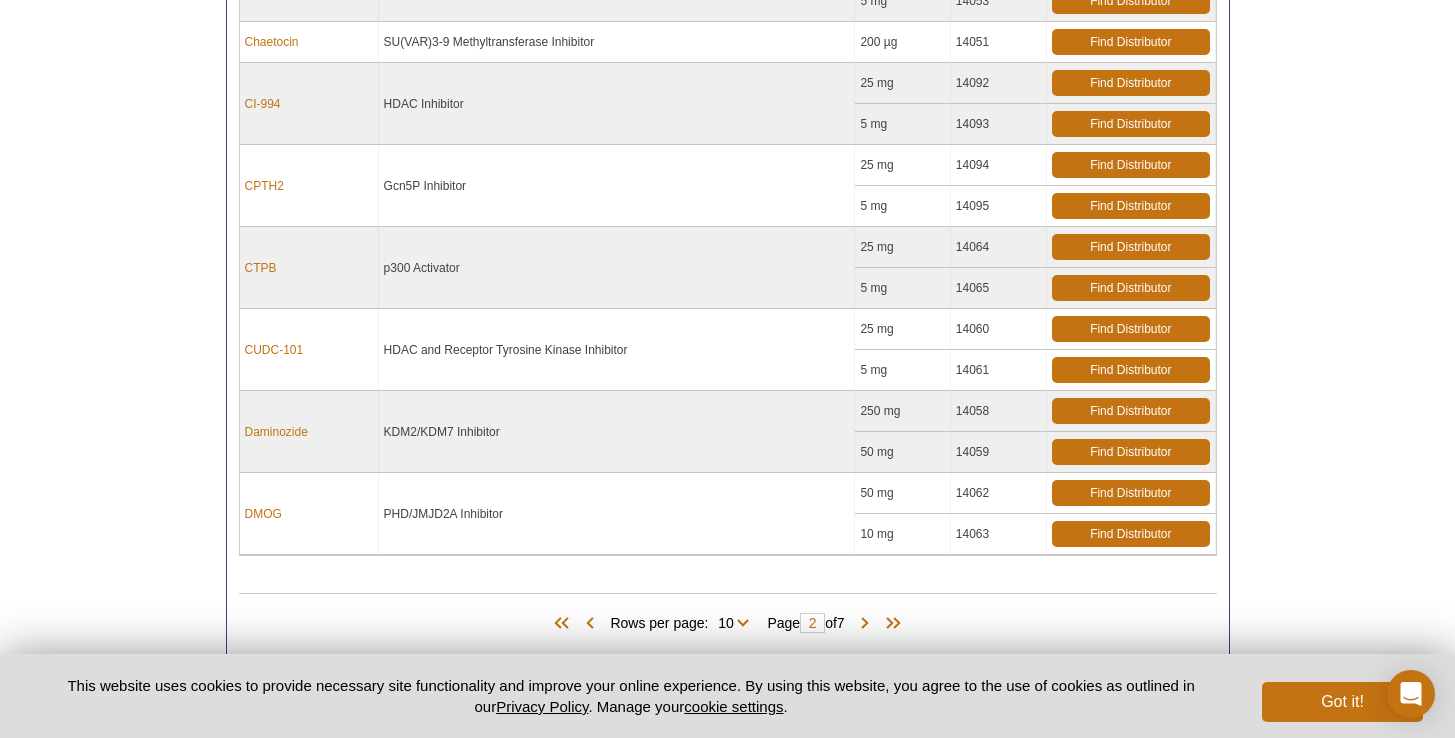 click on "HDAC and Receptor Tyrosine Kinase Inhibitor" at bounding box center [617, 350] 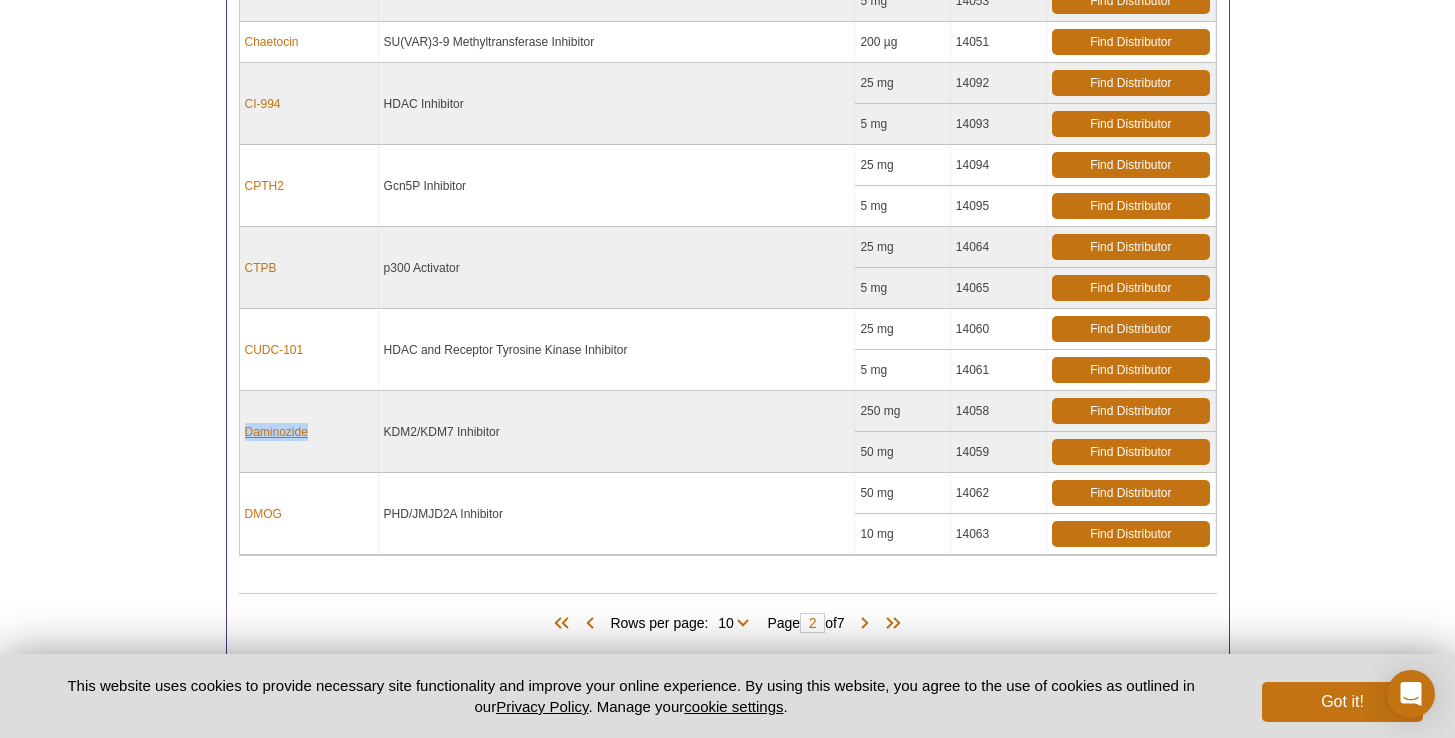 drag, startPoint x: 289, startPoint y: 435, endPoint x: 244, endPoint y: 434, distance: 45.01111 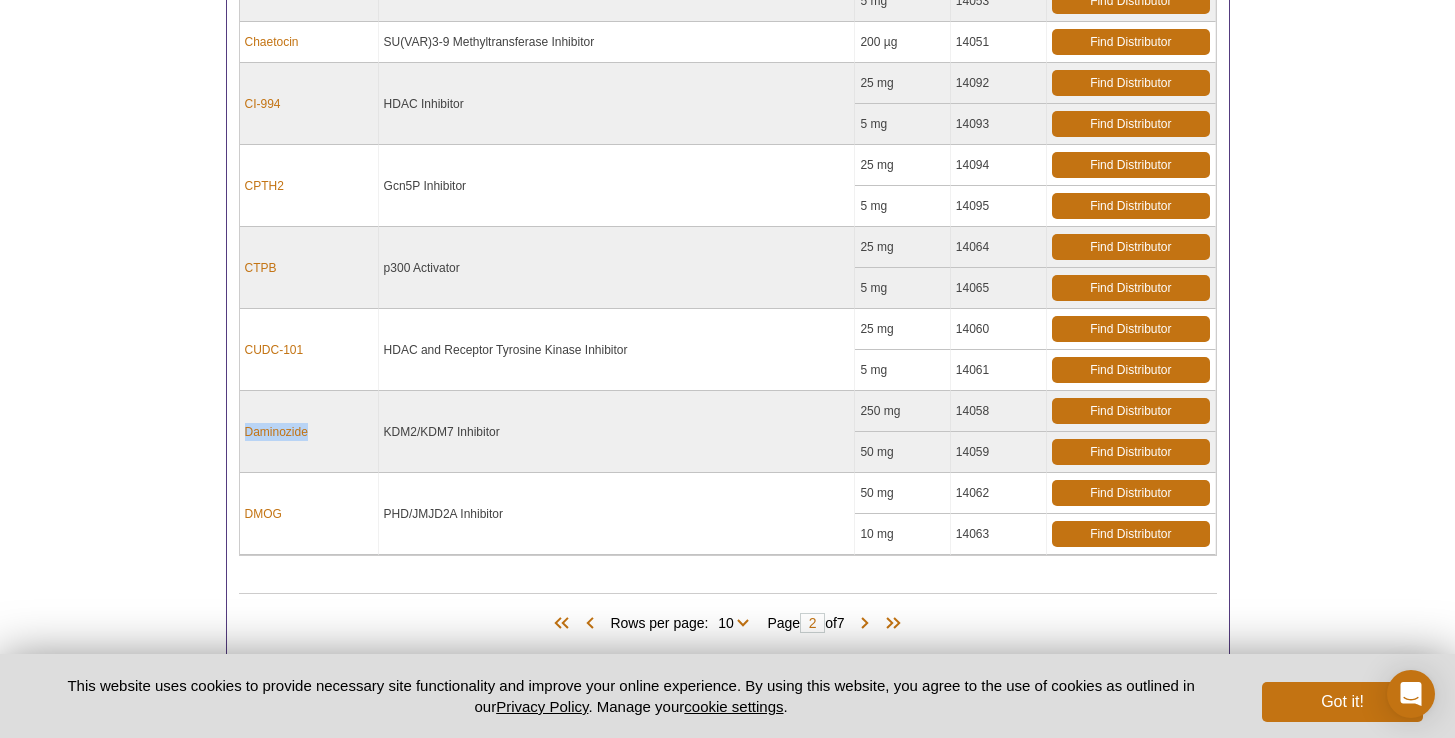 copy on "Daminozide" 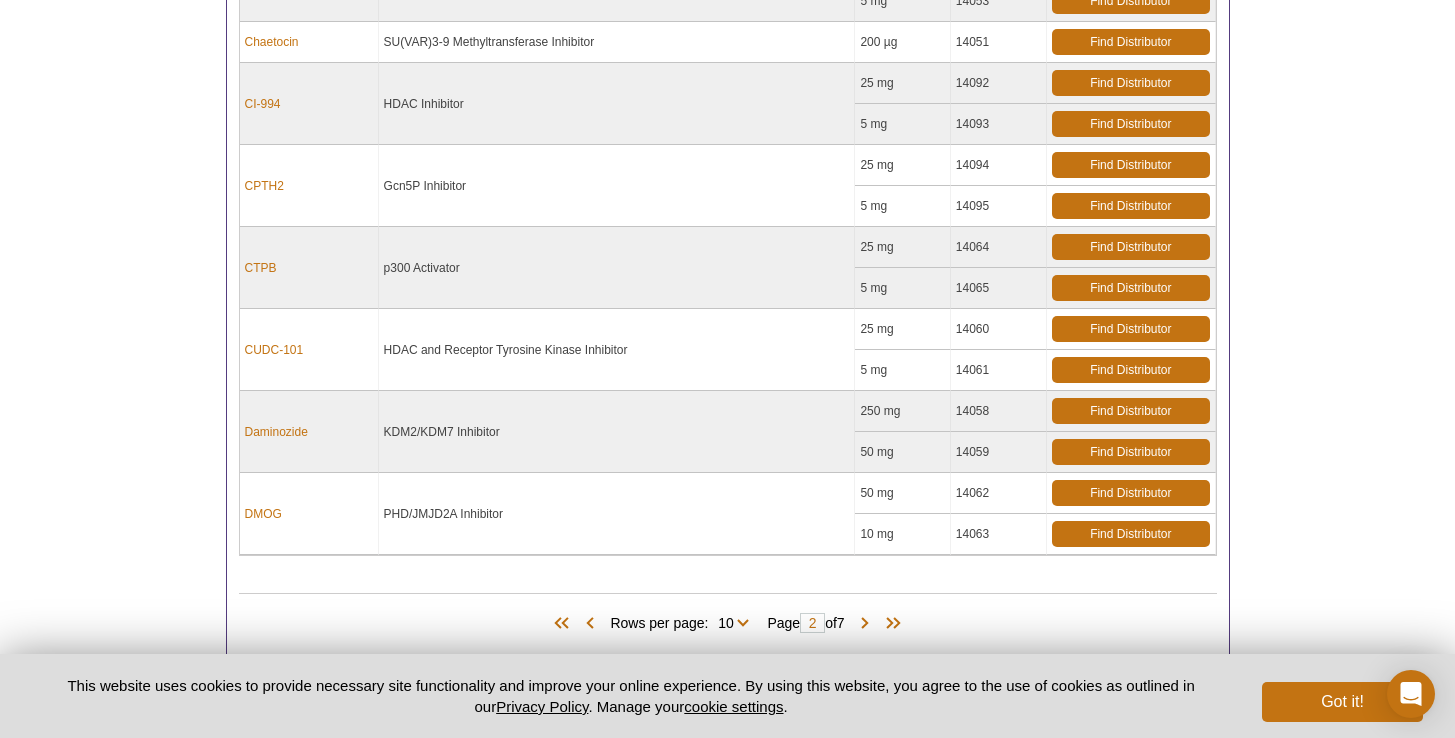 click on "DMOG" at bounding box center (309, 514) 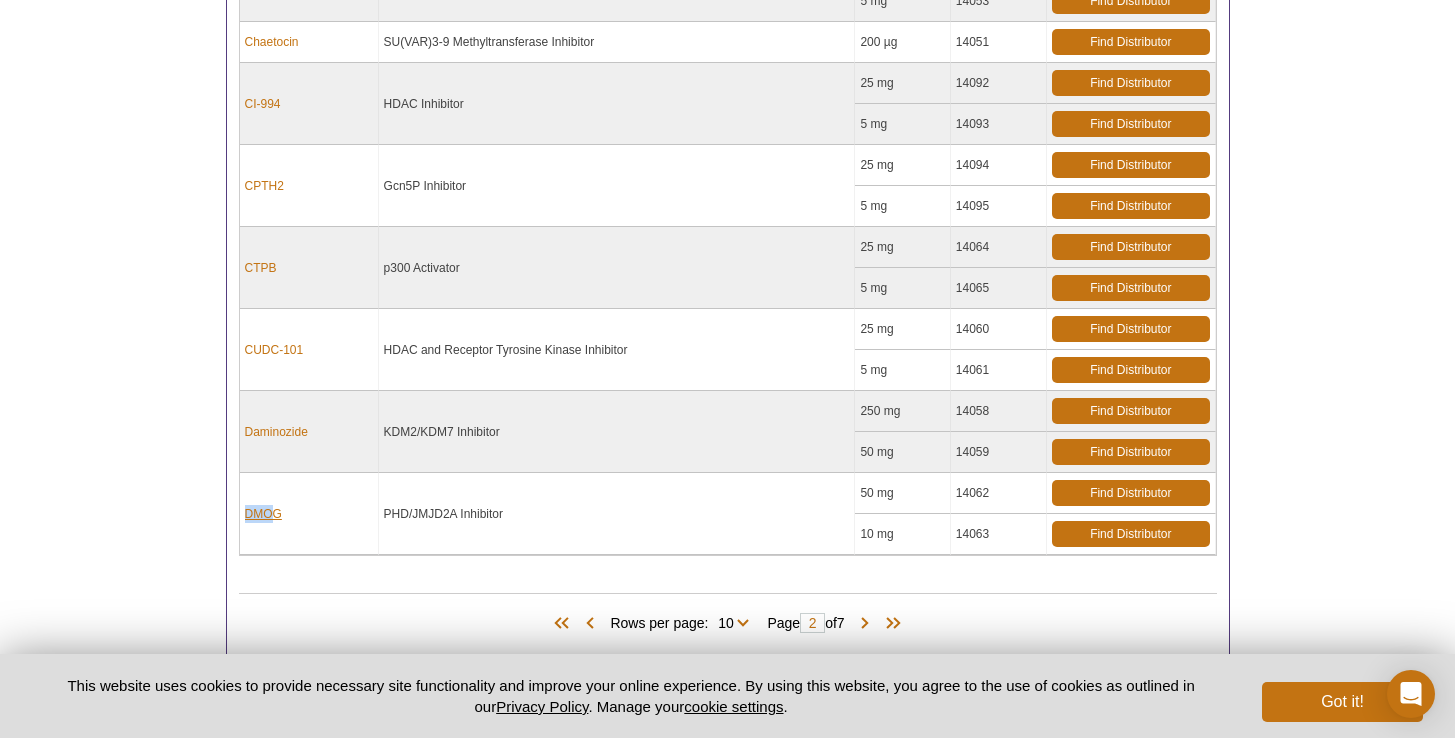 drag, startPoint x: 317, startPoint y: 502, endPoint x: 270, endPoint y: 520, distance: 50.32892 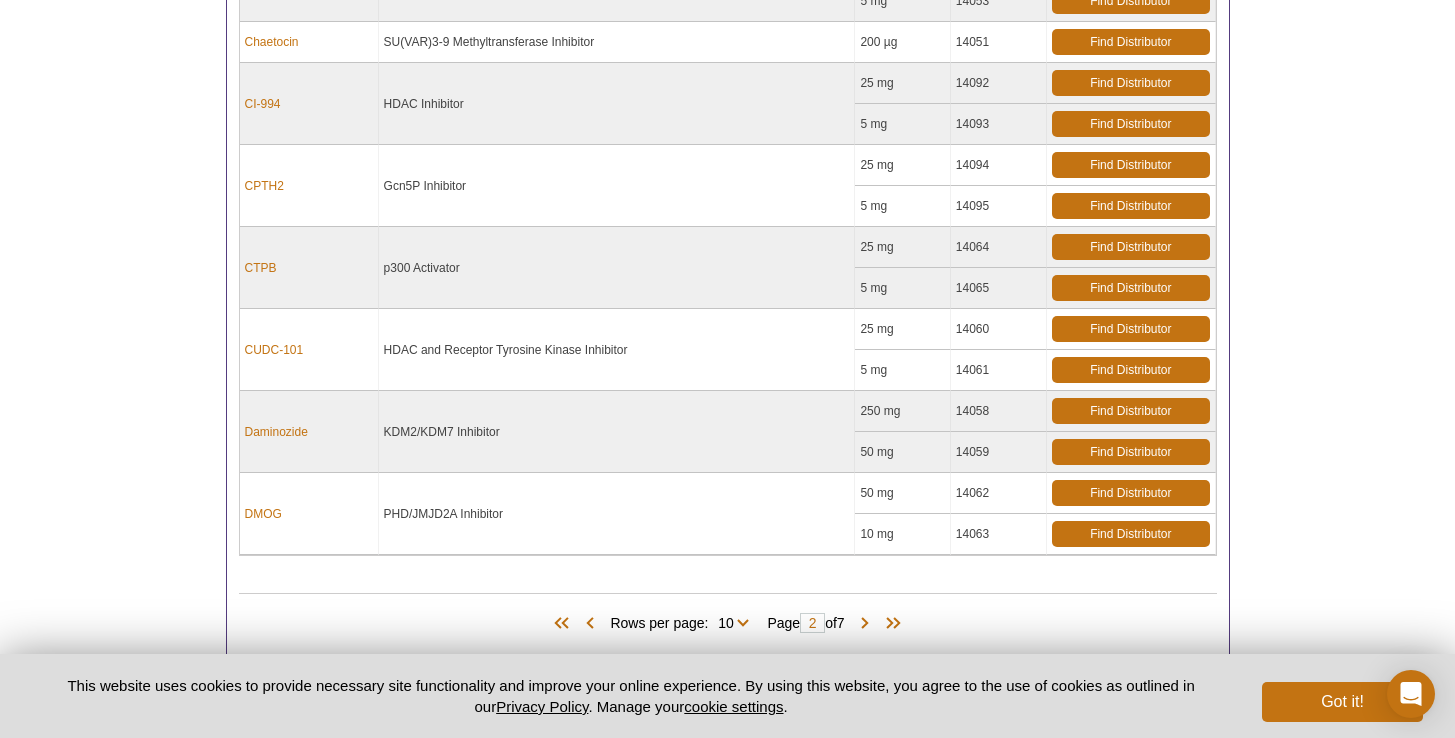 click on "DMOG" at bounding box center (309, 514) 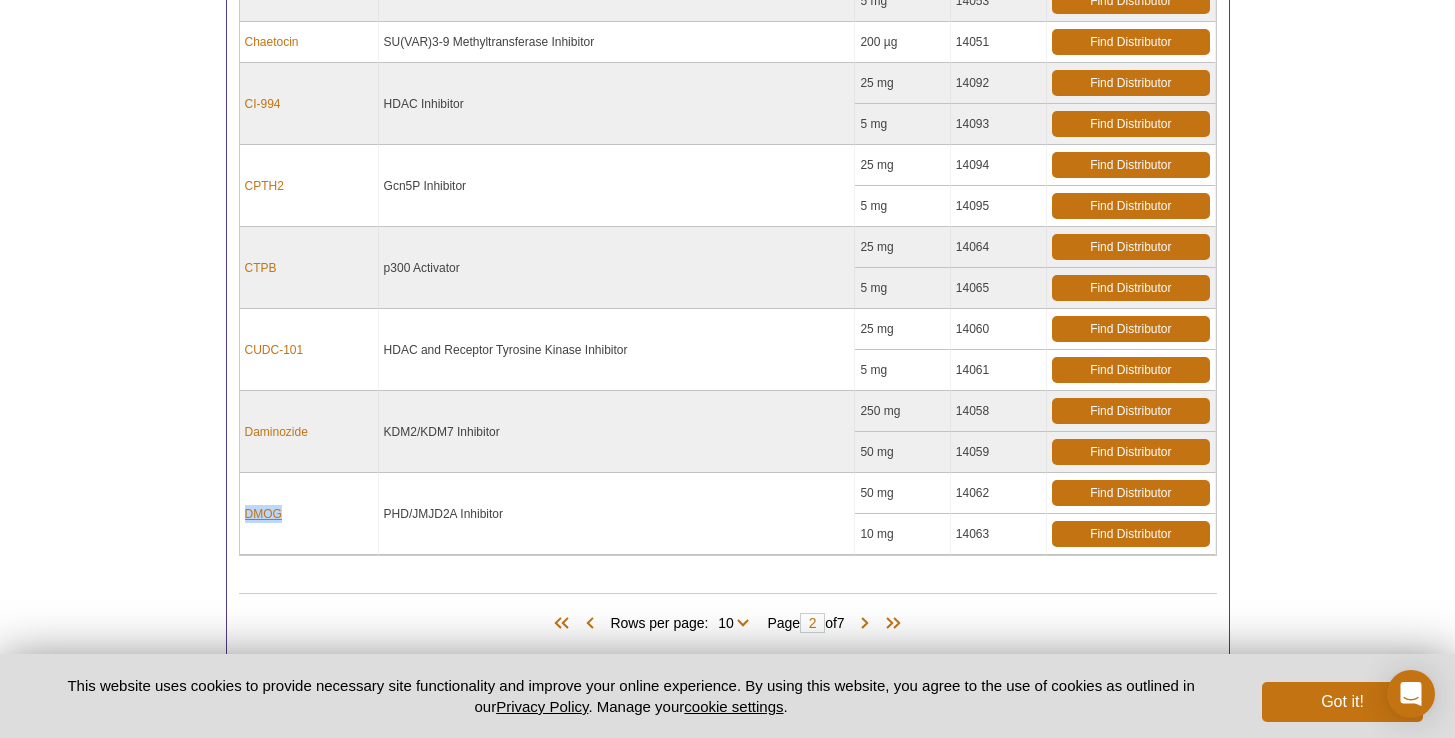 drag, startPoint x: 273, startPoint y: 519, endPoint x: 245, endPoint y: 513, distance: 28.635643 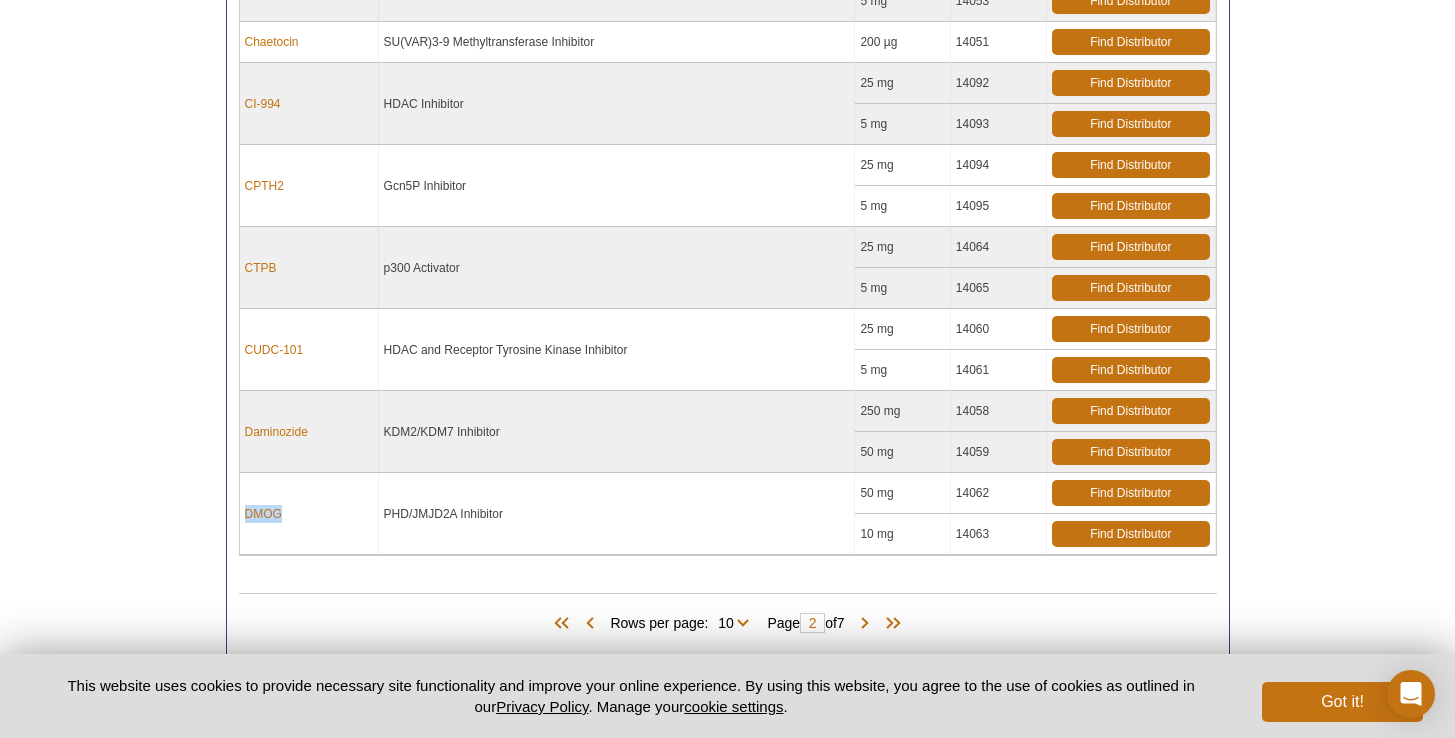 copy on "DMOG" 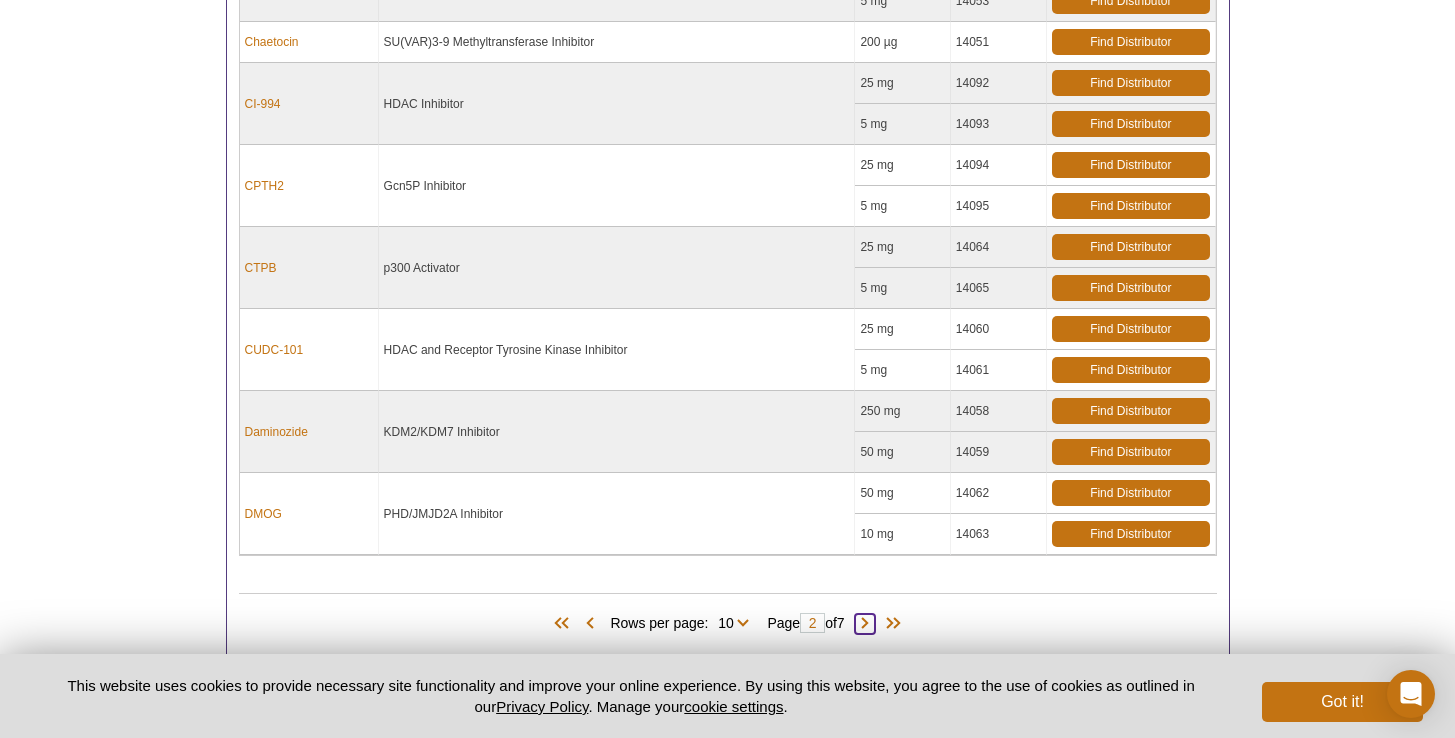 click at bounding box center (865, 624) 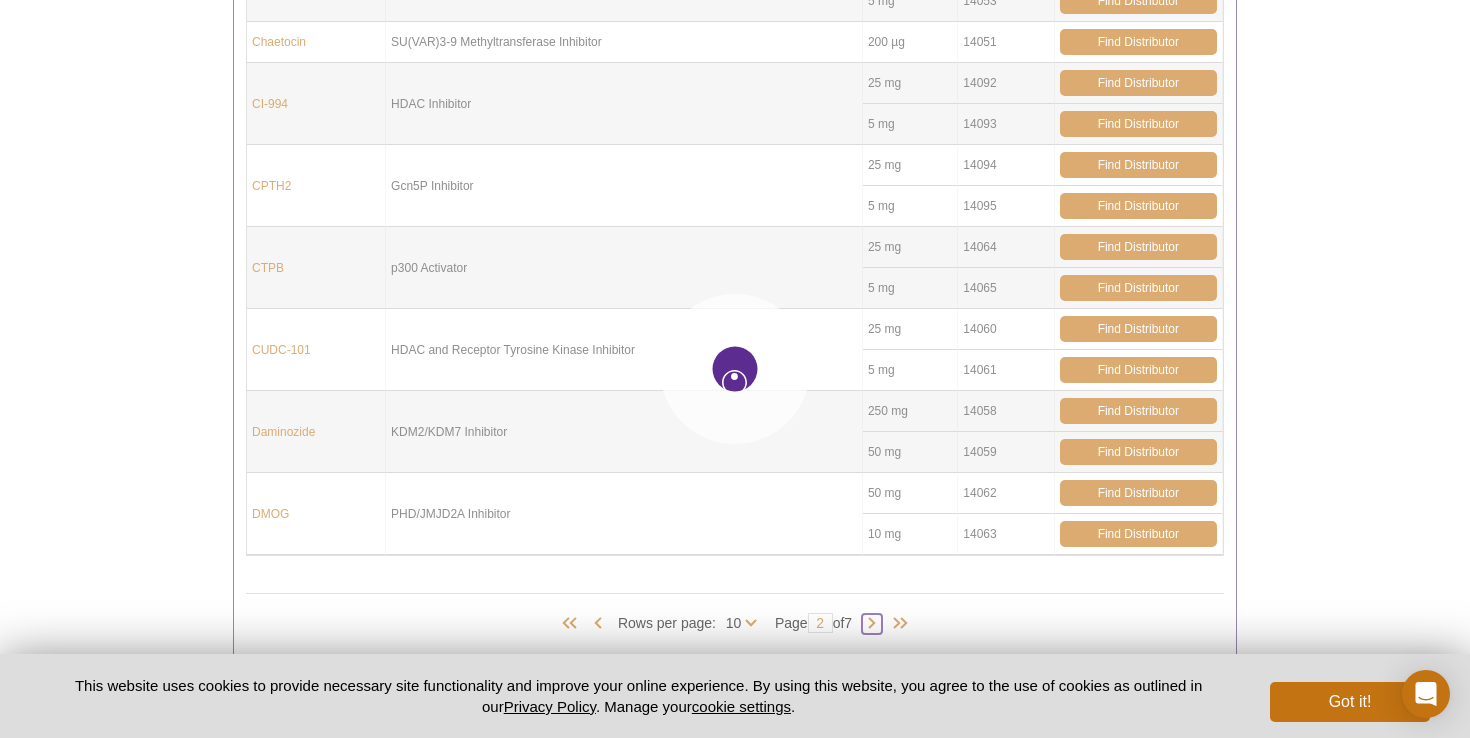 type on "3" 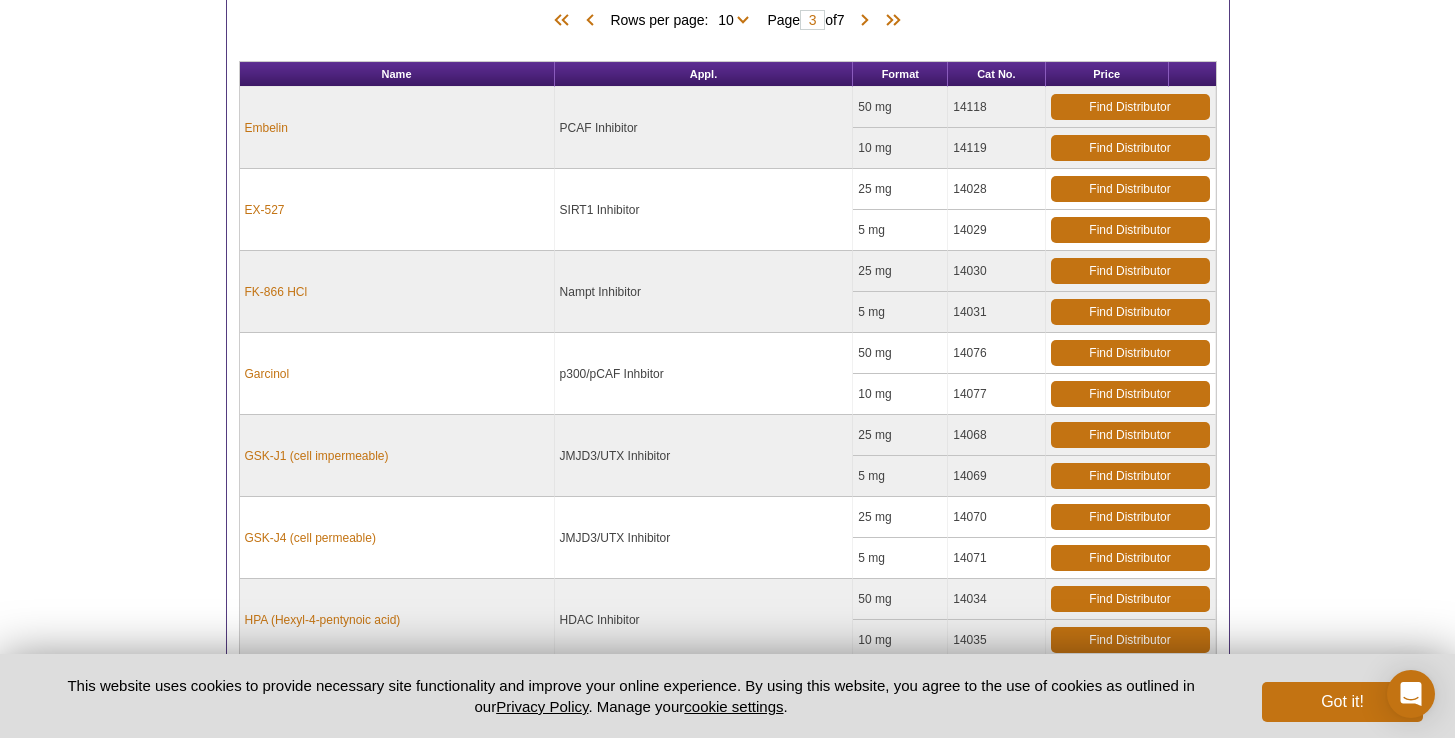 scroll, scrollTop: 554, scrollLeft: 0, axis: vertical 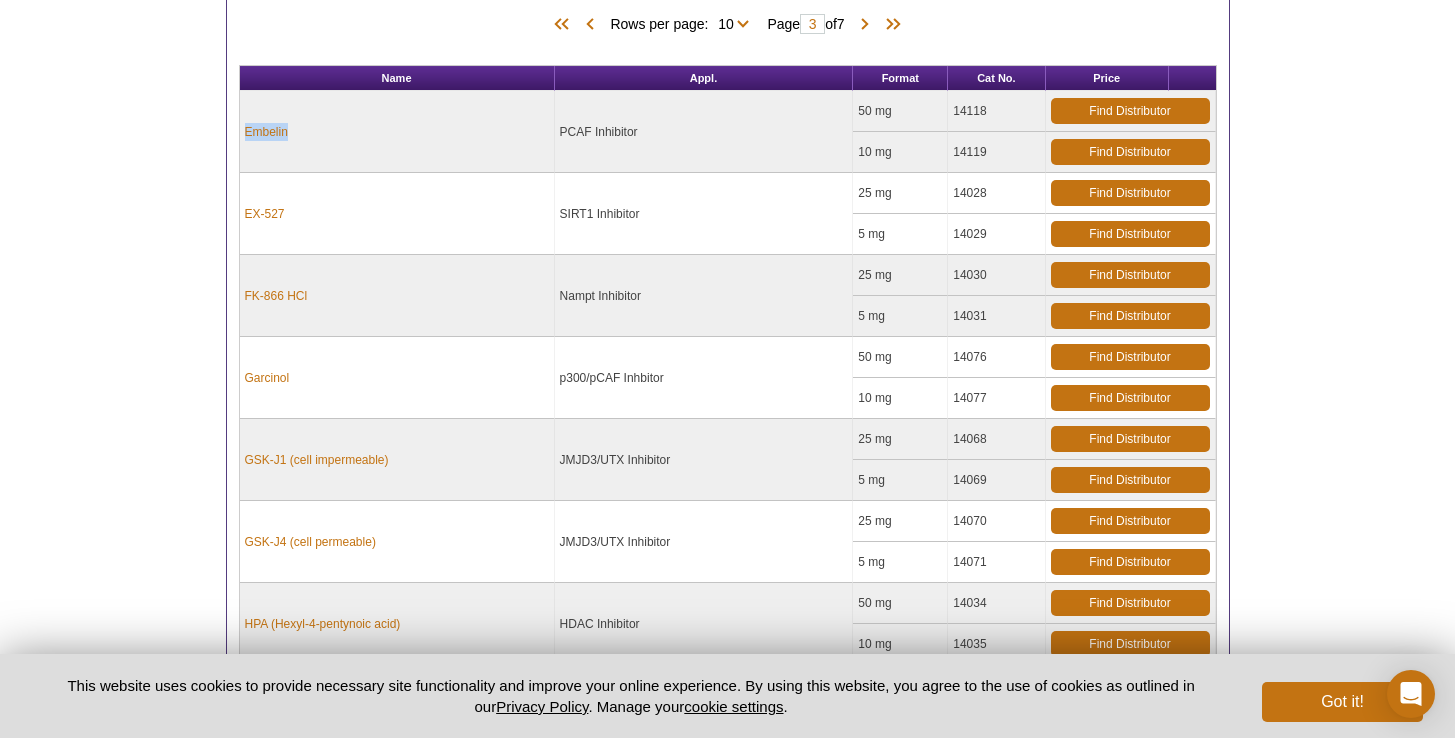 drag, startPoint x: 322, startPoint y: 135, endPoint x: 243, endPoint y: 136, distance: 79.00633 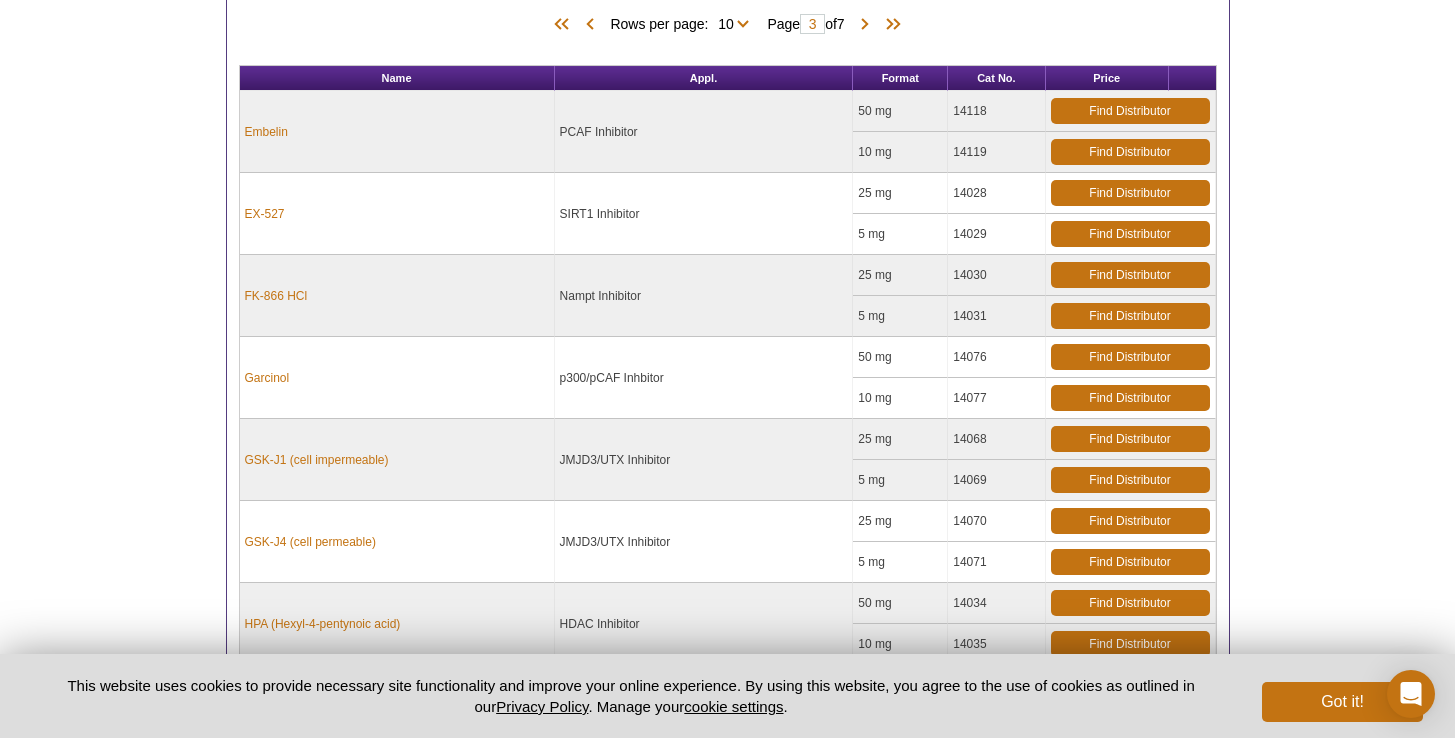 click on "EX-527" at bounding box center (397, 214) 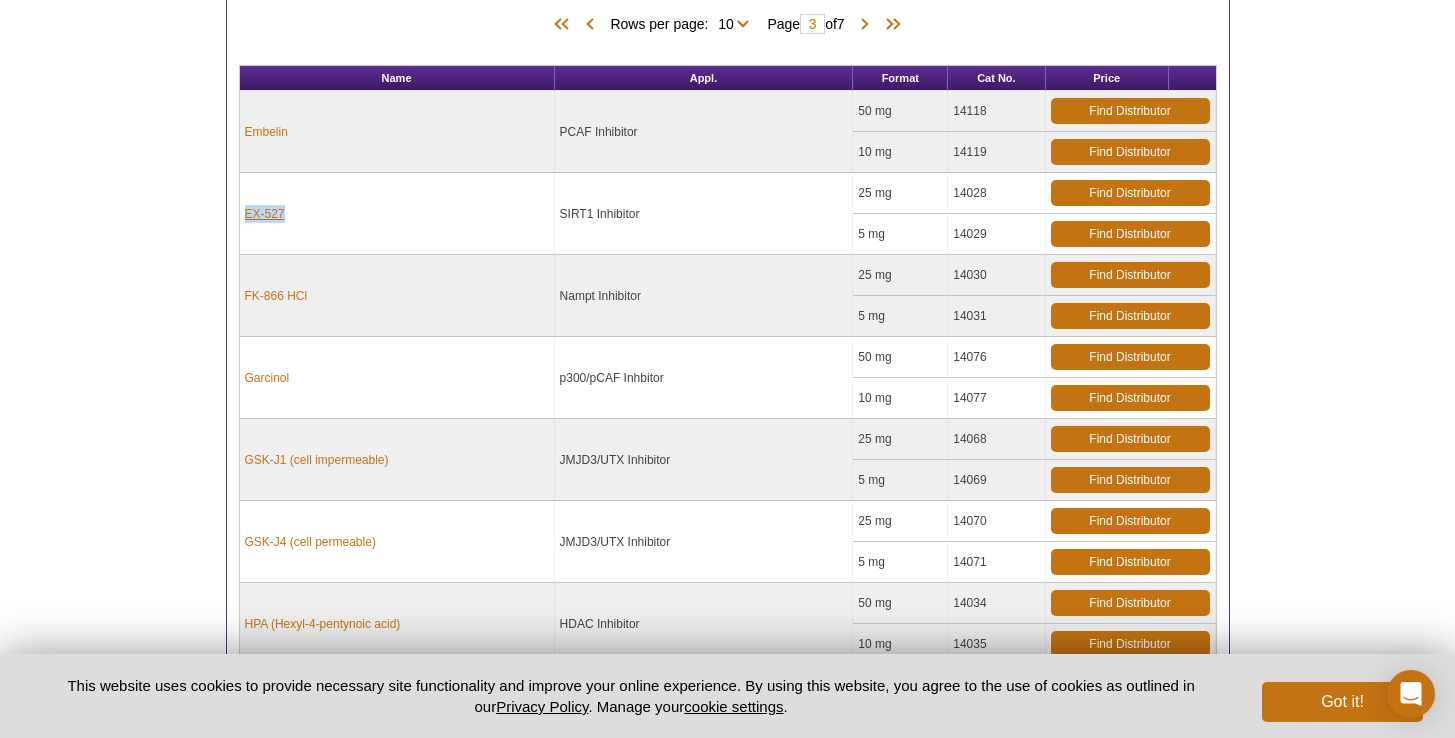 drag, startPoint x: 319, startPoint y: 213, endPoint x: 245, endPoint y: 216, distance: 74.06078 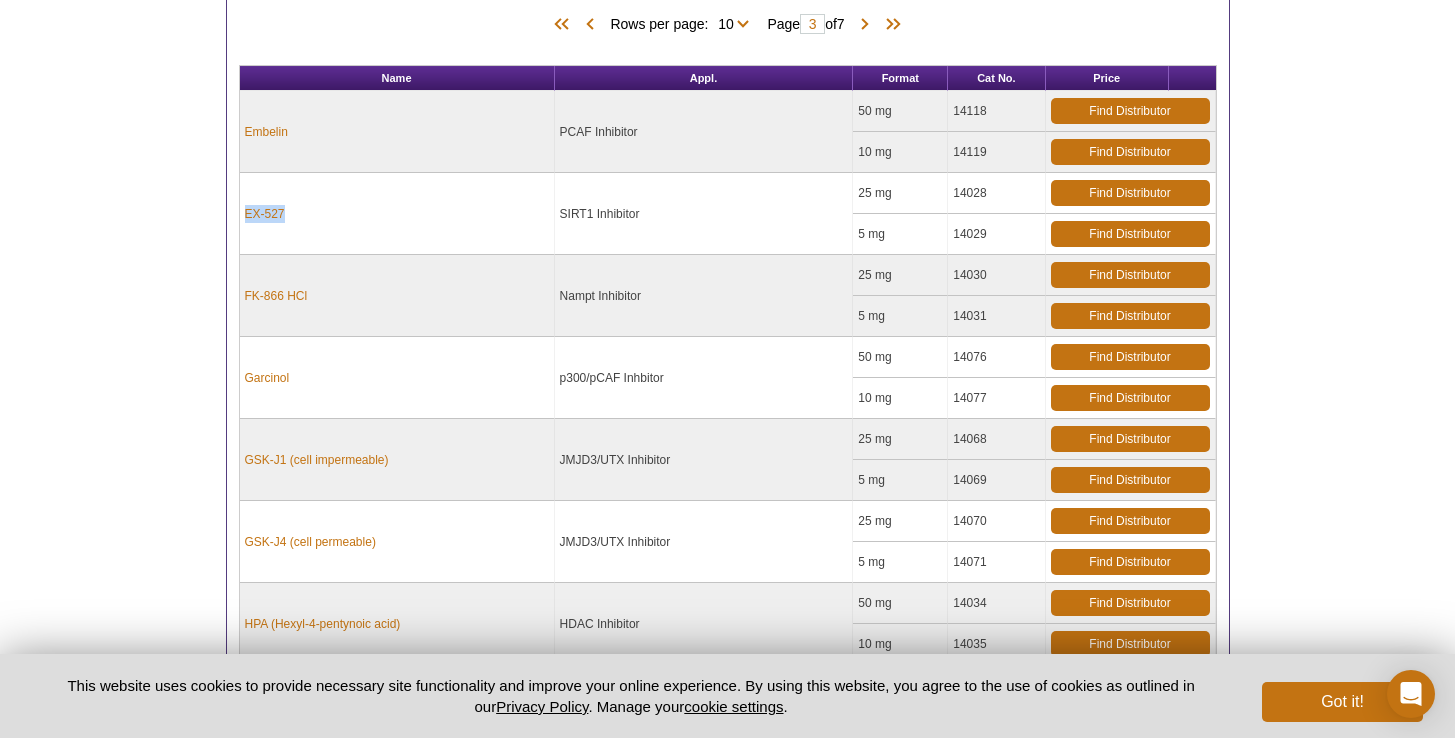copy on "EX-527" 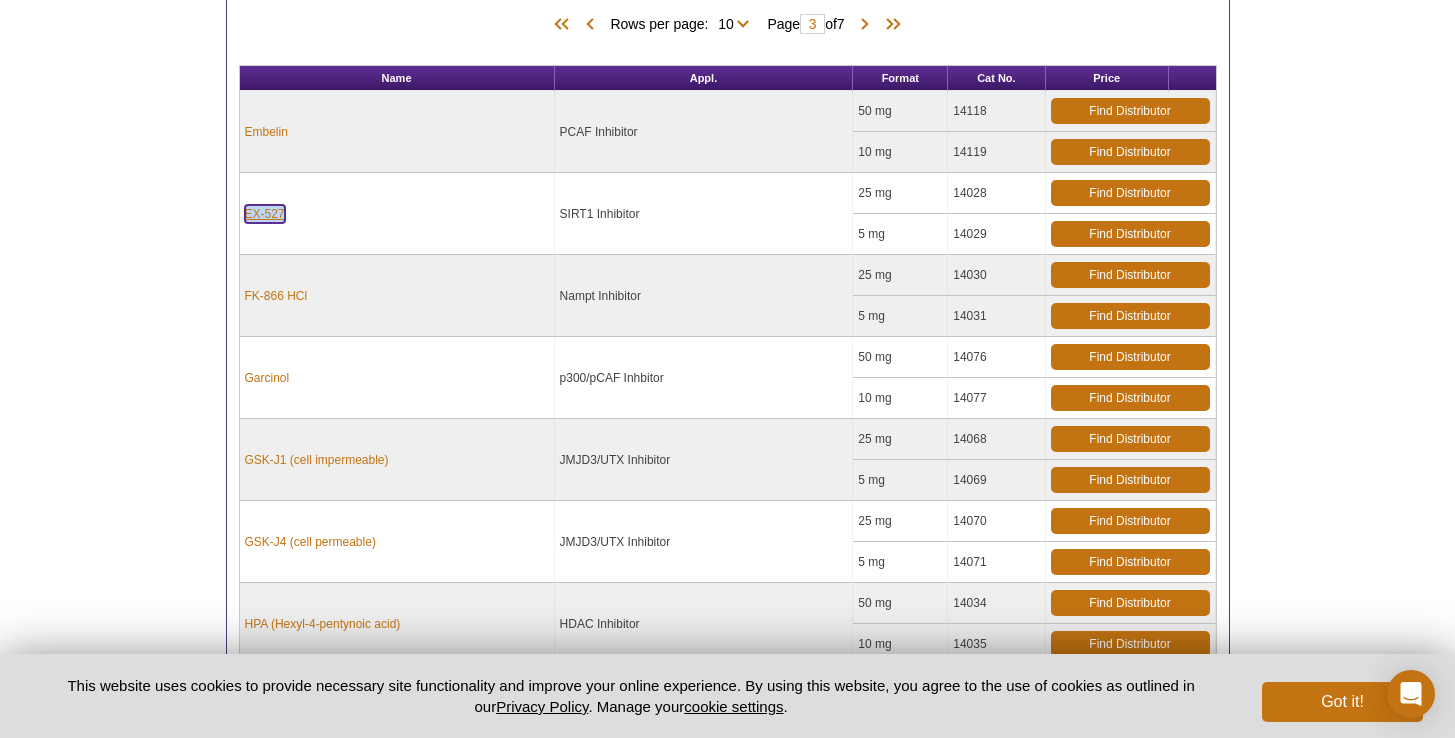 click on "EX-527" at bounding box center [265, 214] 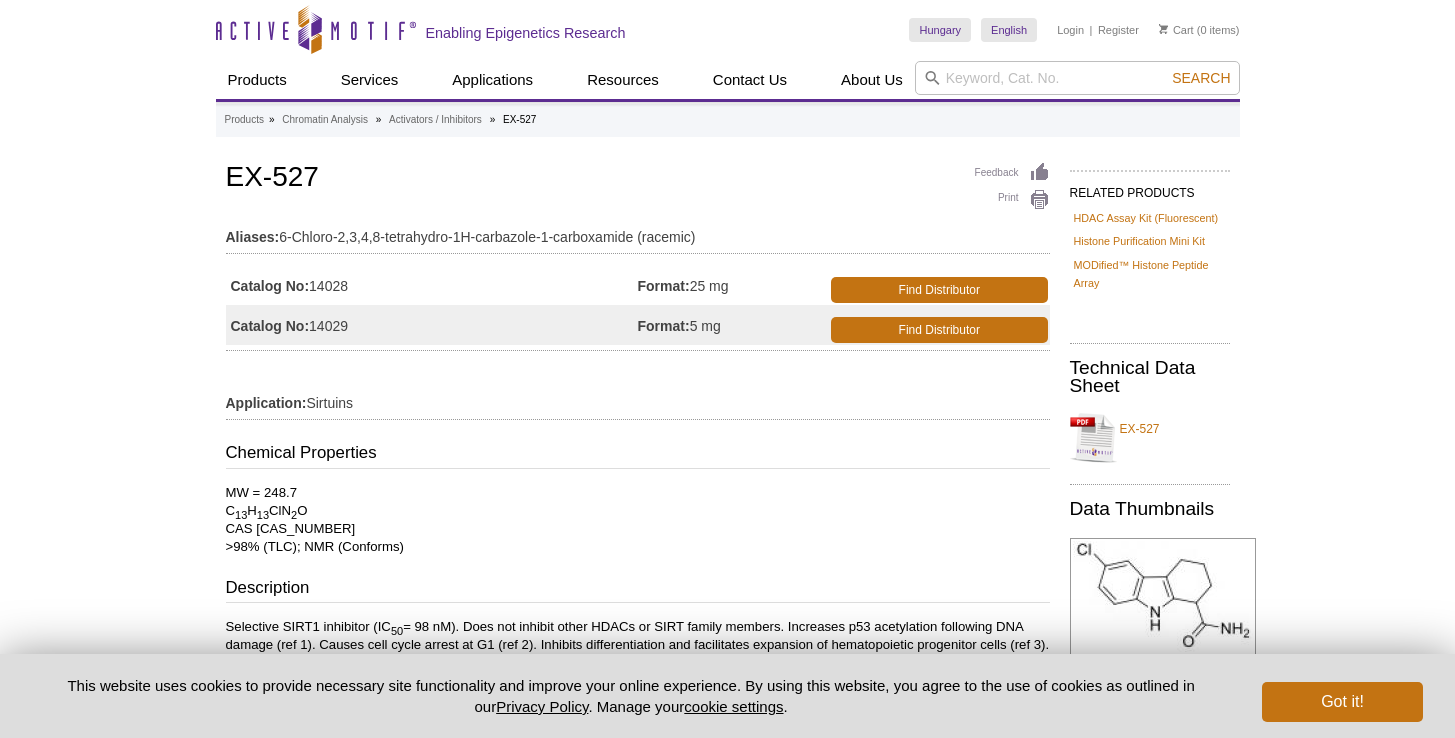 scroll, scrollTop: 0, scrollLeft: 0, axis: both 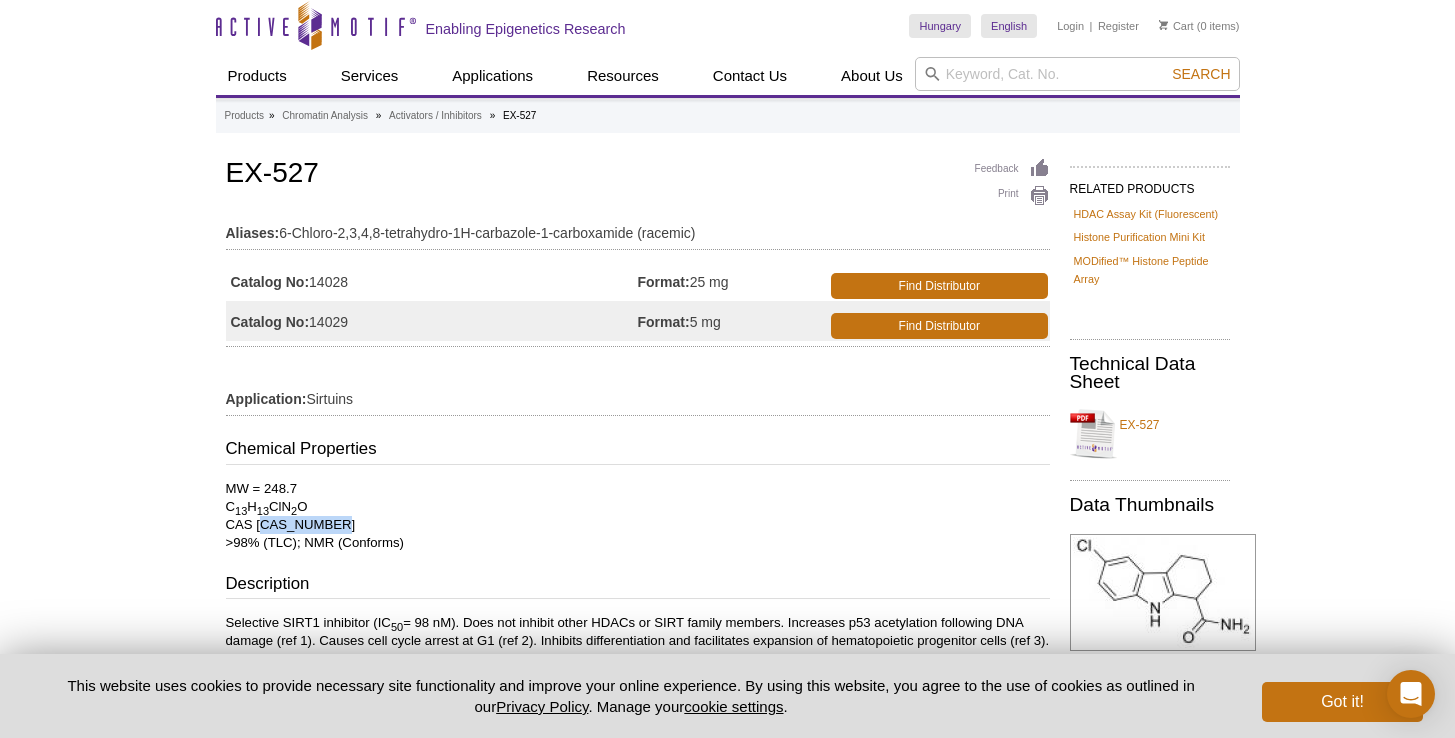 drag, startPoint x: 255, startPoint y: 527, endPoint x: 382, endPoint y: 519, distance: 127.25172 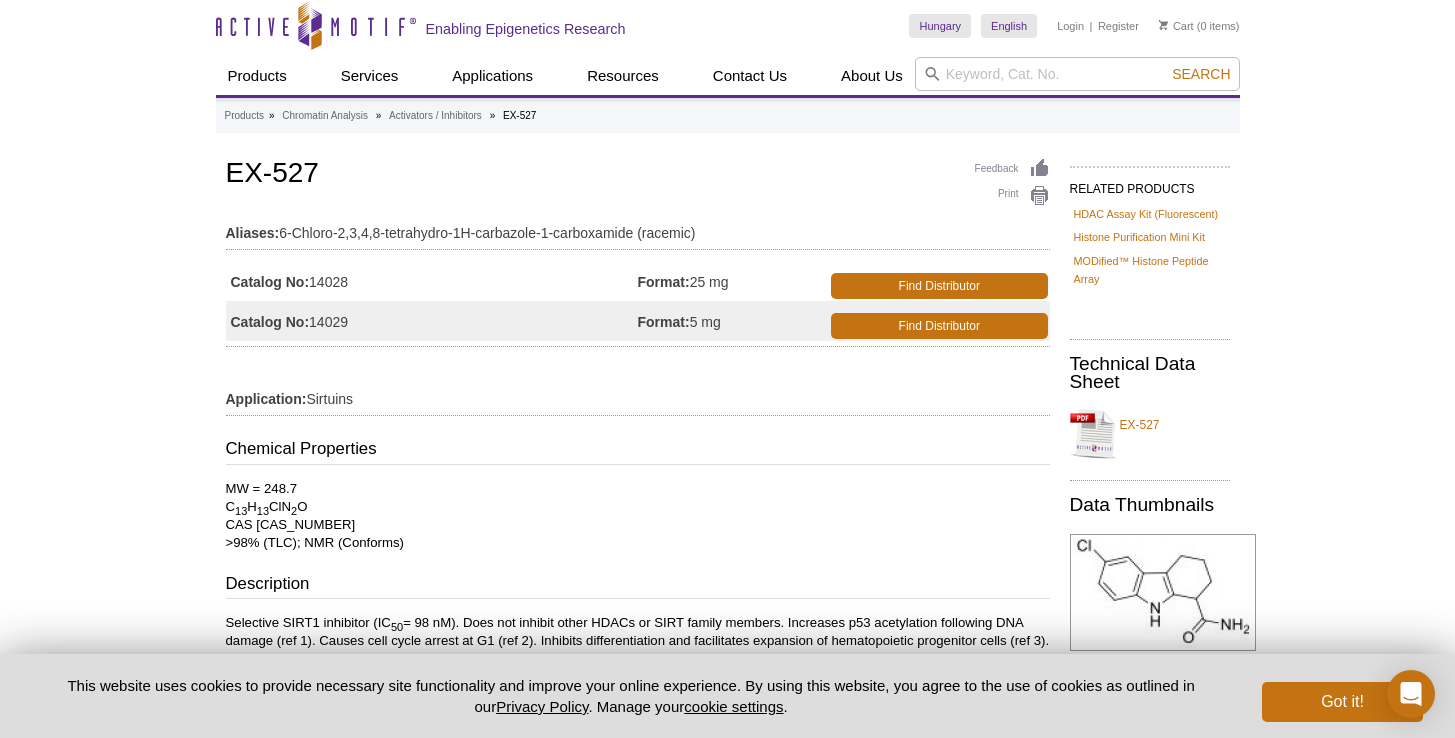 click on "MW = 248.7
C 13 H 13 ClN 2 O
CAS 49843-98-3
>98% (TLC); NMR (Conforms)" at bounding box center [638, 516] 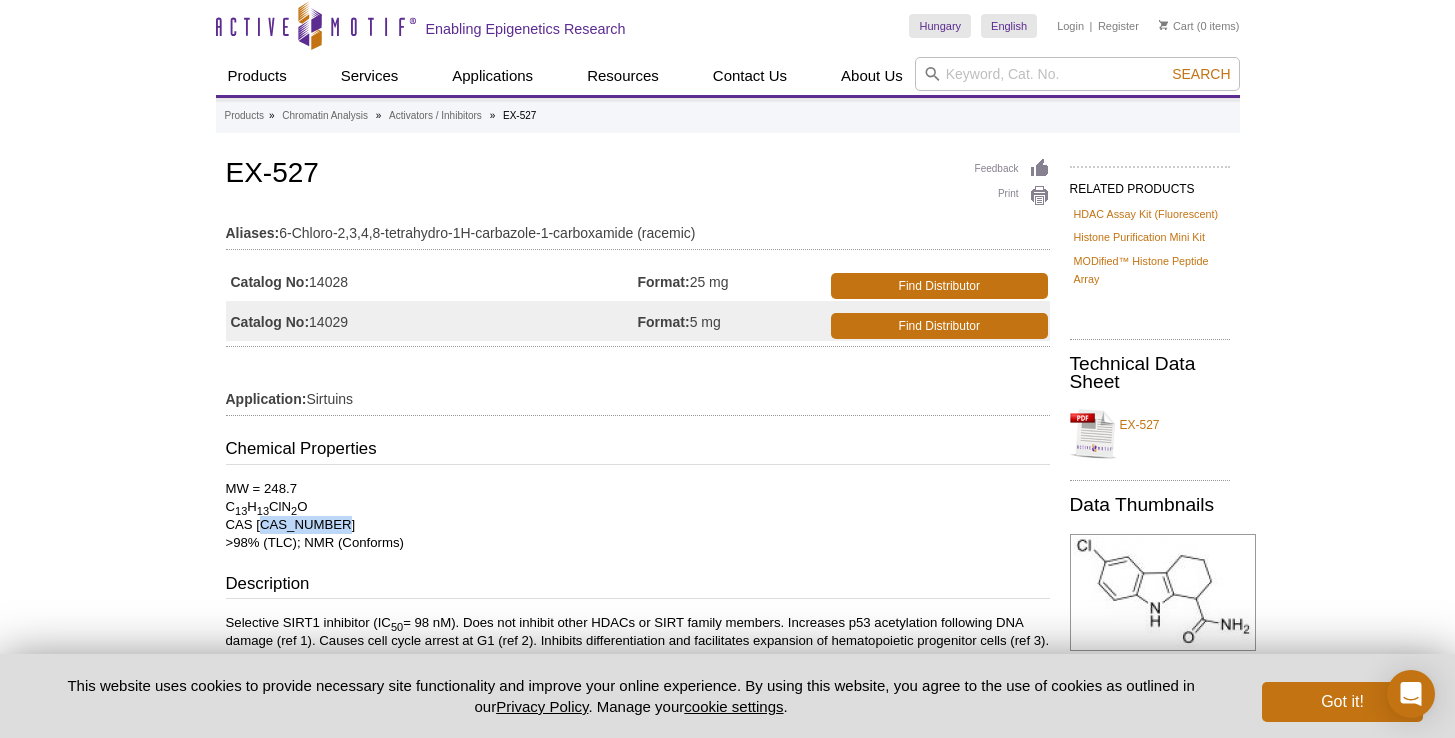 drag, startPoint x: 330, startPoint y: 525, endPoint x: 258, endPoint y: 526, distance: 72.00694 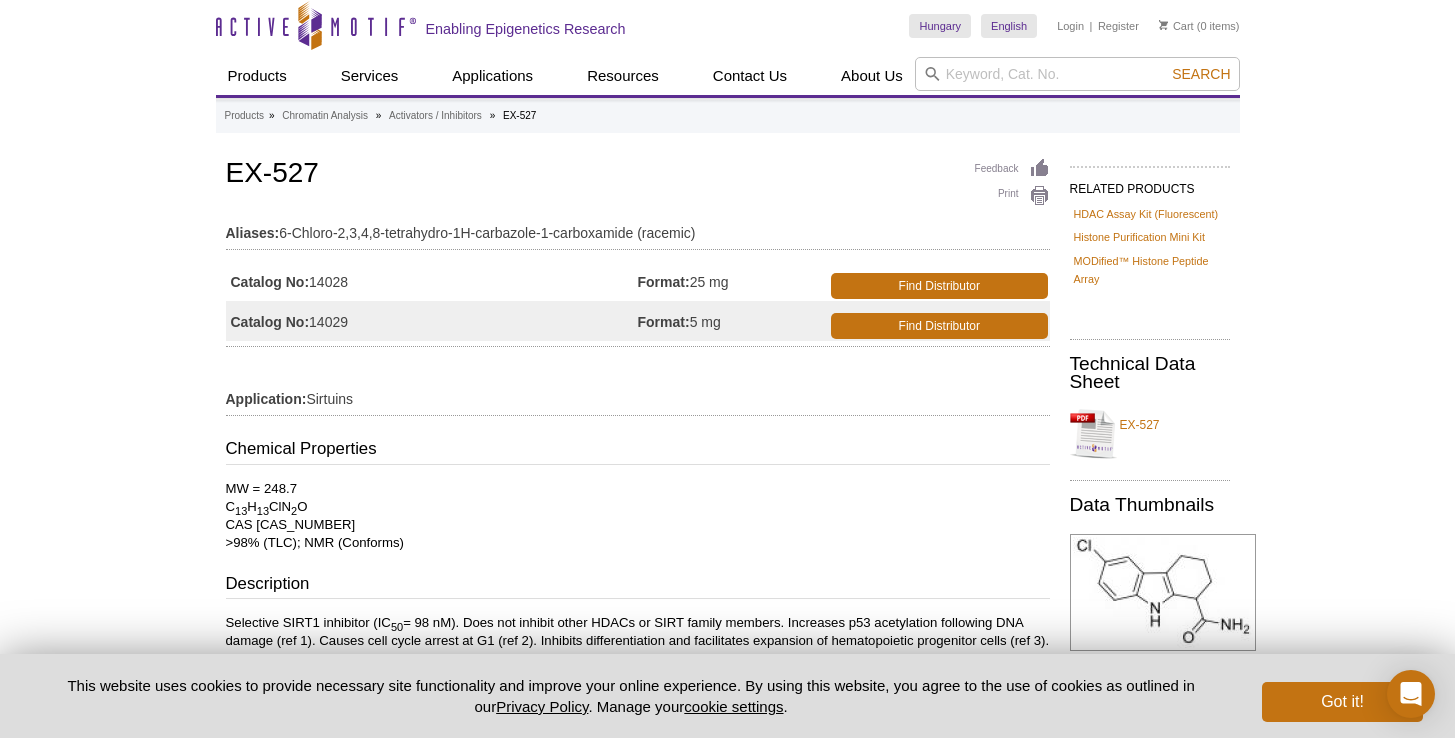 click on "Chemical Properties
MW = 248.7
C 13 H 13 ClN 2 O
CAS 49843-98-3
>98% (TLC); NMR (Conforms)
Description
Selective SIRT1 inhibitor (IC 50  = 98 nM). Does not inhibit other HDACs or SIRT family members. Increases p53 acetylation following DNA damage (ref 1). Causes cell cycle arrest at G1 (ref 2). Inhibits differentiation and facilitates expansion of hematopoietic progenitor cells (ref 3). An extremely useful tool for determining the involvement of SIRT1 in cellular physiology (ref 4). Cell permeable.
Contents
Light yellow powder. May be dissolved in DMSO (18 mg/ml); Ethanol (10 mg/ml).
Storage Conditions
Store desiccated as supplied at 4°C for up to 2 years. Store solutions at -20°C for up to 2 months.
References
1. JM Solomon  et al. Mol. Cell Biol.  2006, 26:28
2. B Peck  et al. Mol. Cancer Ther.  2010, 9:844
3. T Peled  et al. Exp. Hematol..  2012, 40:342
4. JL Andersen  et al. Mol. Cell  2011, 43:834" at bounding box center [638, 754] 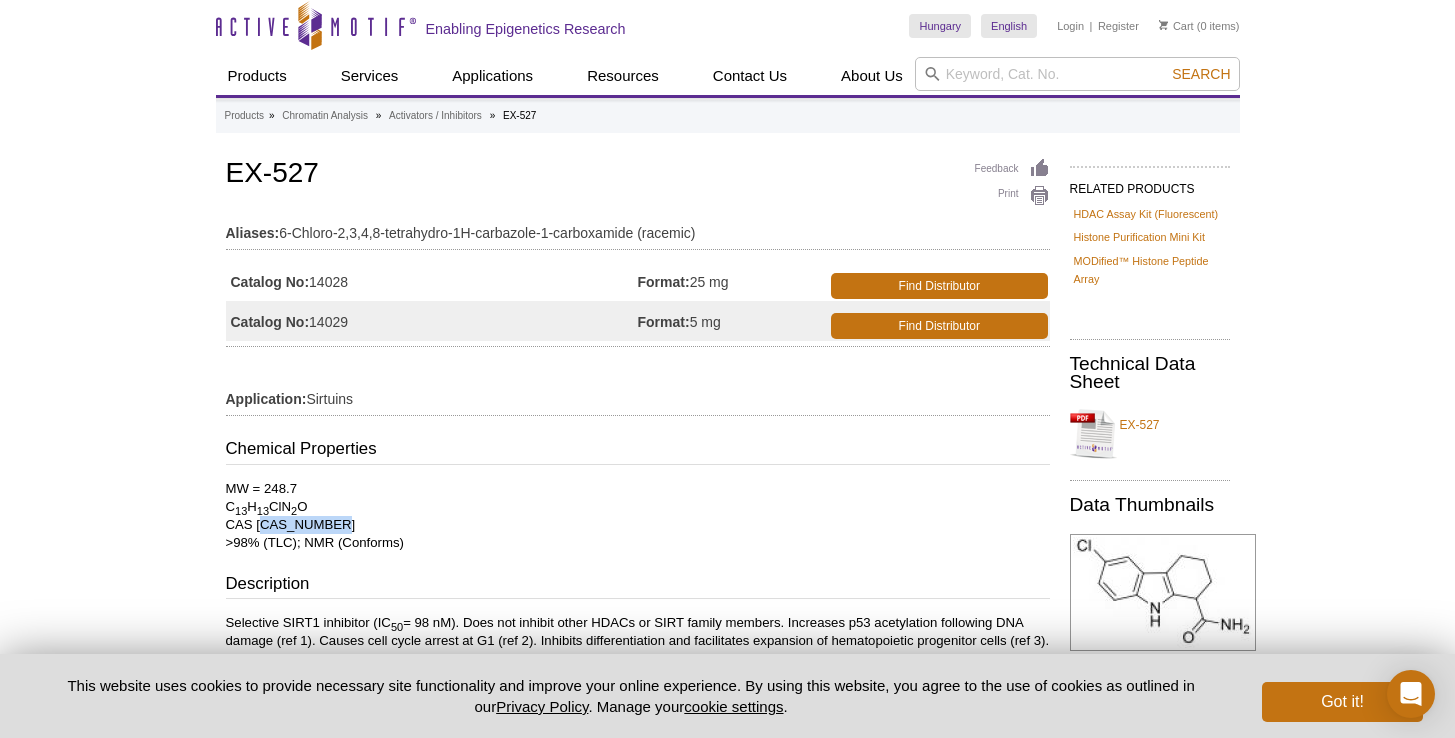 drag, startPoint x: 386, startPoint y: 521, endPoint x: 256, endPoint y: 526, distance: 130.09612 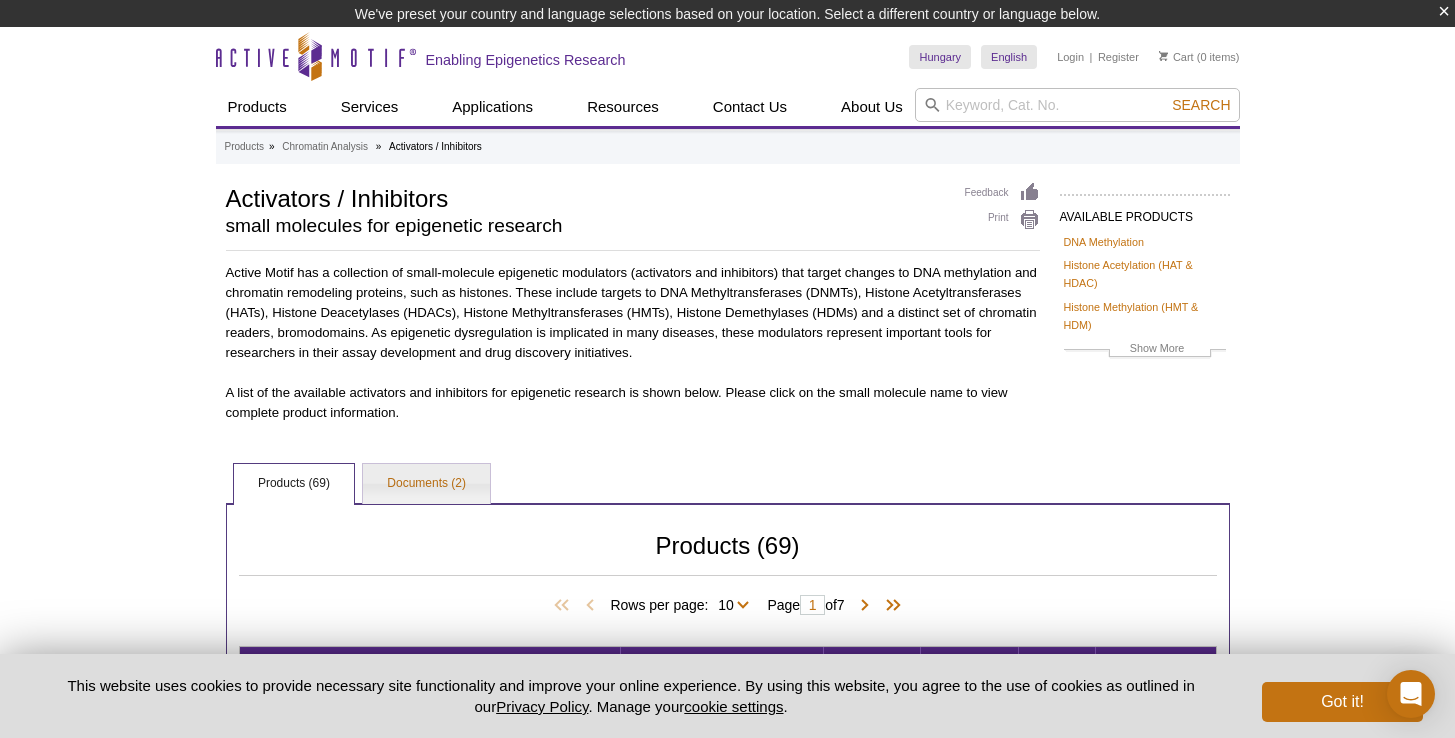 scroll, scrollTop: 557, scrollLeft: 0, axis: vertical 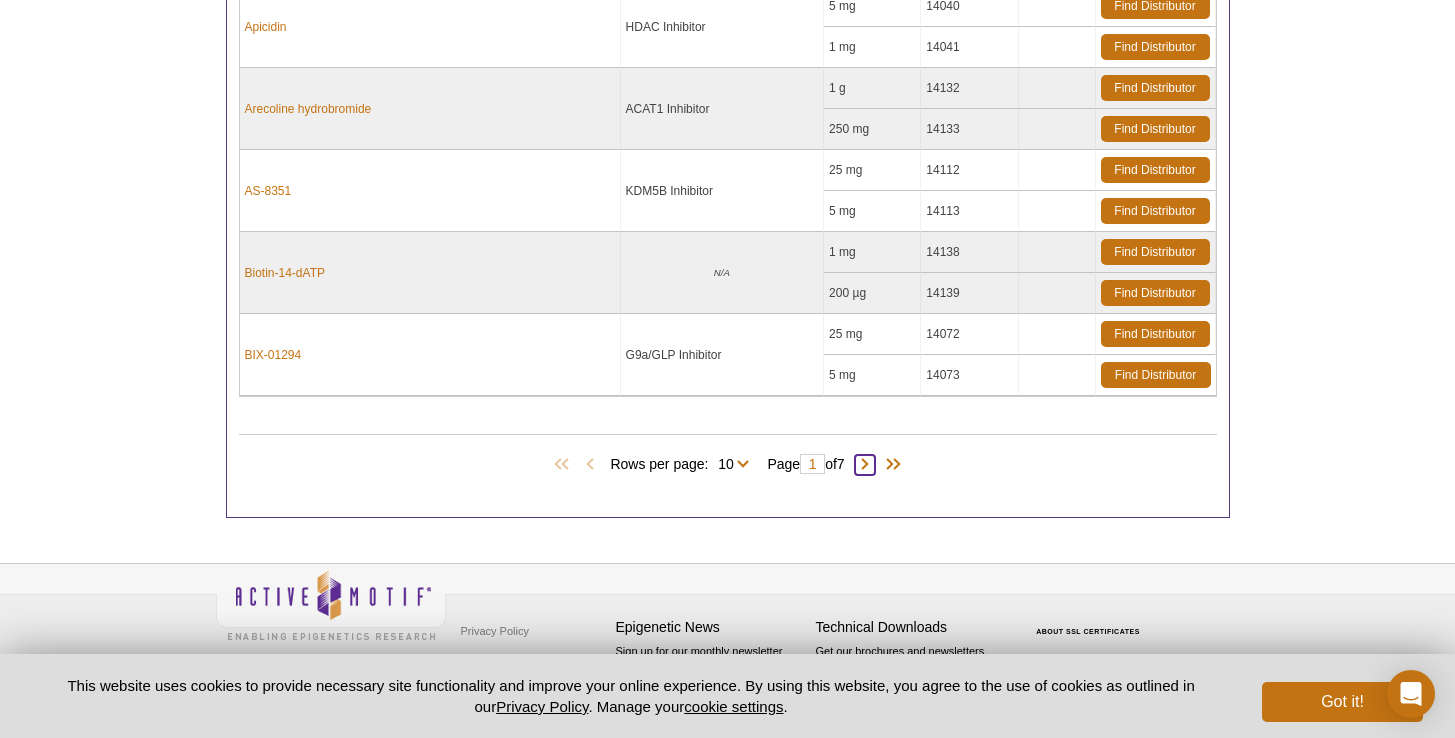 click at bounding box center (865, 465) 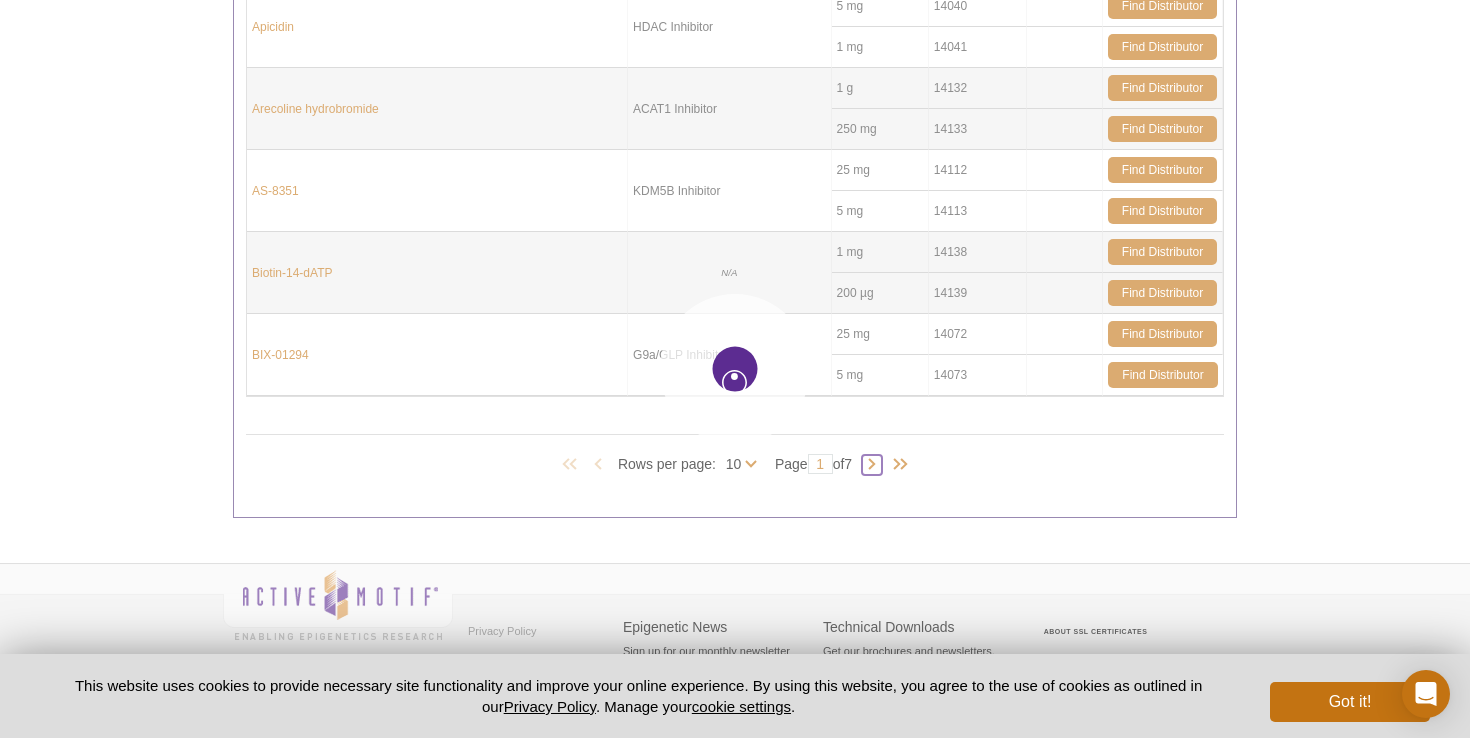 type on "2" 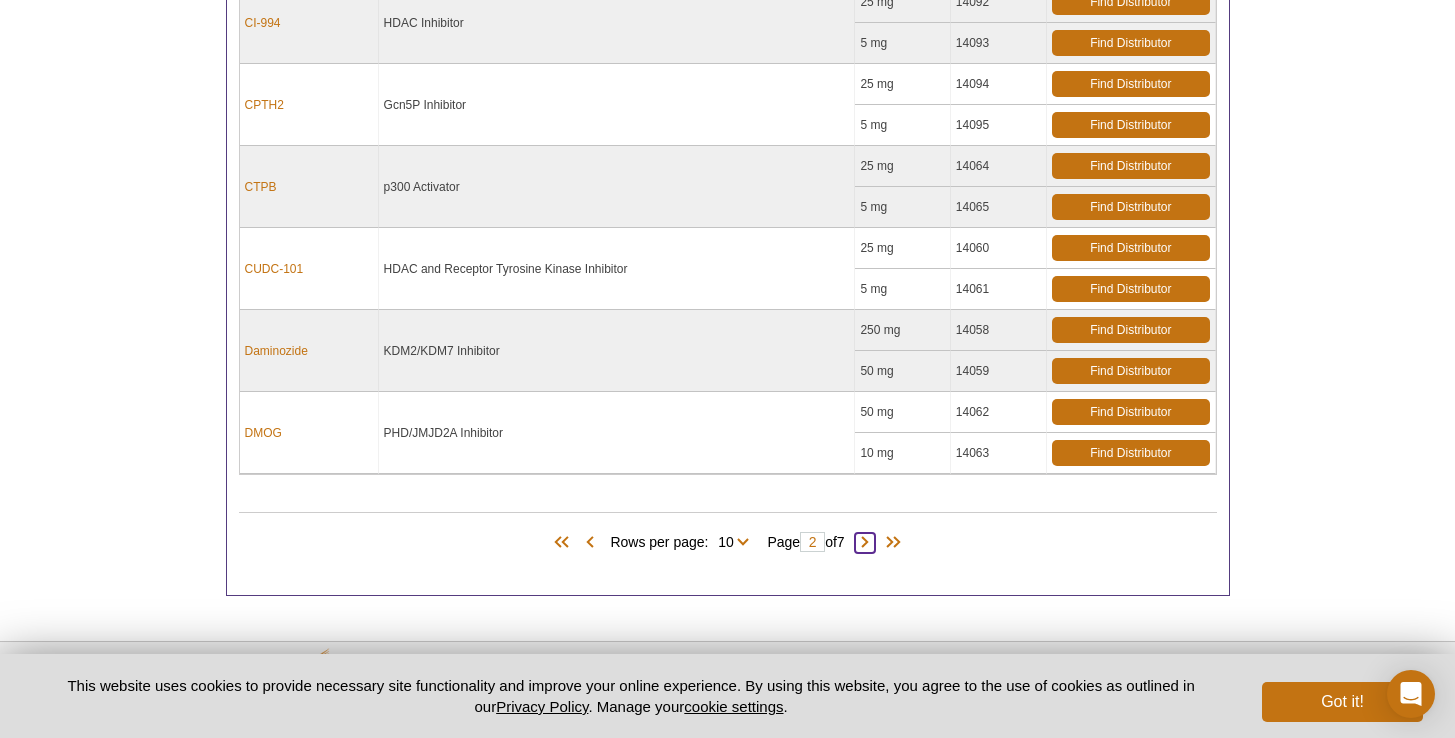 scroll, scrollTop: 1017, scrollLeft: 0, axis: vertical 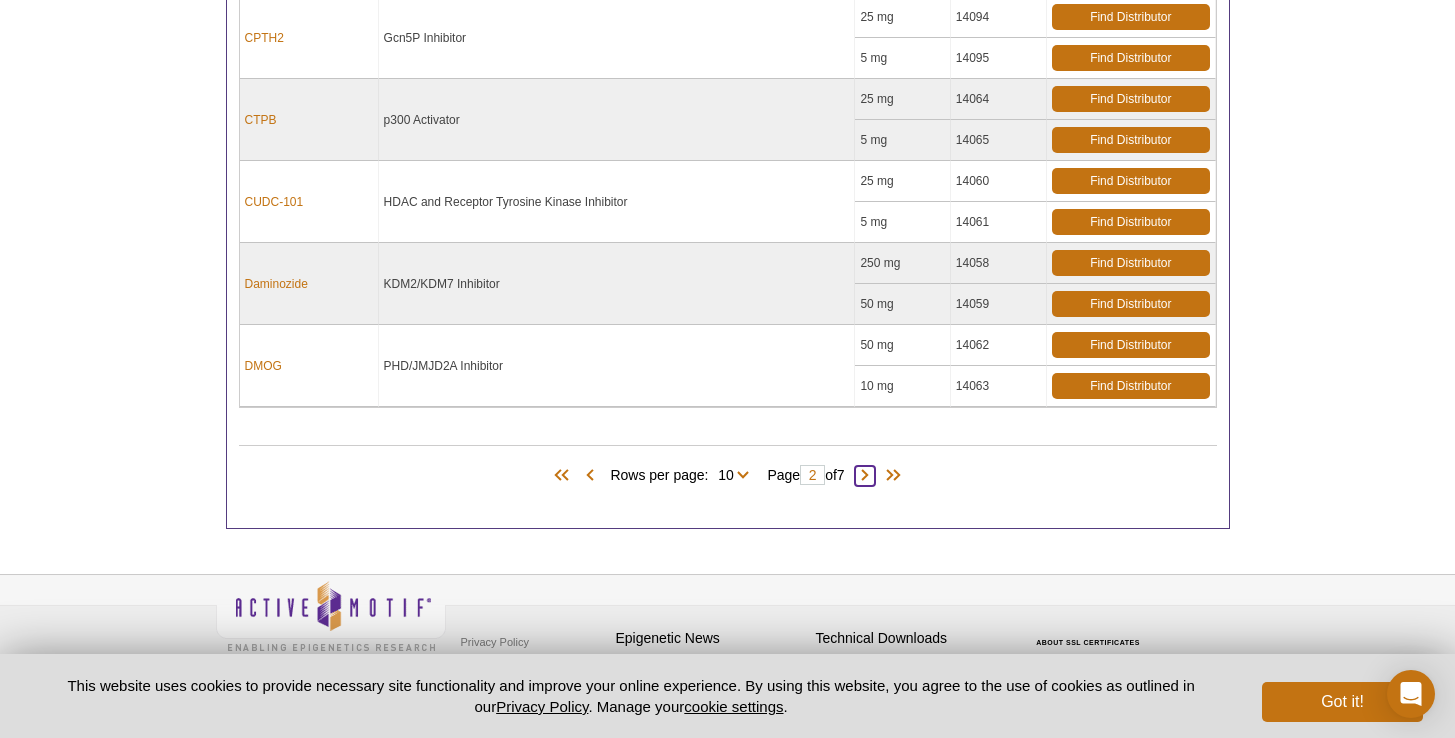 click at bounding box center [865, 476] 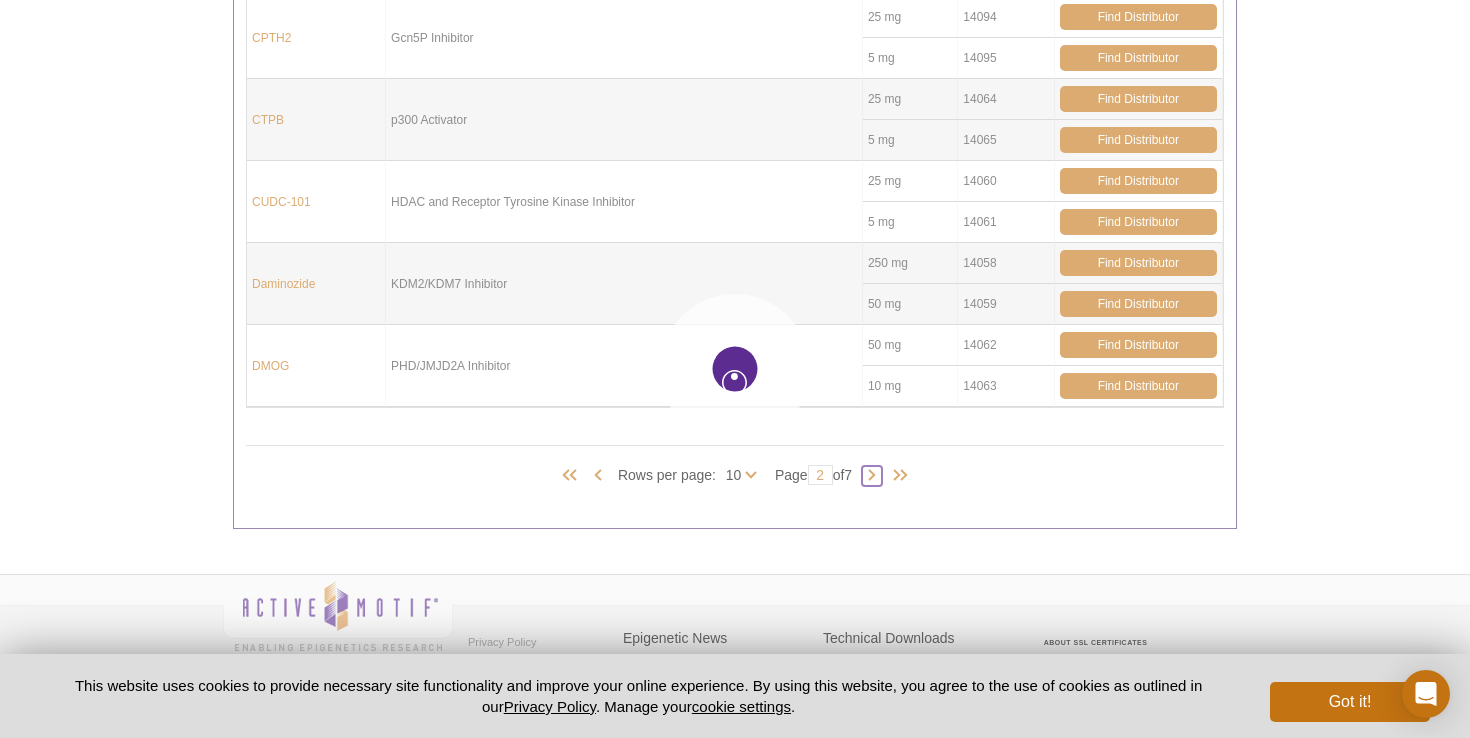 type on "3" 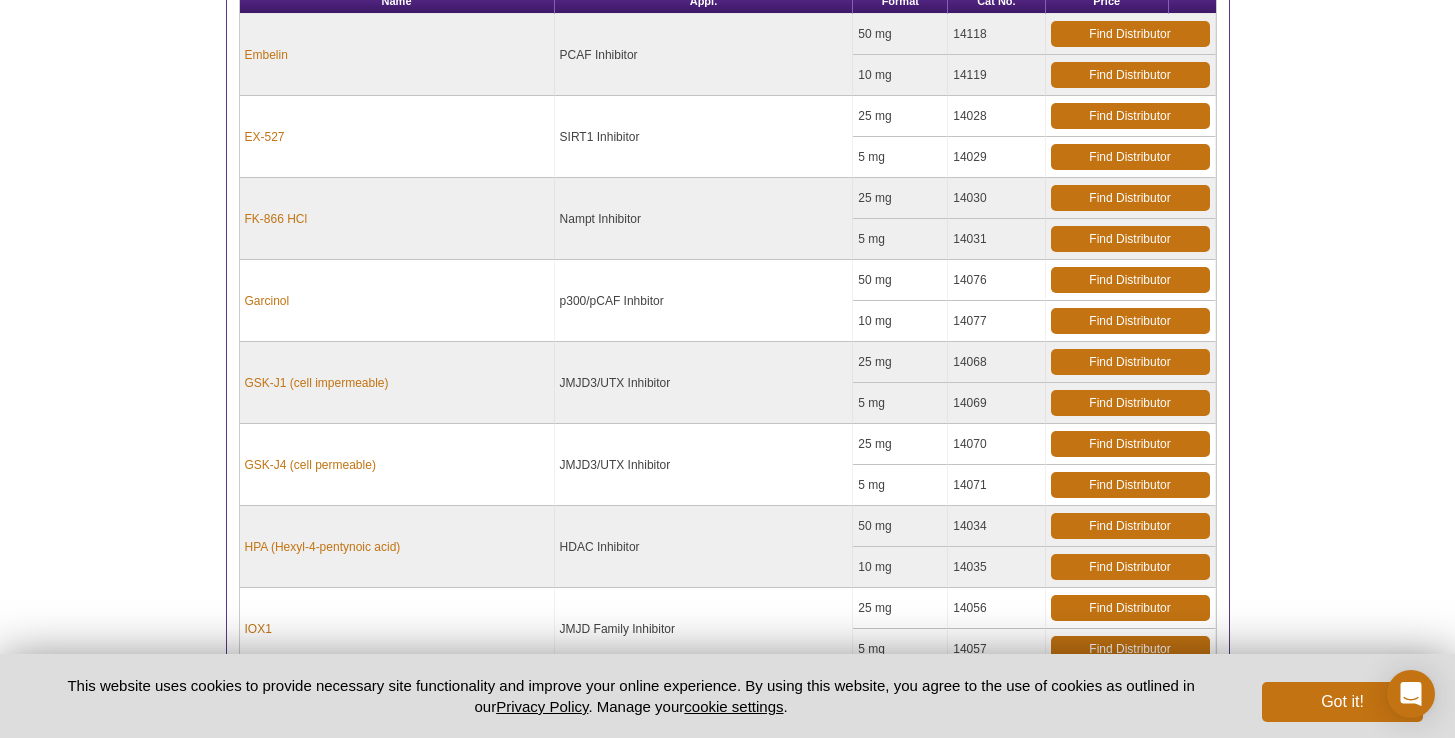 scroll, scrollTop: 612, scrollLeft: 0, axis: vertical 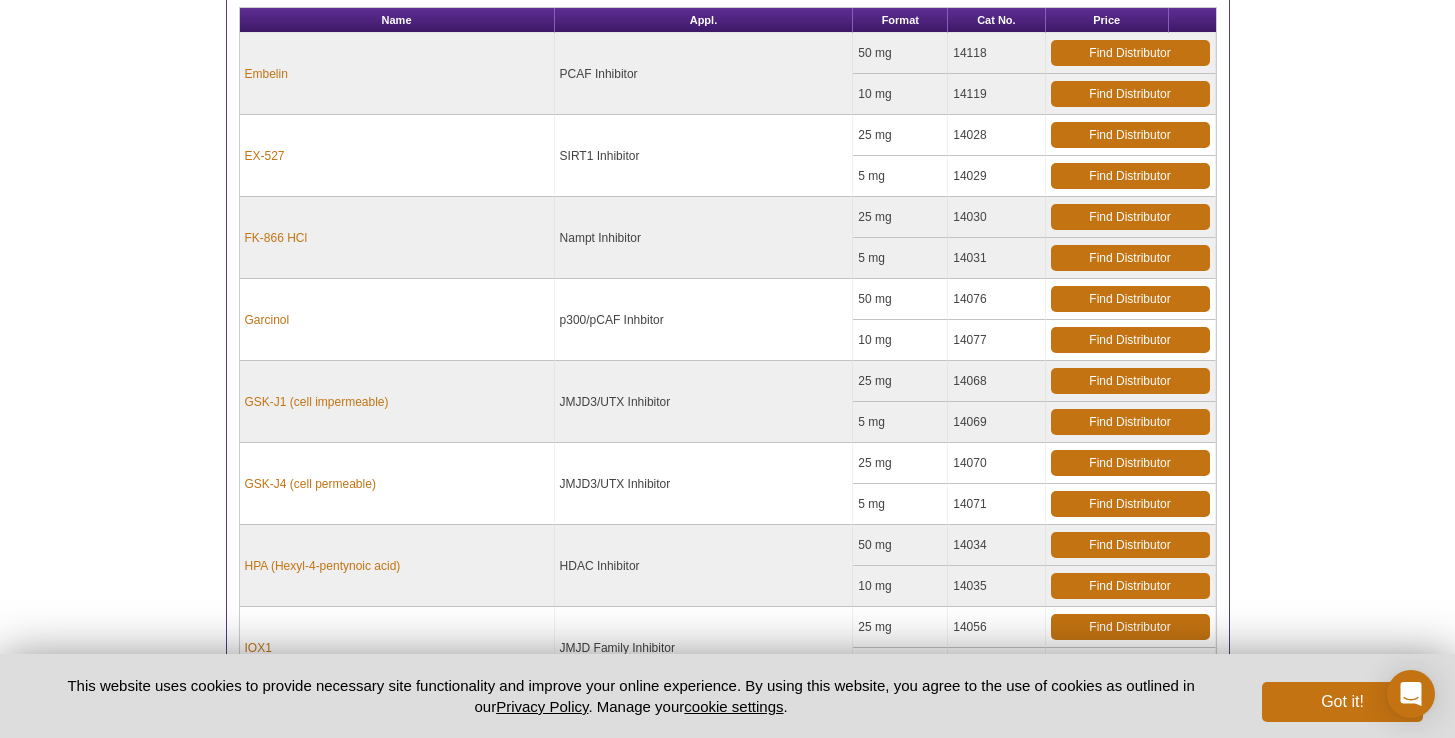 click on "FK-866 HCl" at bounding box center (397, 238) 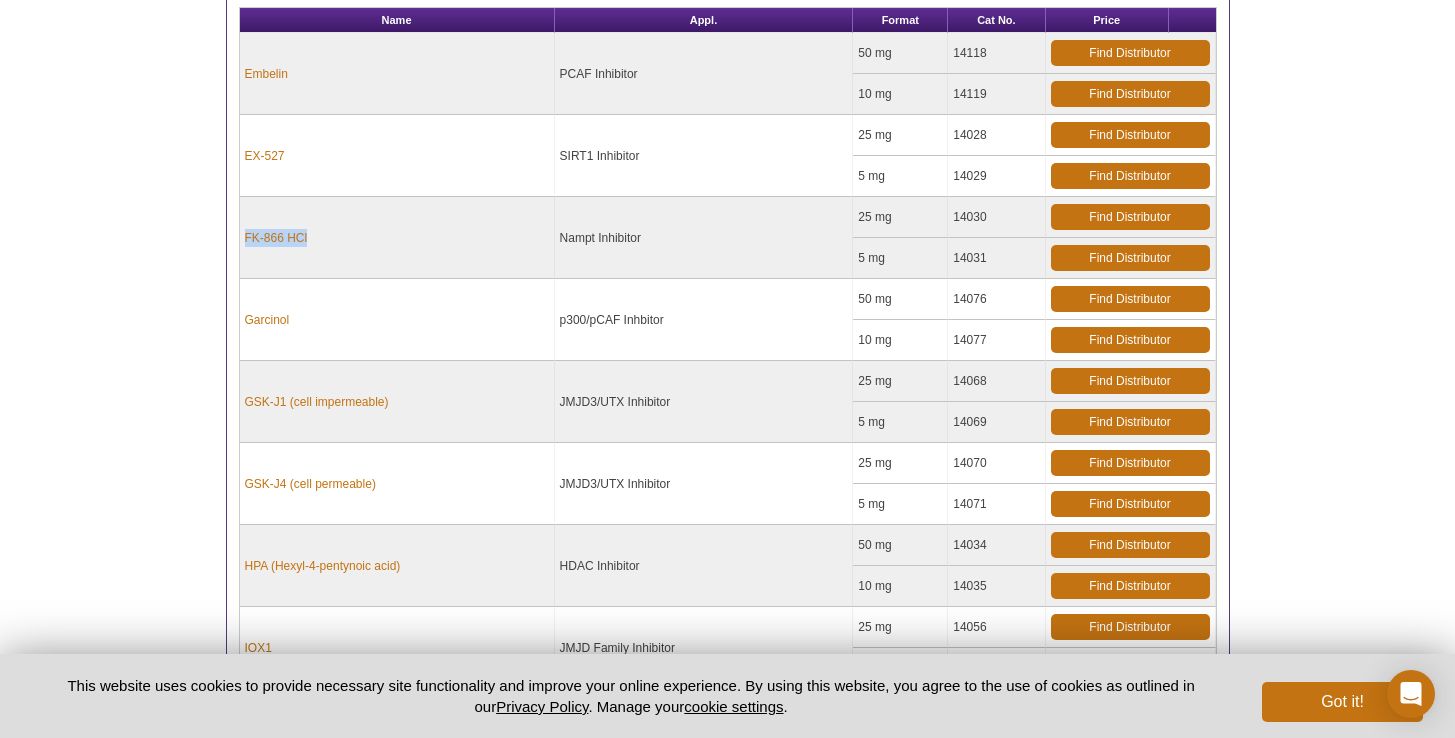 drag, startPoint x: 328, startPoint y: 242, endPoint x: 239, endPoint y: 245, distance: 89.050545 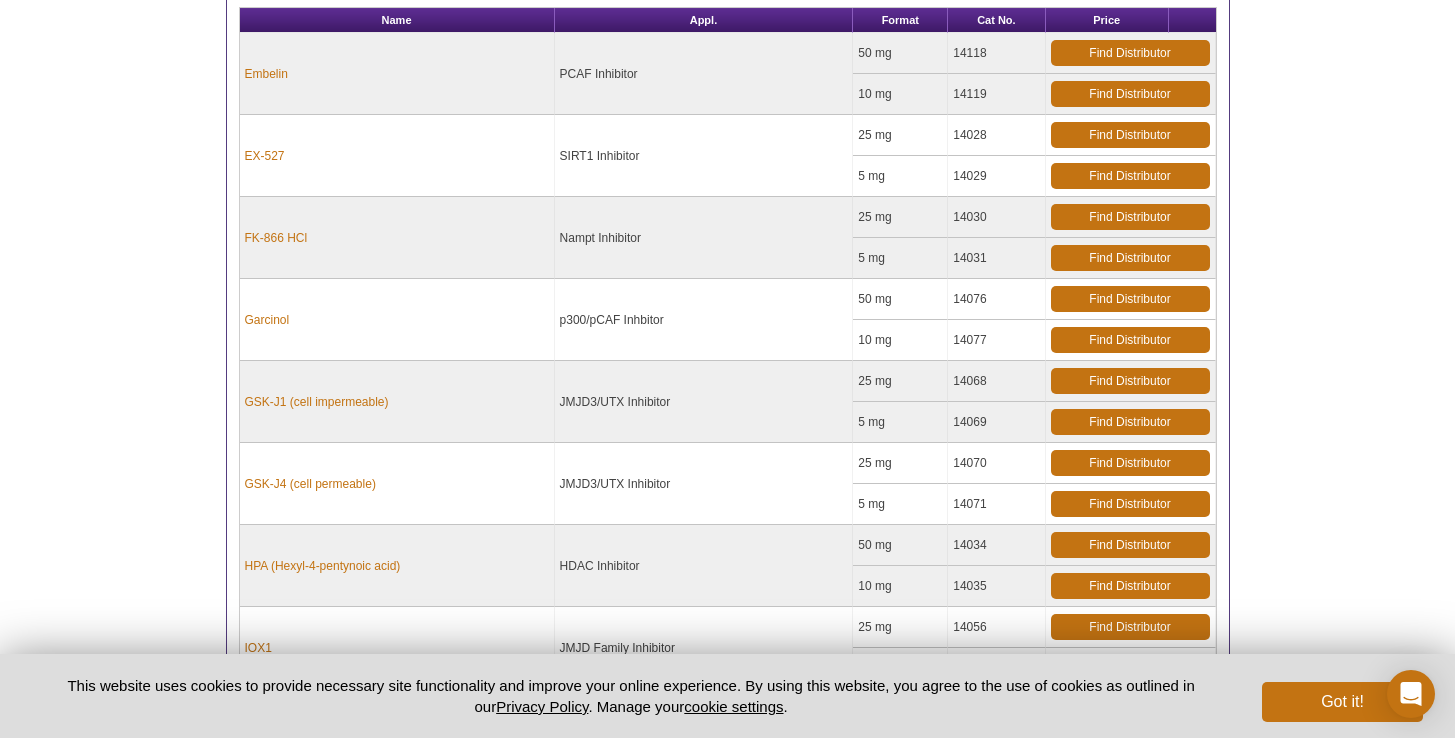 click on "FK-866 HCl" at bounding box center [397, 238] 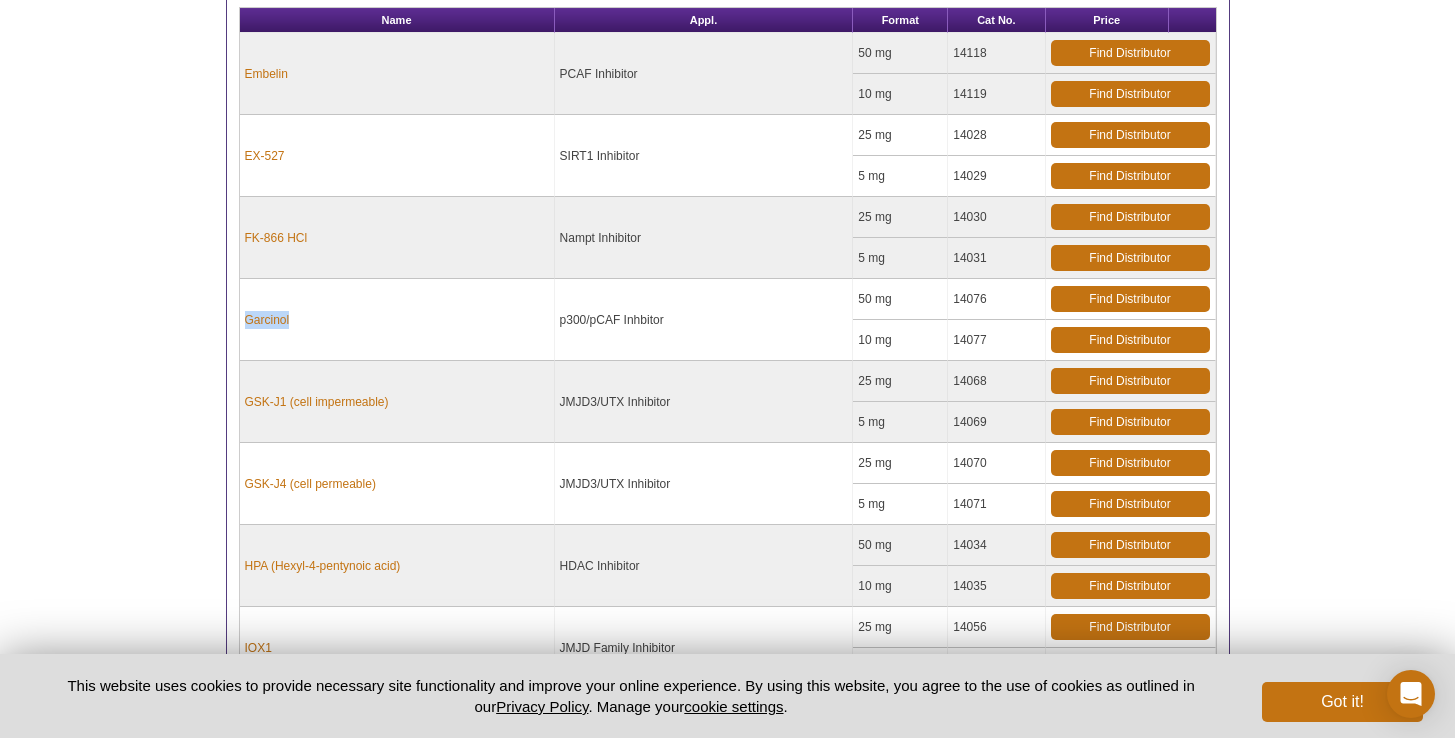 drag, startPoint x: 320, startPoint y: 315, endPoint x: 241, endPoint y: 315, distance: 79 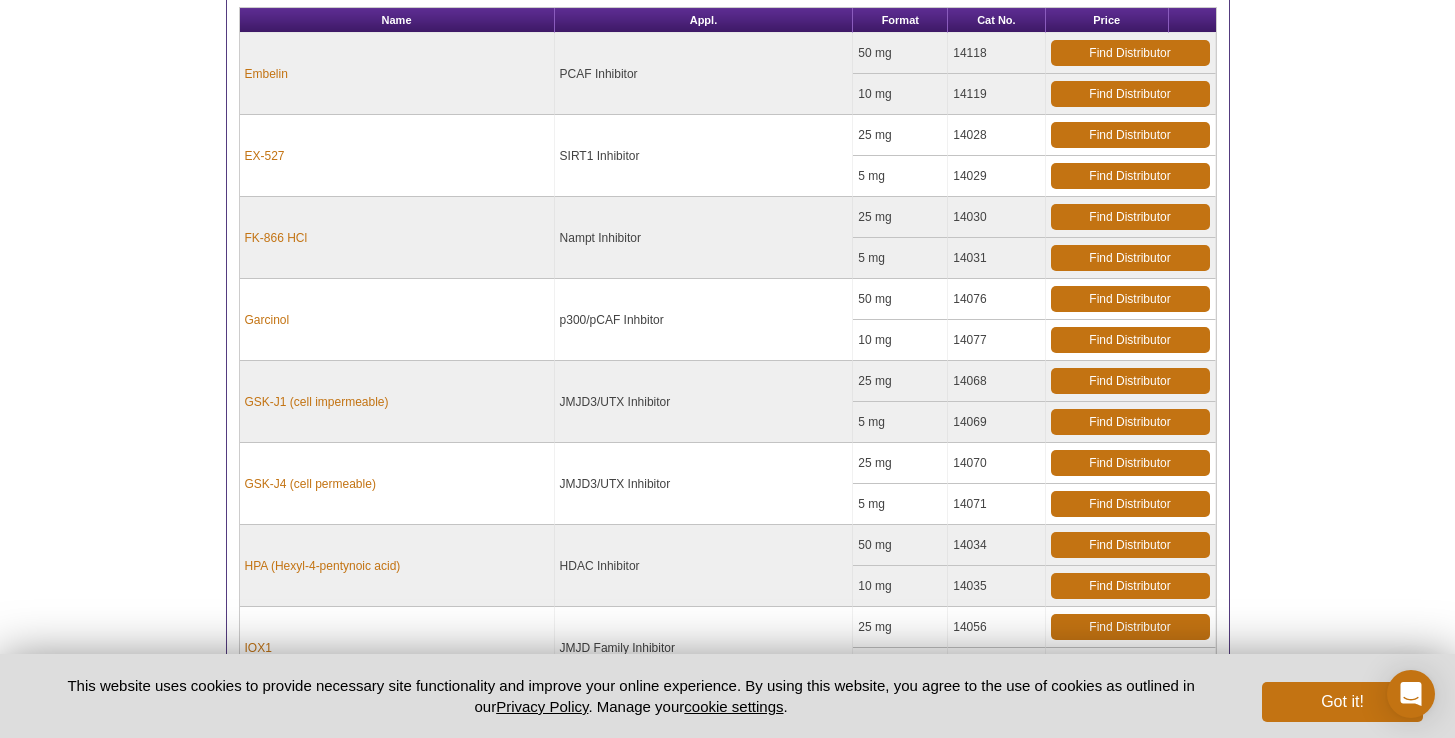 click on "GSK-J1 (cell impermeable)" at bounding box center (397, 402) 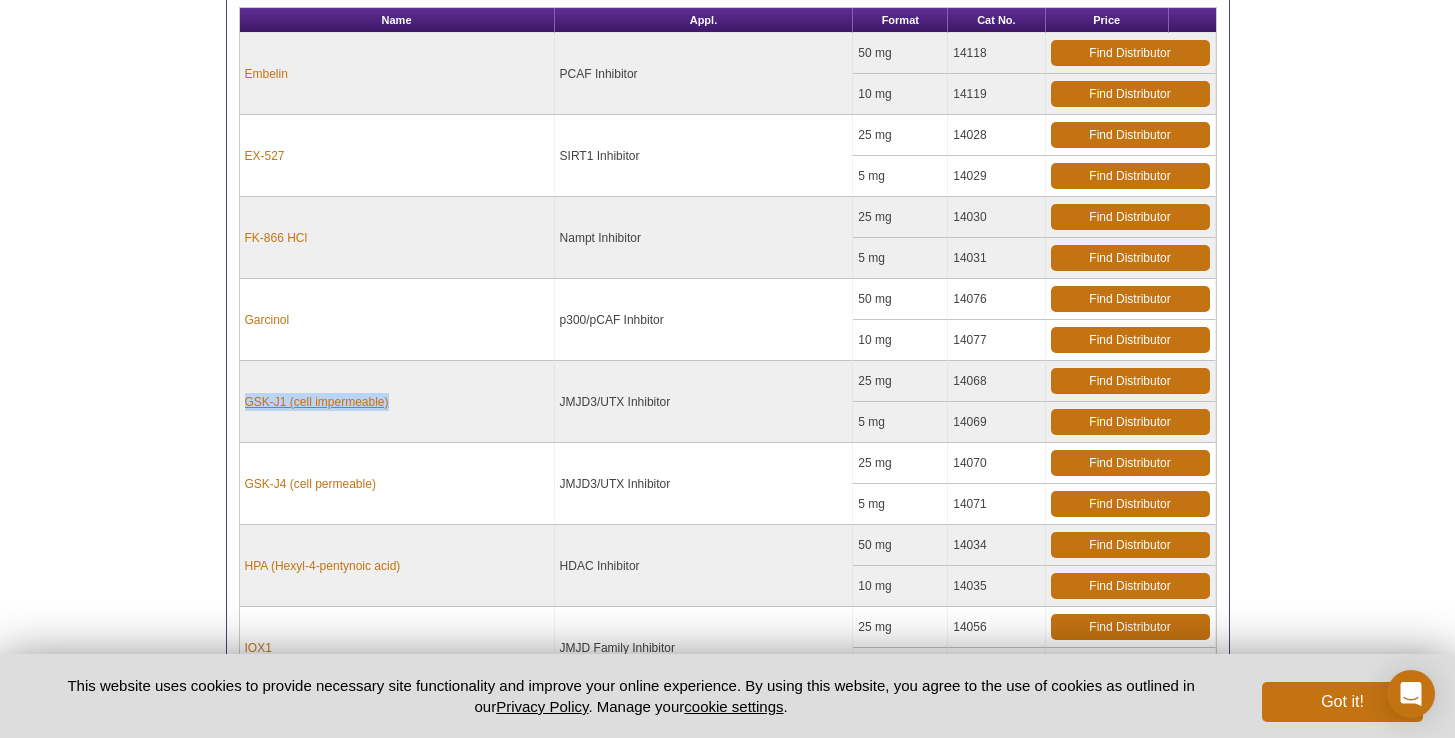 drag, startPoint x: 441, startPoint y: 402, endPoint x: 246, endPoint y: 403, distance: 195.00256 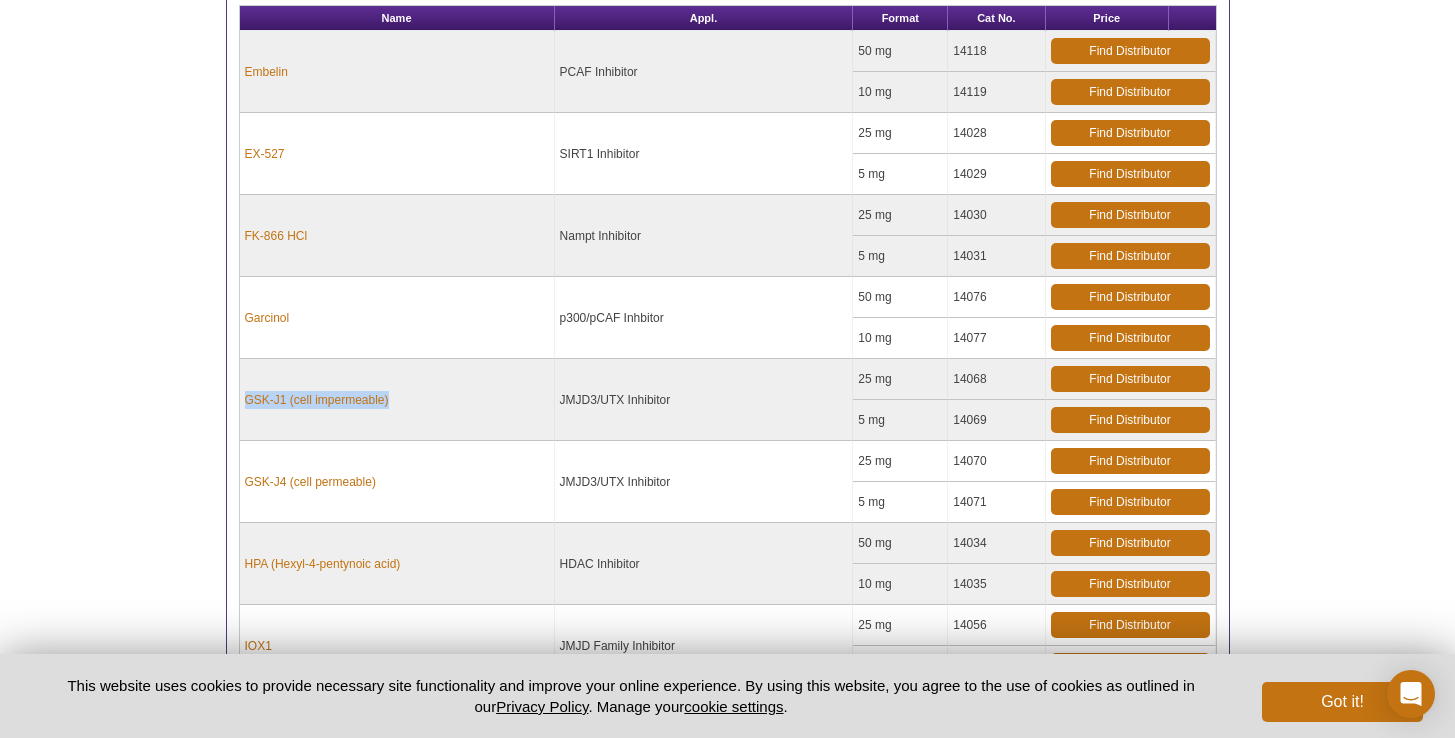 scroll, scrollTop: 616, scrollLeft: 0, axis: vertical 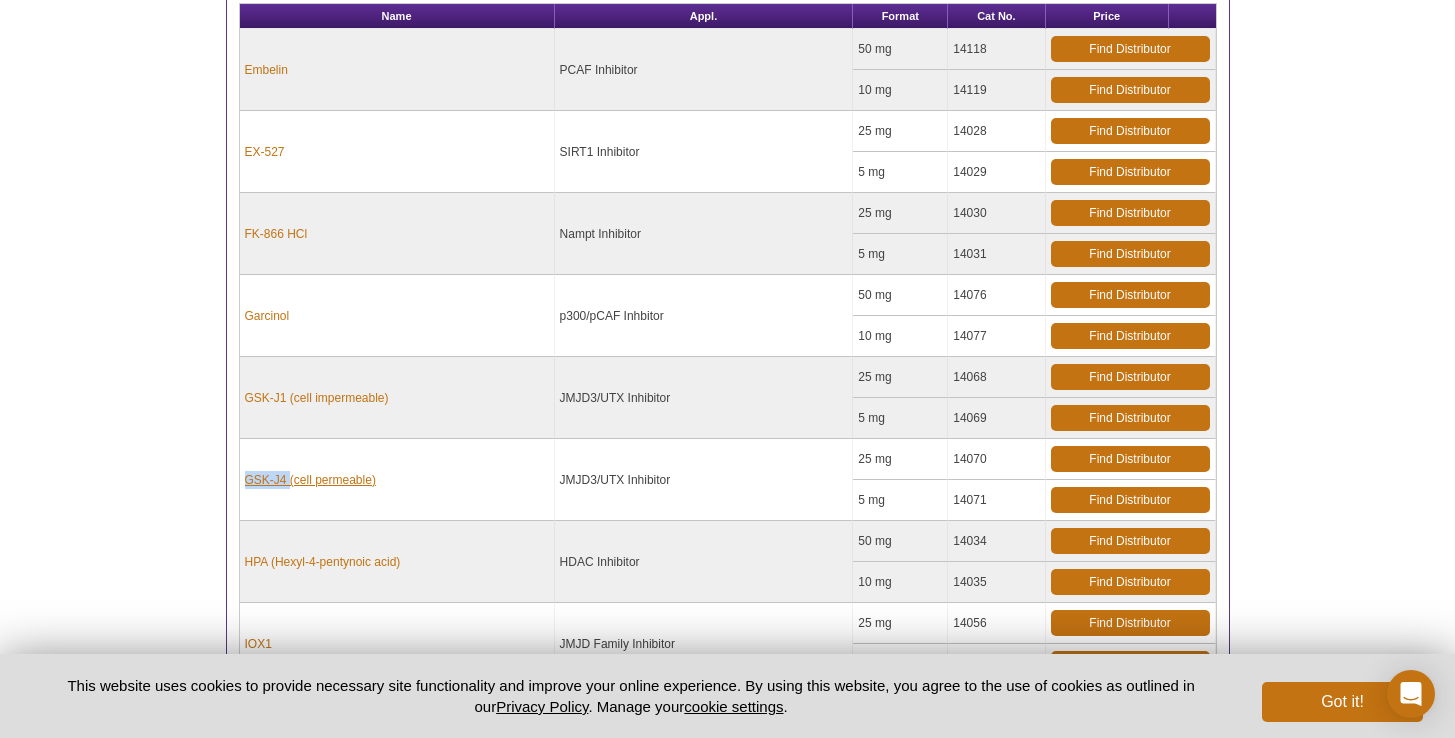drag, startPoint x: 242, startPoint y: 464, endPoint x: 288, endPoint y: 482, distance: 49.396355 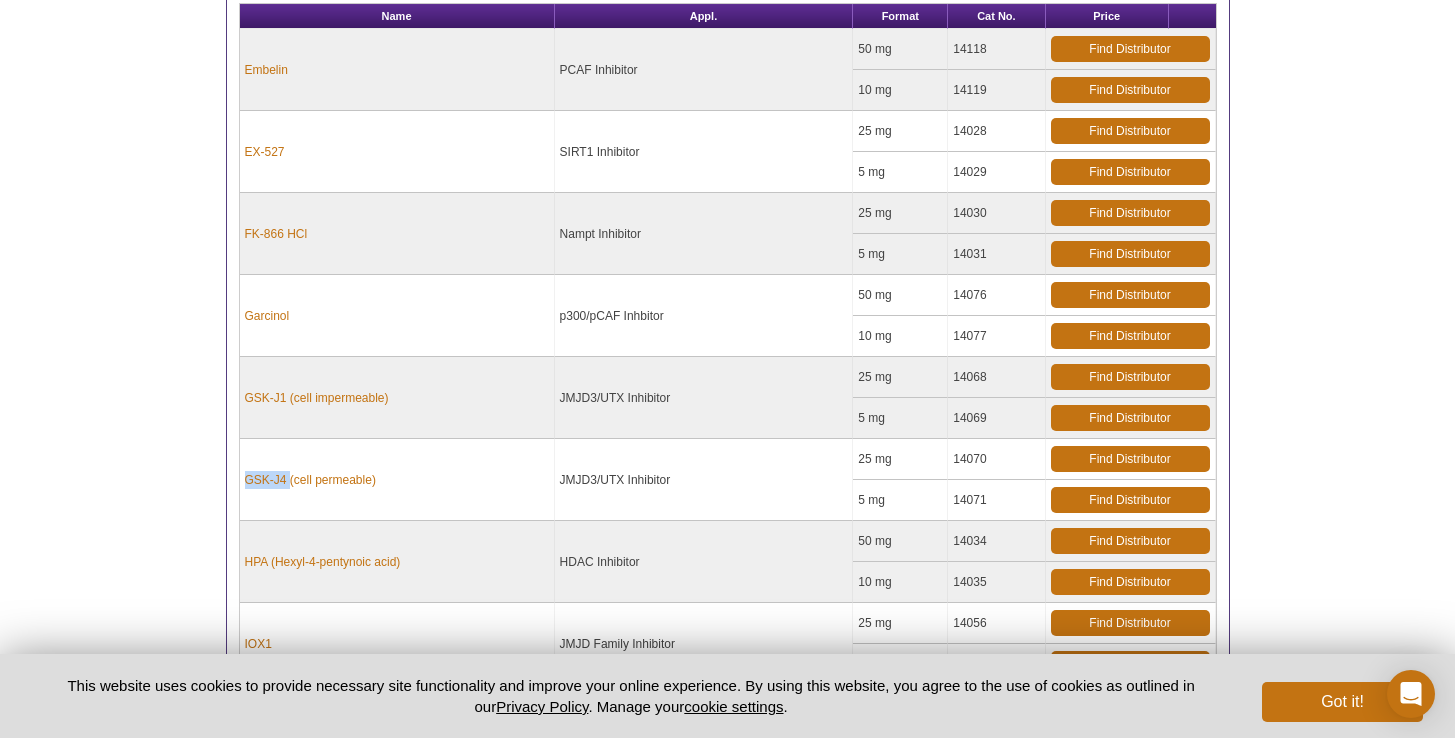 copy on "GSK-J4" 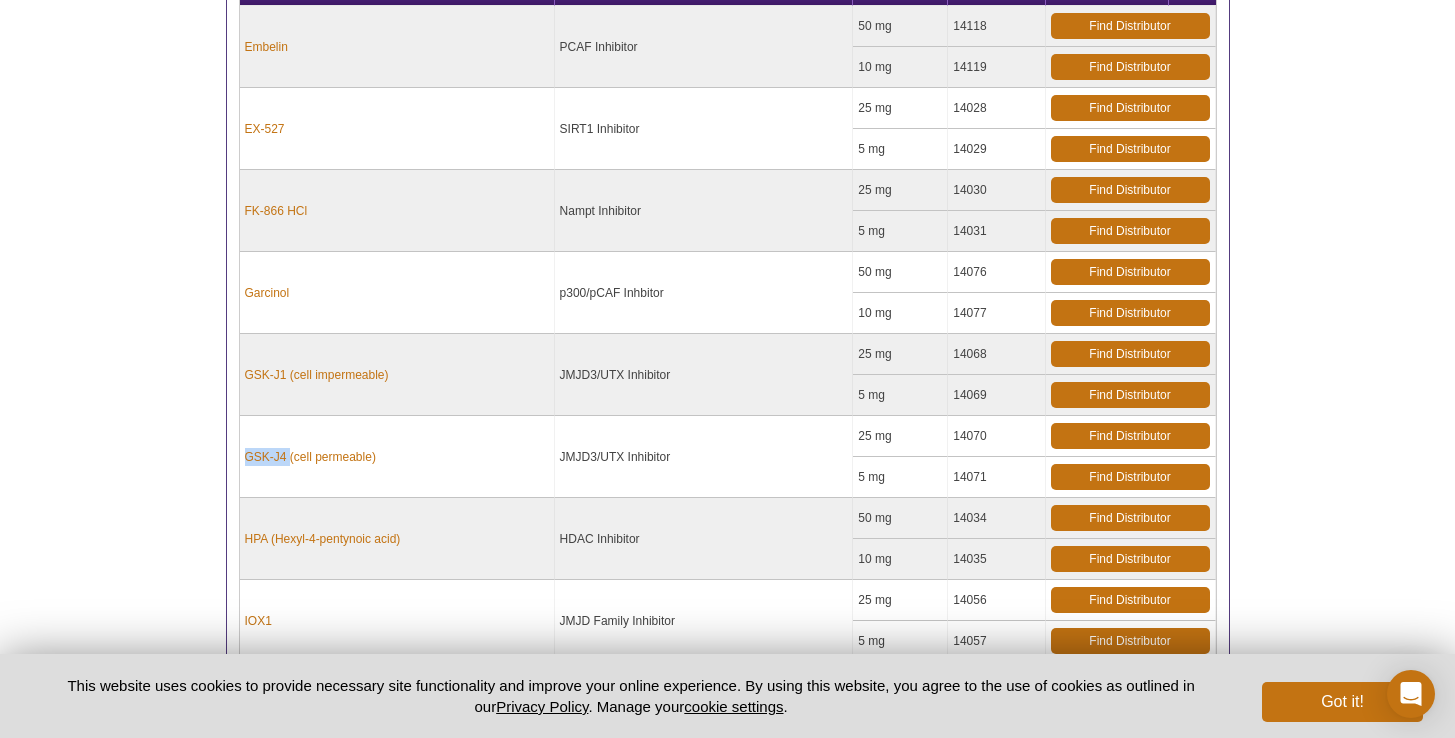 scroll, scrollTop: 641, scrollLeft: 0, axis: vertical 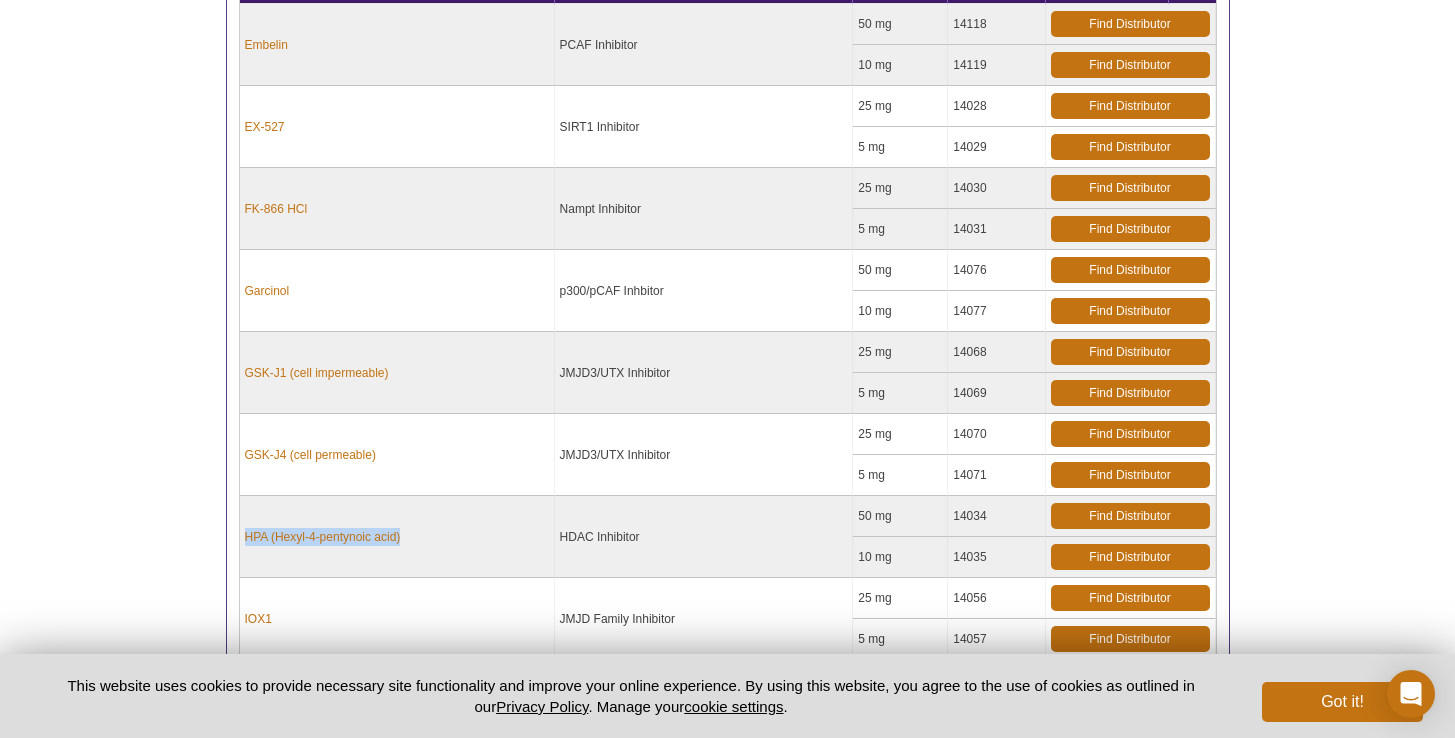 drag, startPoint x: 240, startPoint y: 524, endPoint x: 415, endPoint y: 535, distance: 175.34537 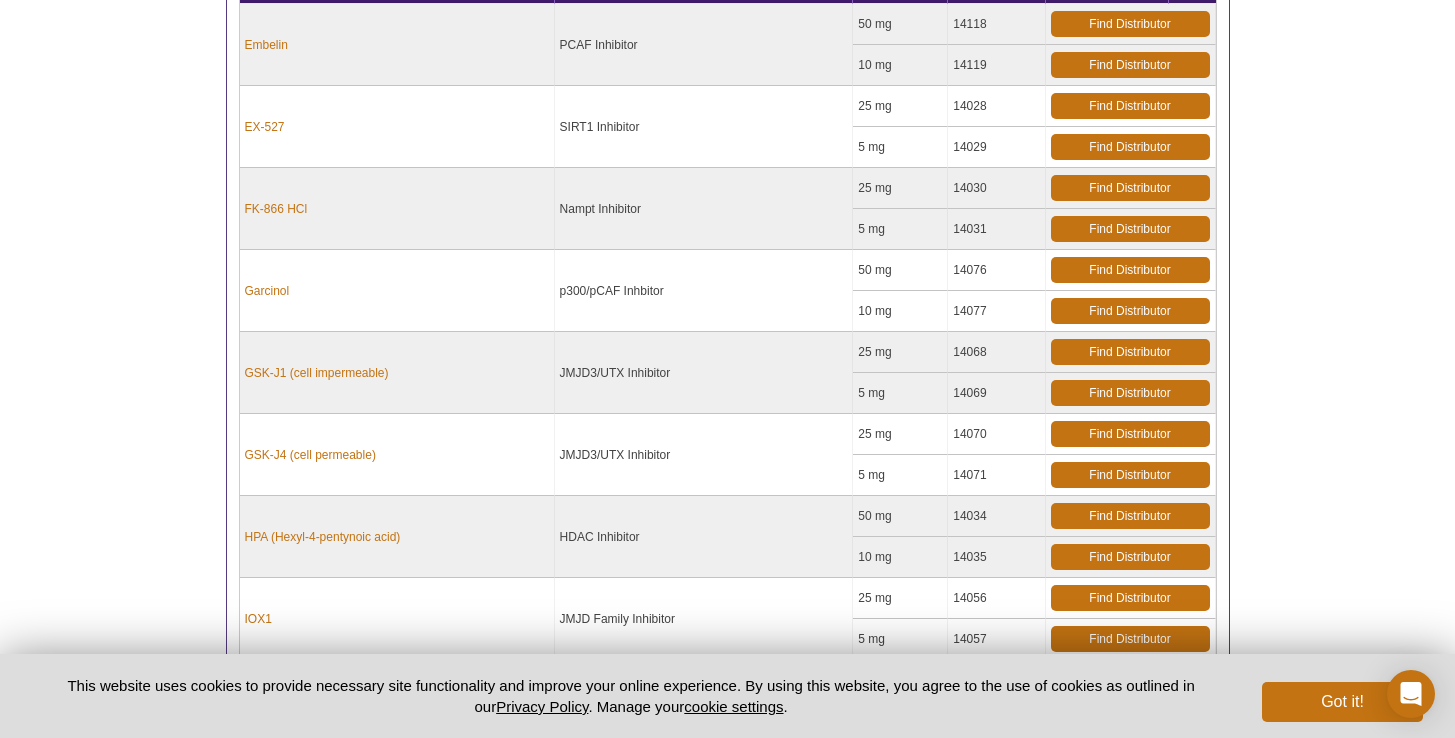 click on "HPA (Hexyl-4-pentynoic acid)" at bounding box center [397, 537] 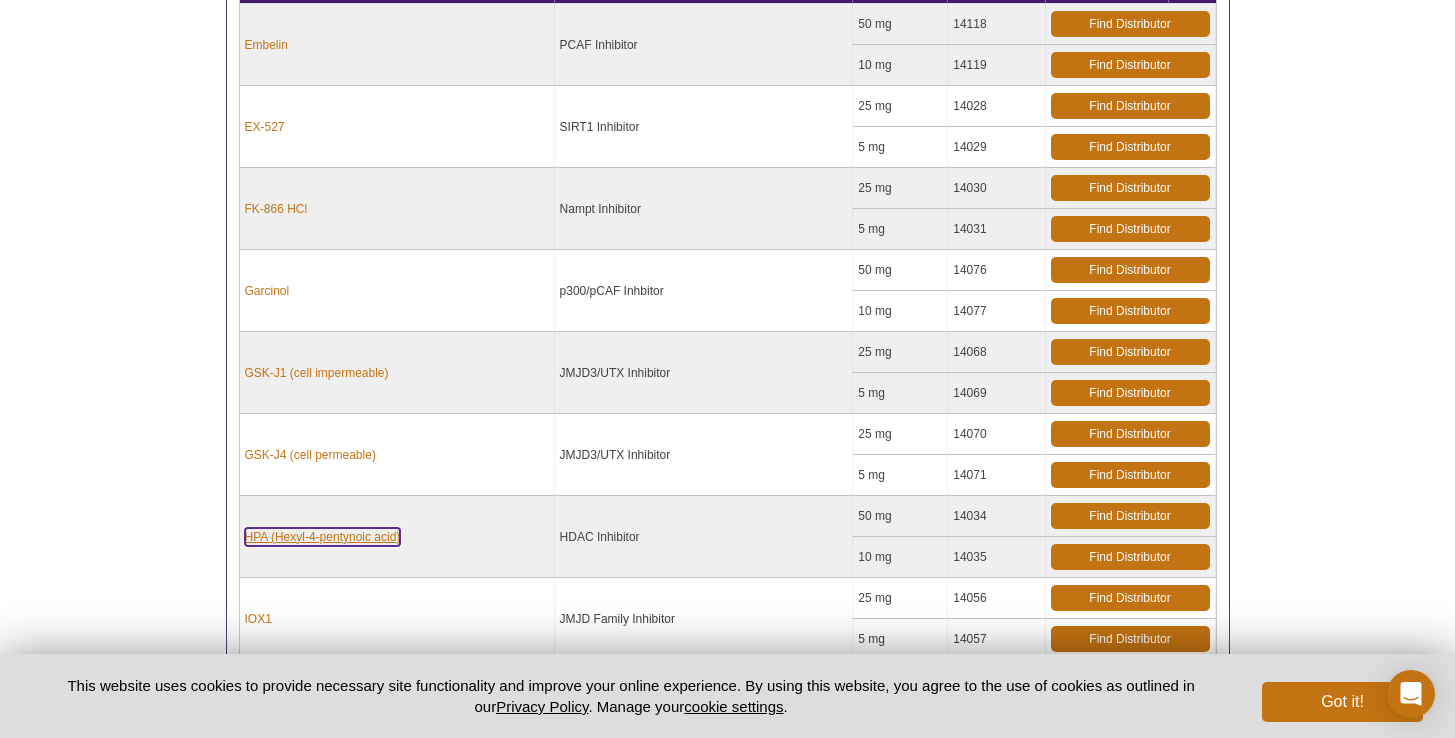 click on "HPA (Hexyl-4-pentynoic acid)" at bounding box center (323, 537) 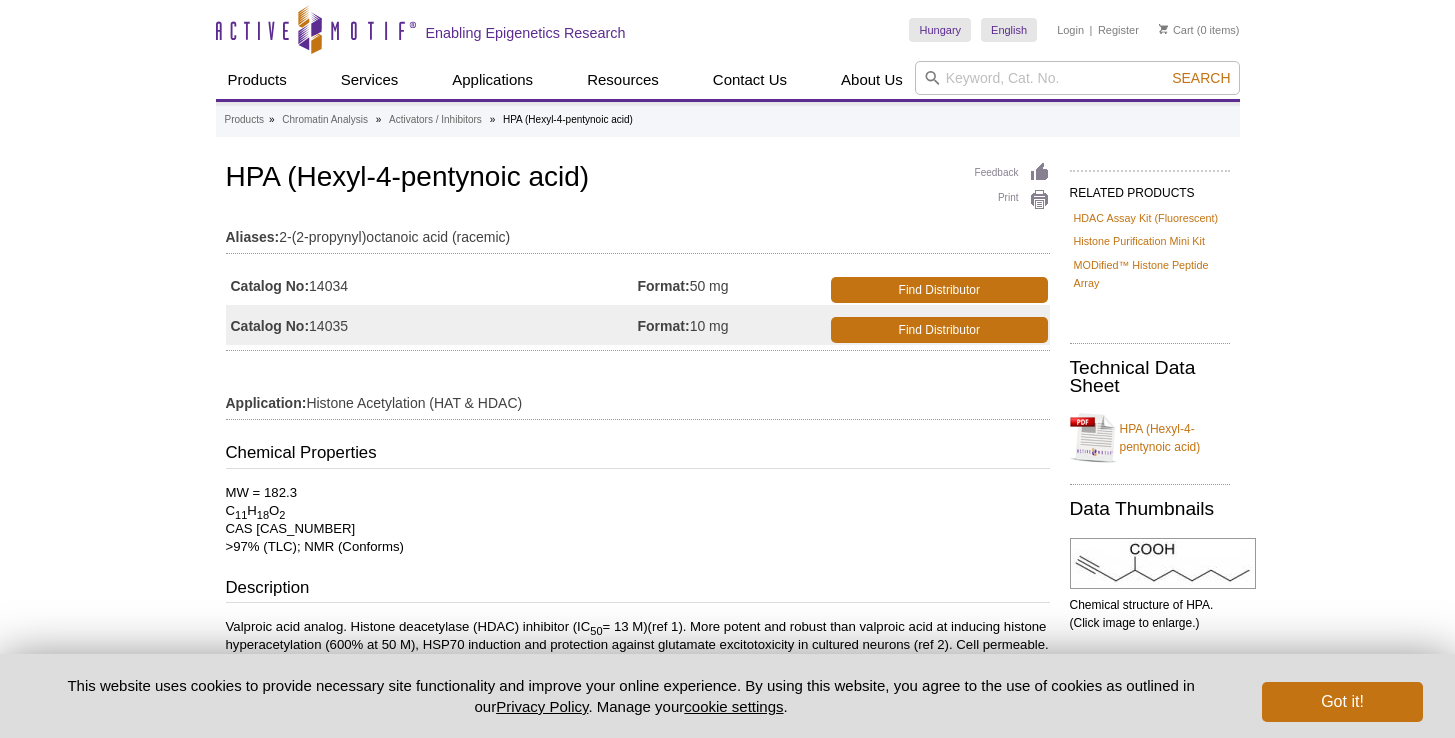 scroll, scrollTop: 0, scrollLeft: 0, axis: both 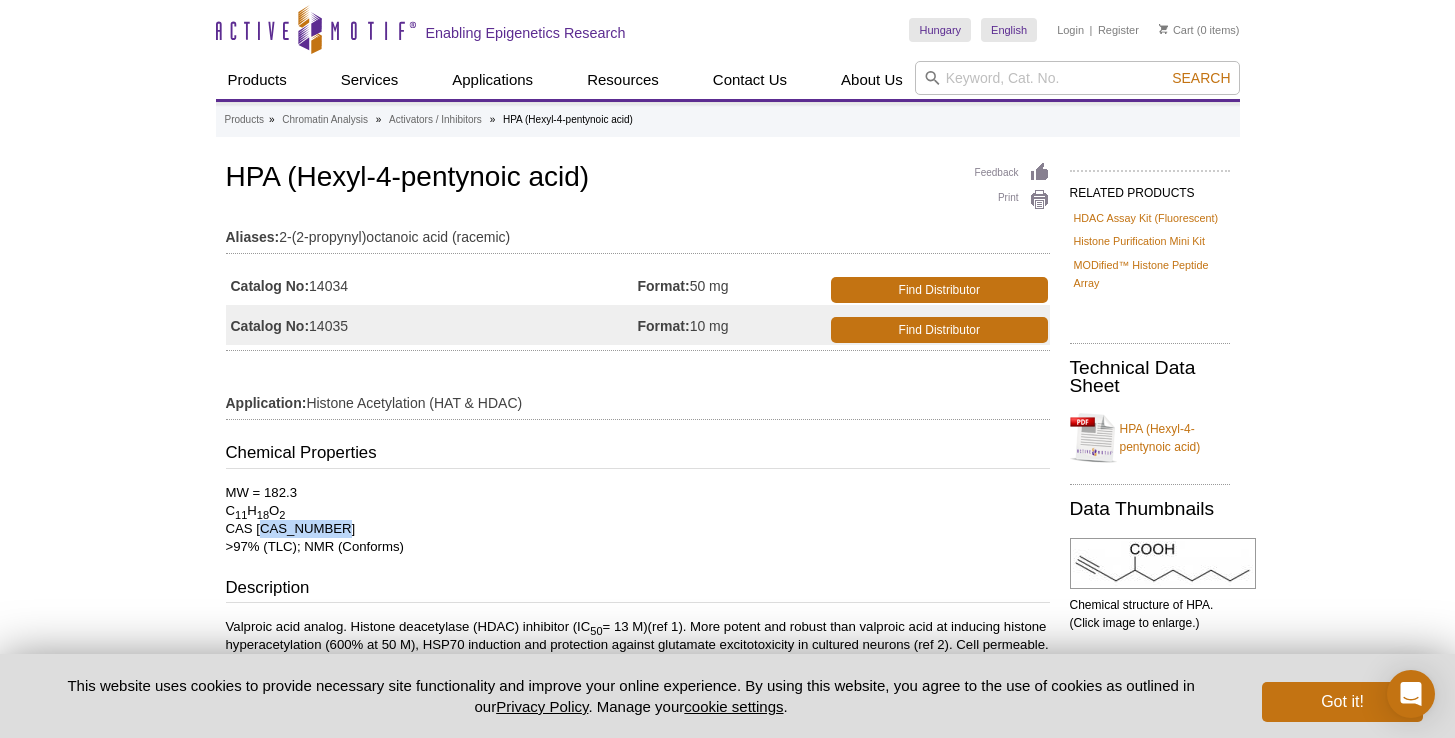 drag, startPoint x: 259, startPoint y: 529, endPoint x: 369, endPoint y: 530, distance: 110.00455 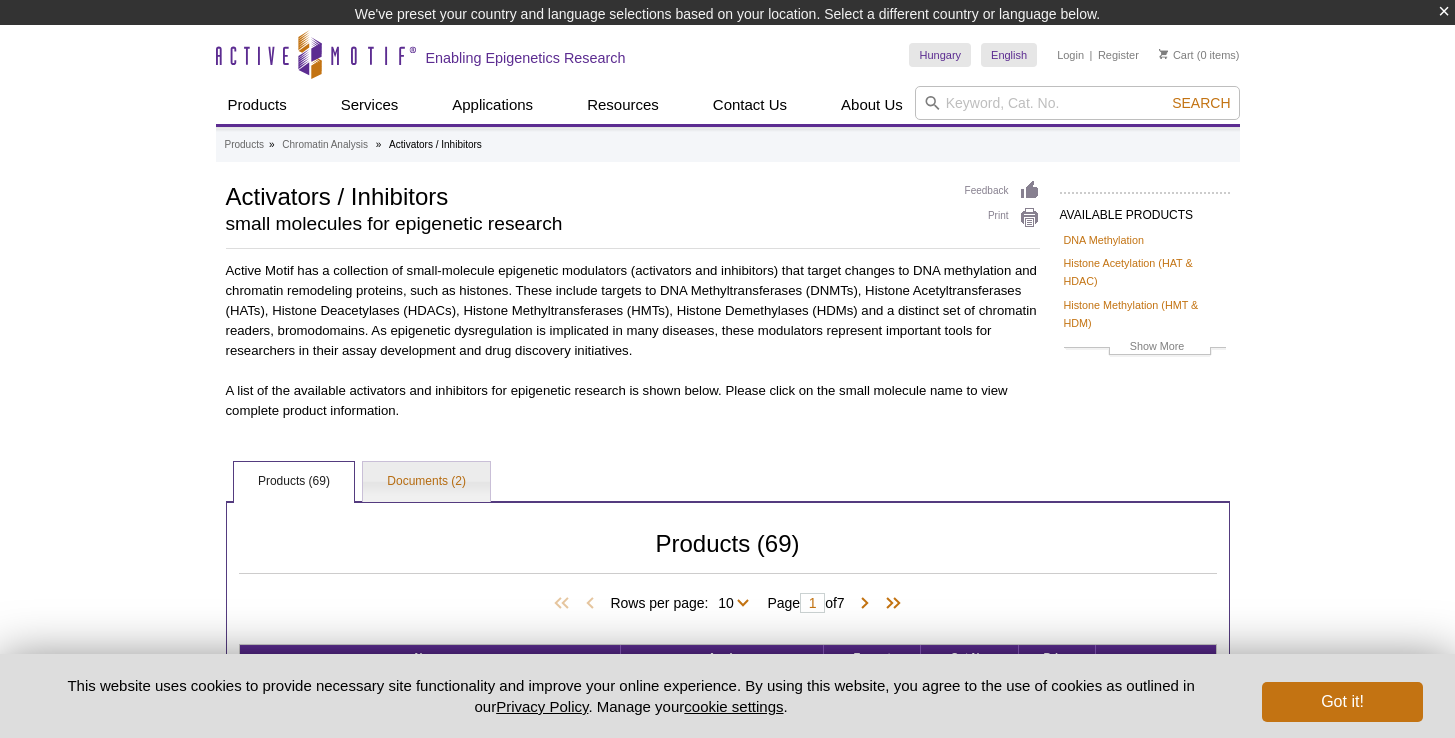 scroll, scrollTop: 647, scrollLeft: 0, axis: vertical 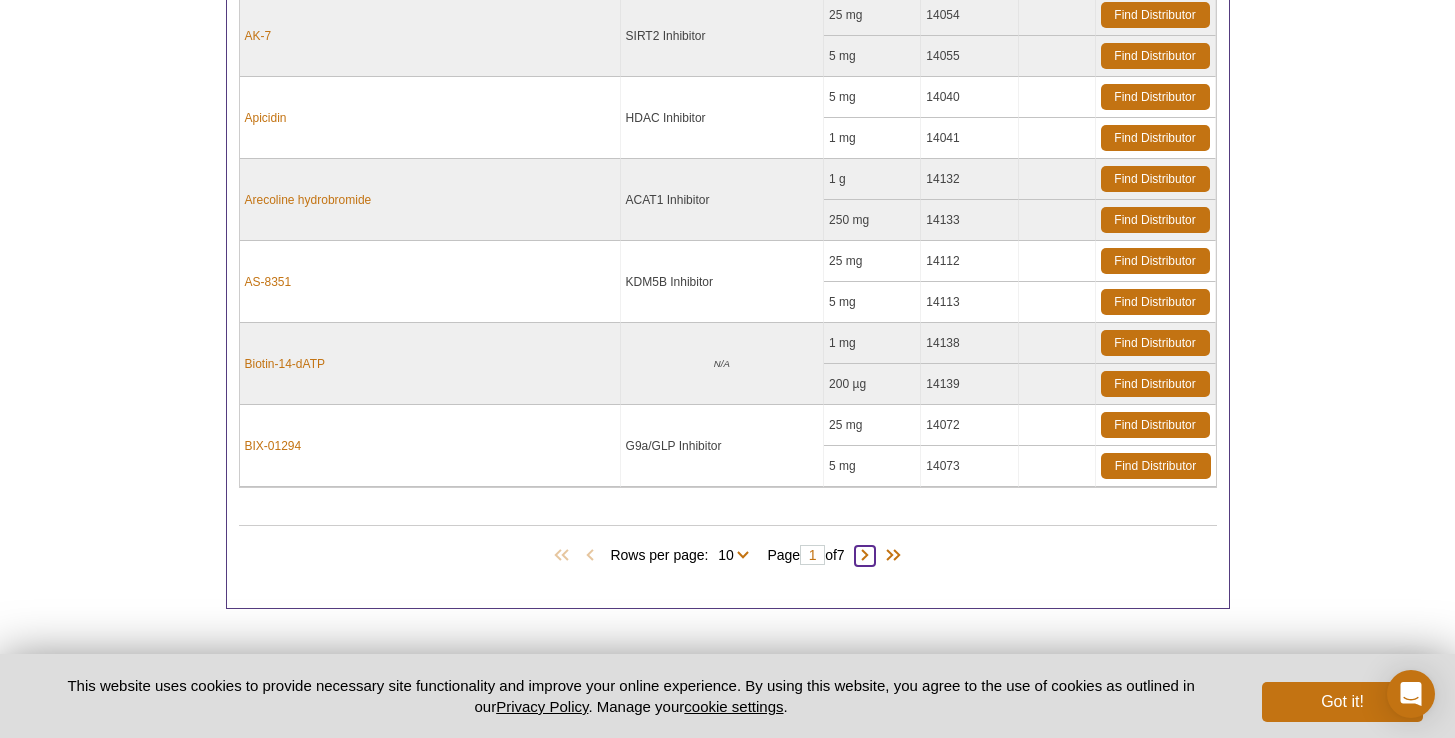 click at bounding box center [865, 556] 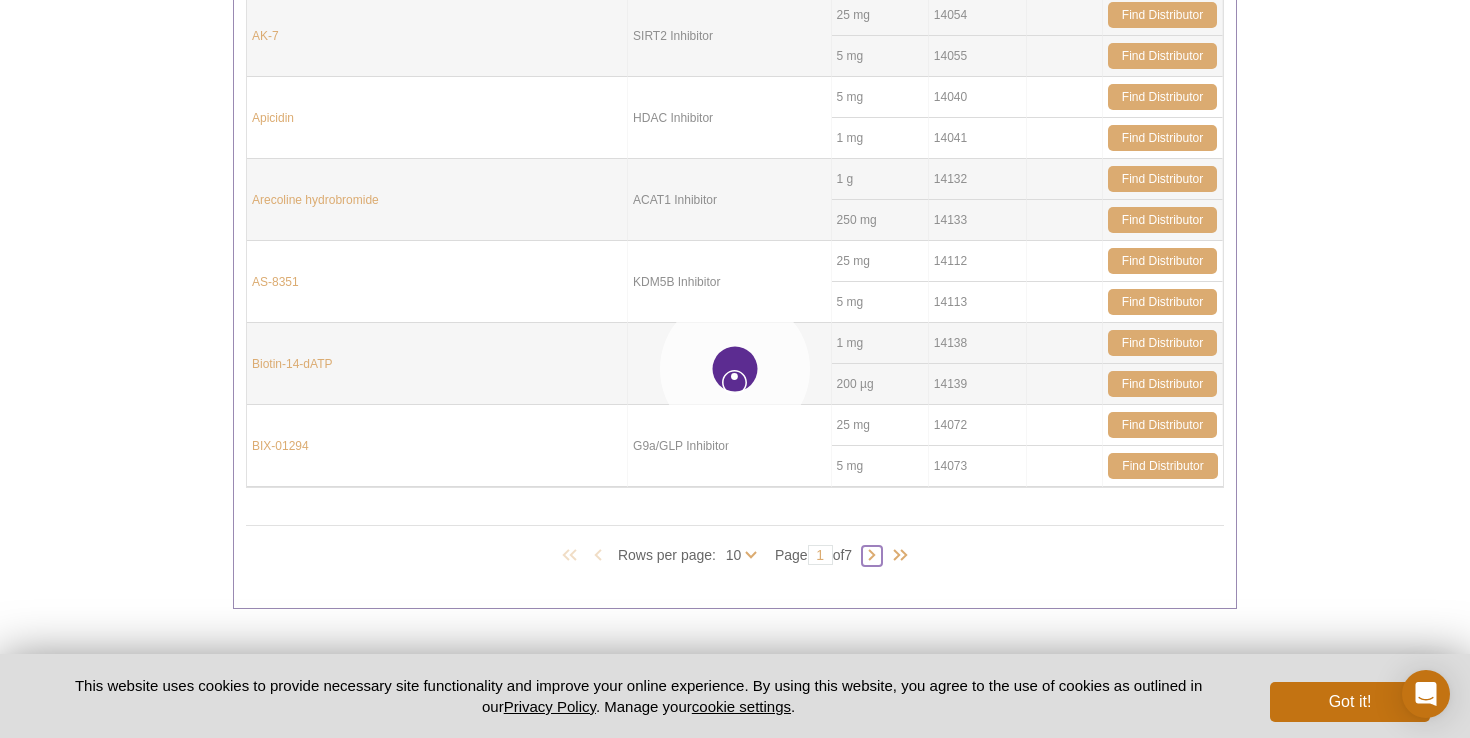 type on "2" 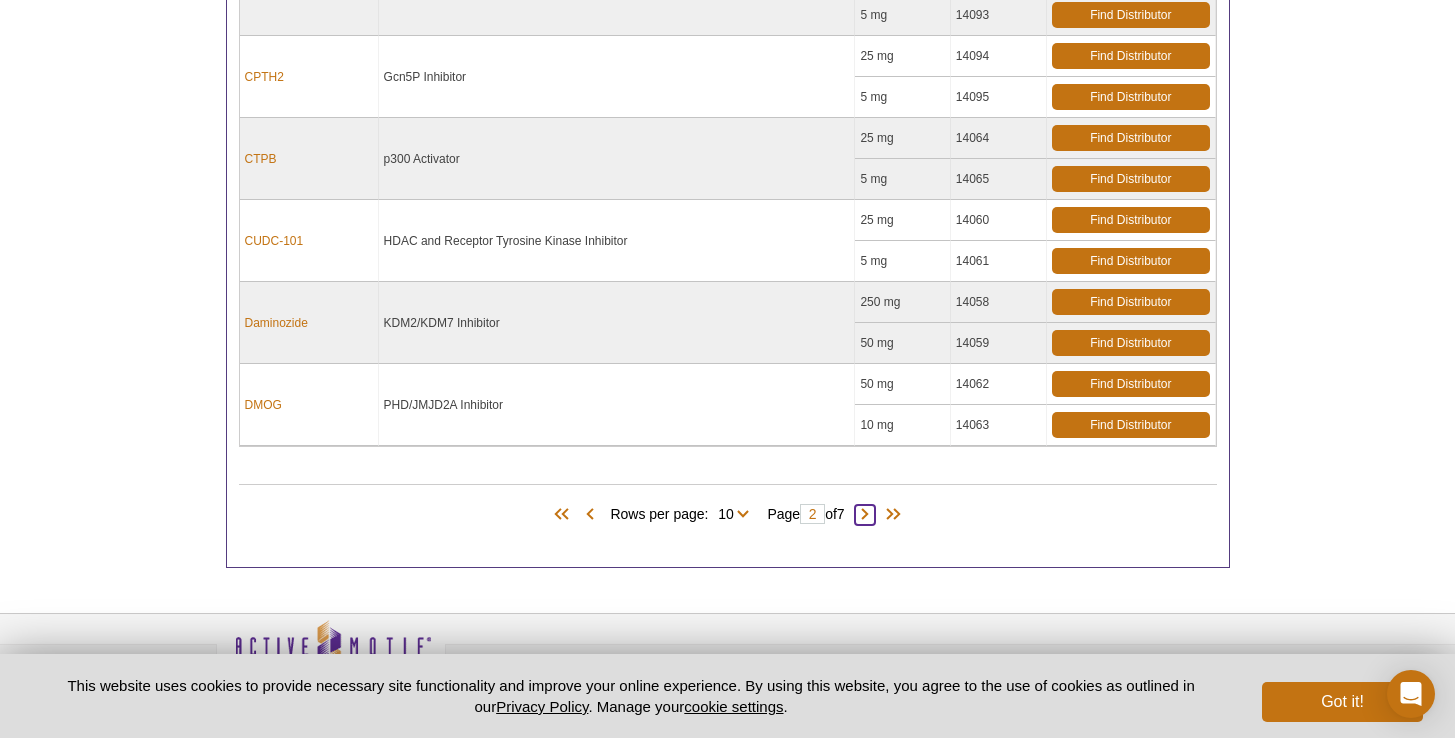 scroll, scrollTop: 978, scrollLeft: 0, axis: vertical 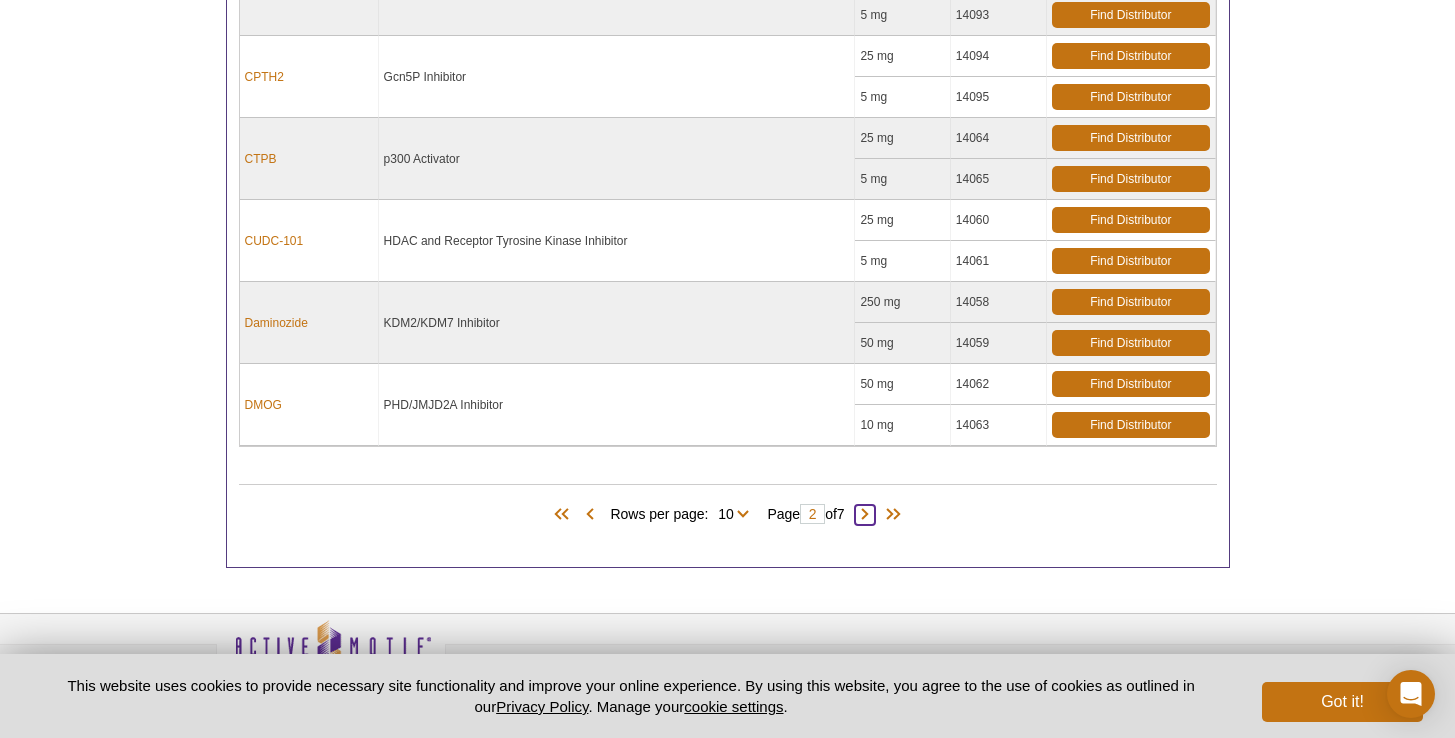 click at bounding box center (865, 515) 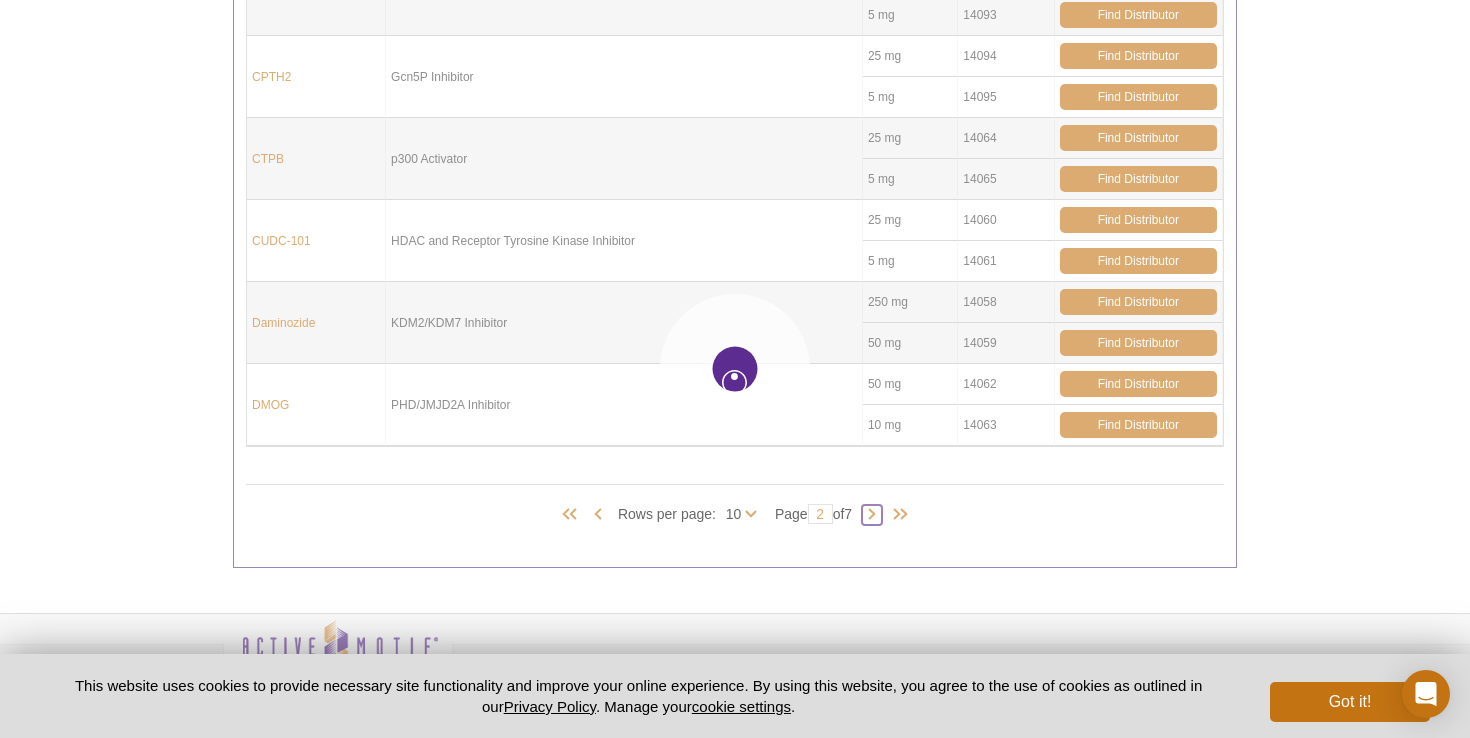 type on "3" 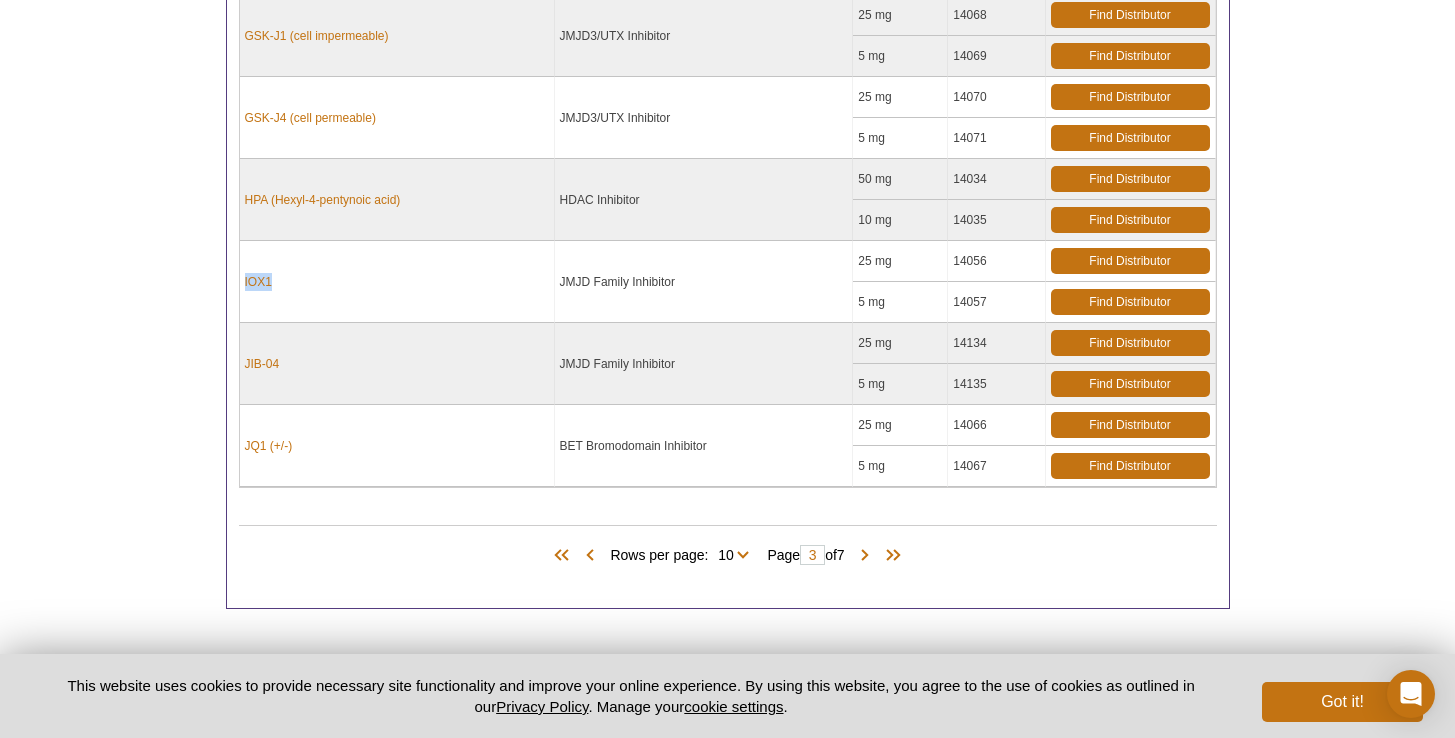 drag, startPoint x: 286, startPoint y: 281, endPoint x: 242, endPoint y: 282, distance: 44.011364 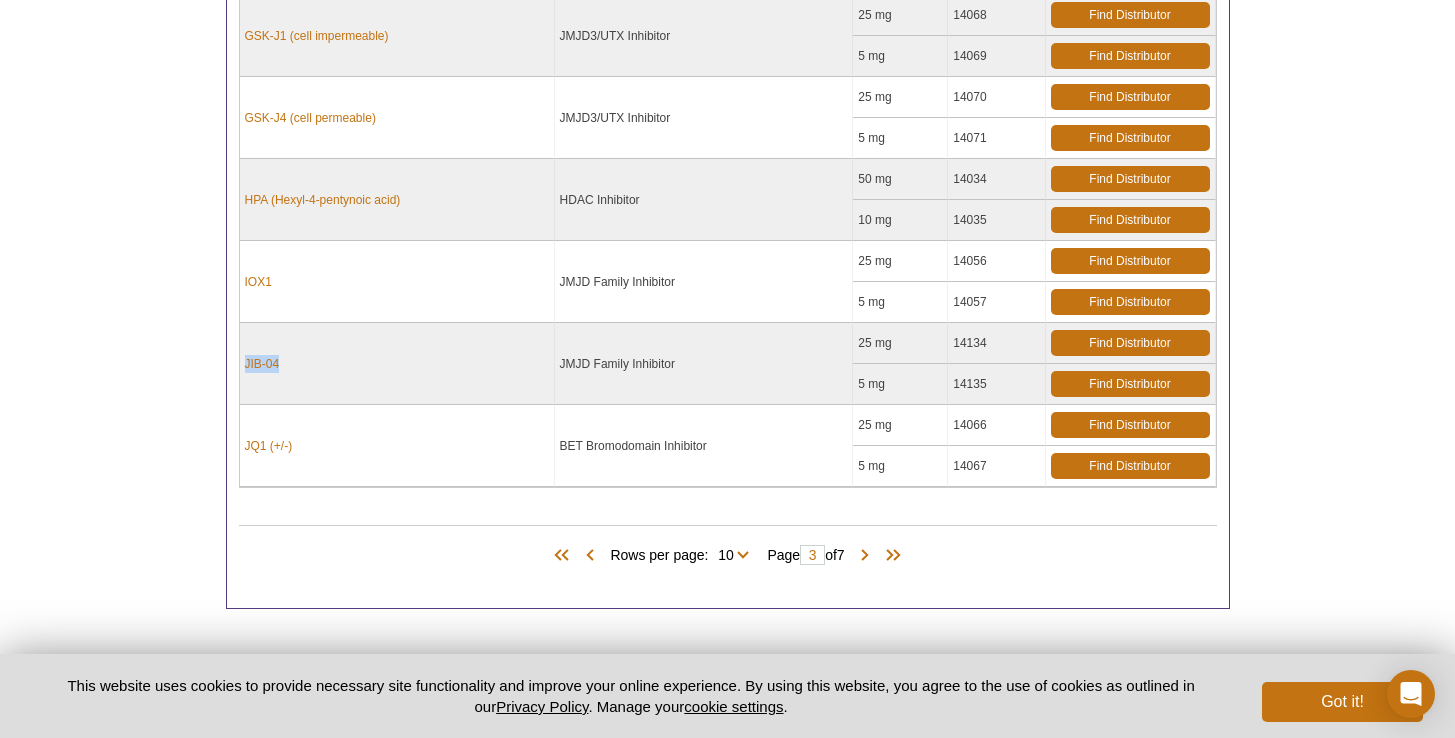copy on "JIB-04" 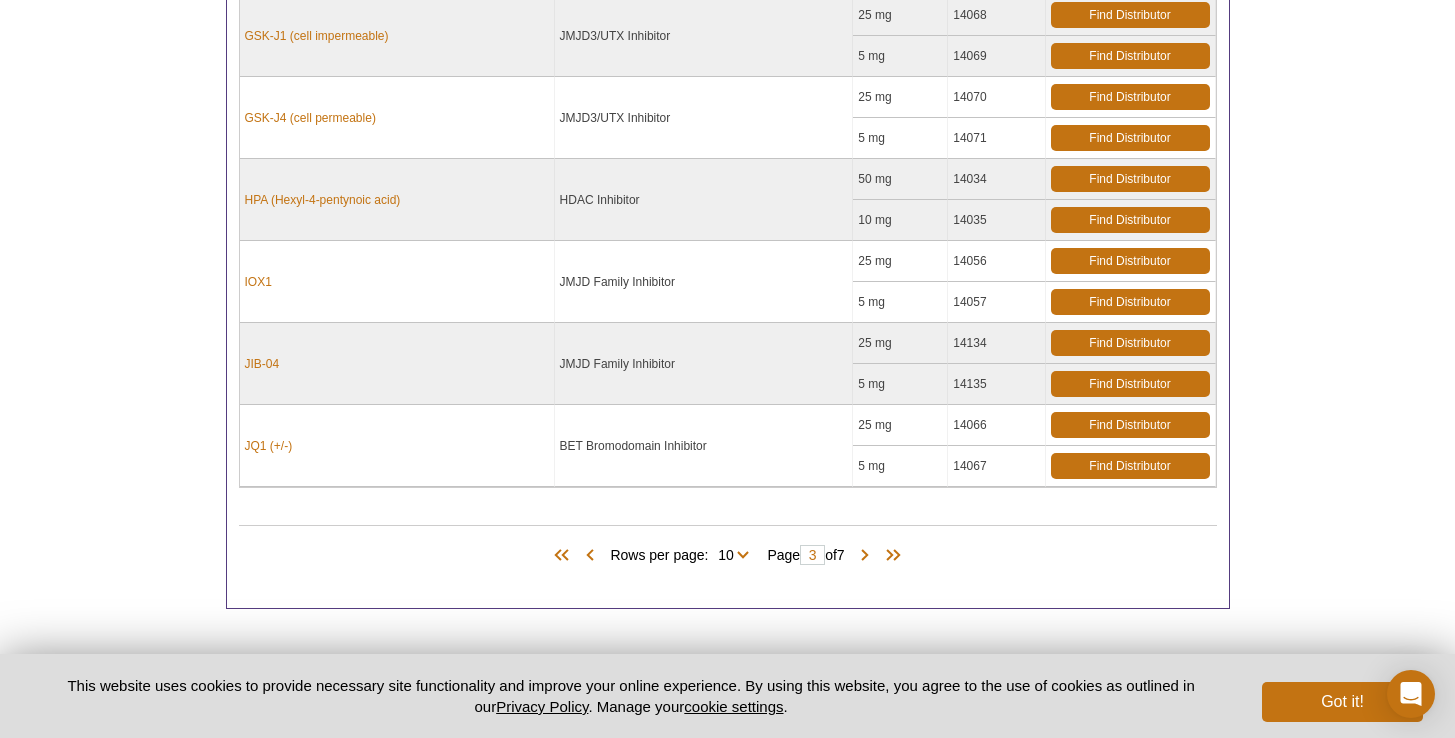 click on "JQ1 (+/-)" at bounding box center [397, 446] 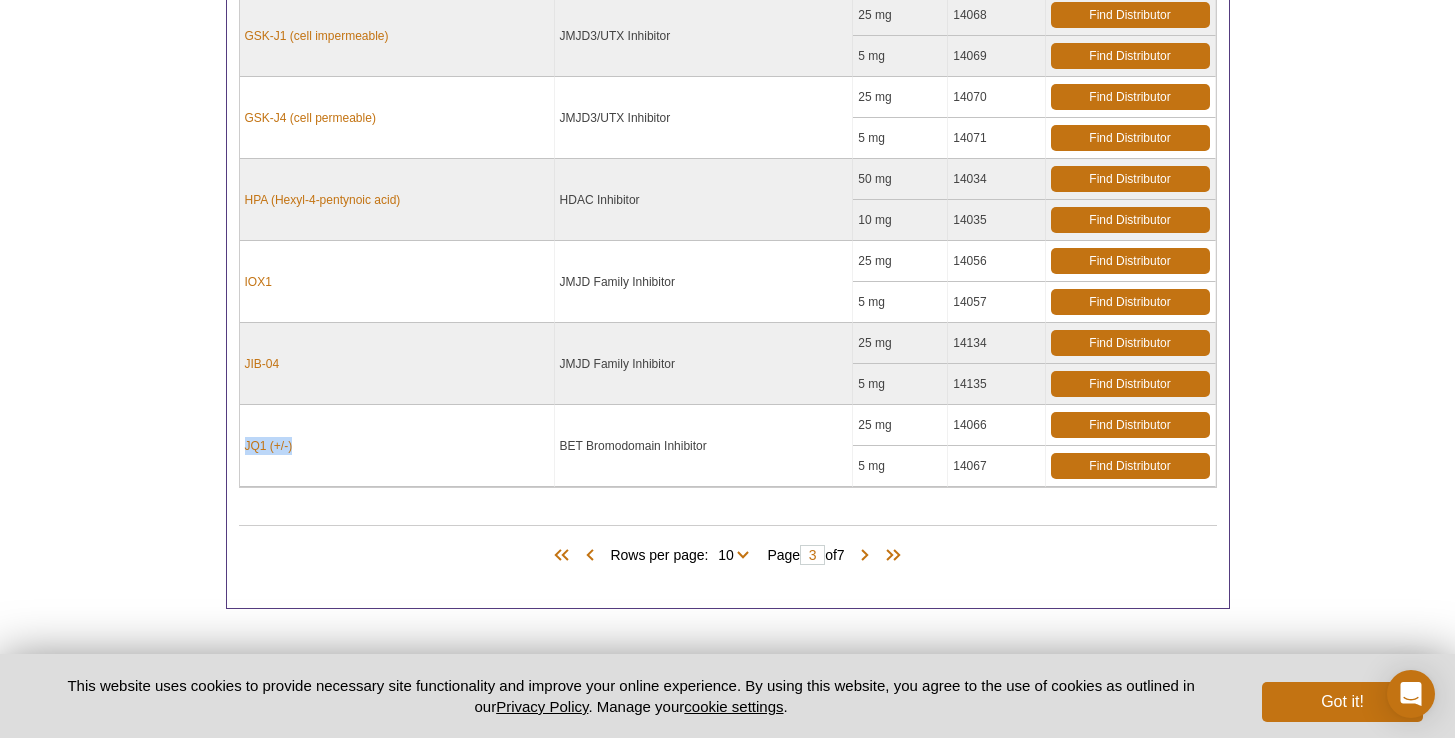 drag, startPoint x: 245, startPoint y: 430, endPoint x: 321, endPoint y: 453, distance: 79.40403 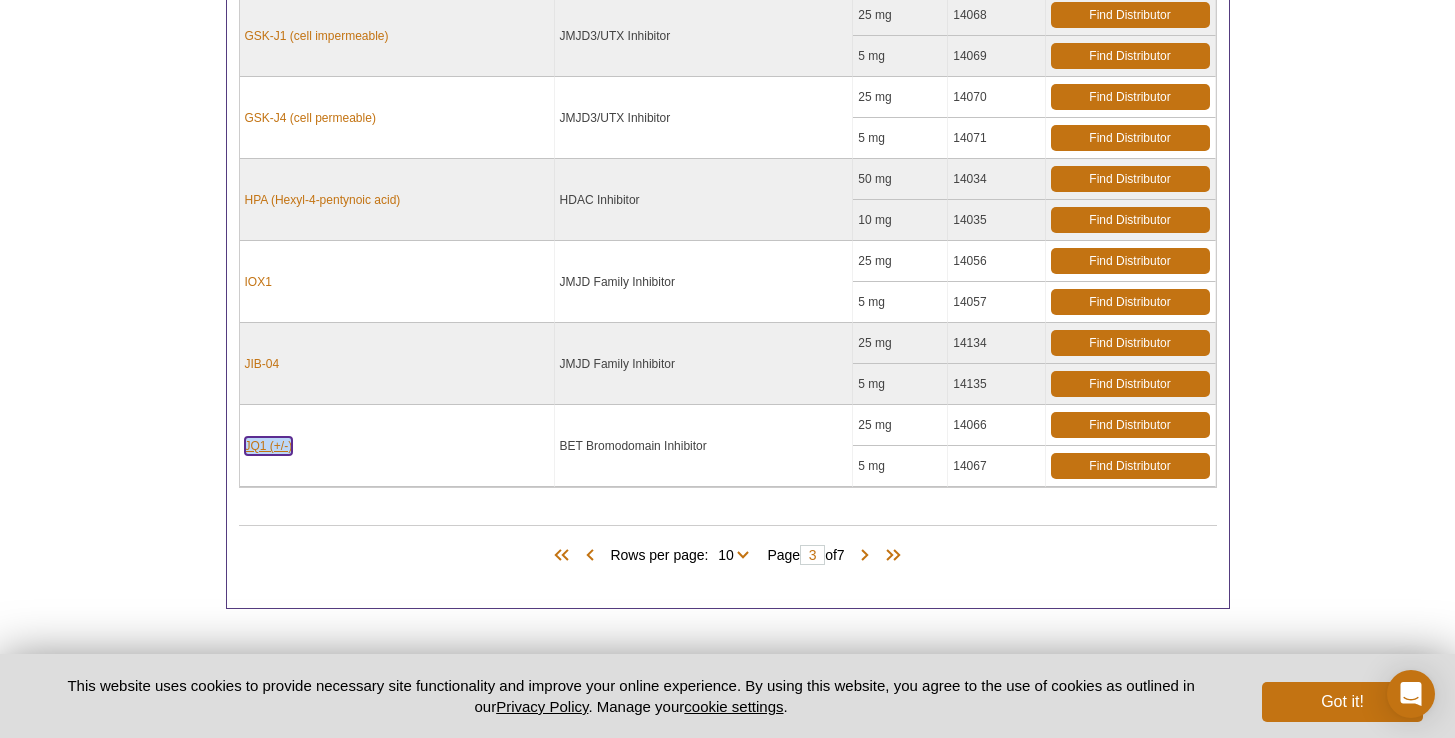 click on "JQ1 (+/-)" at bounding box center [269, 446] 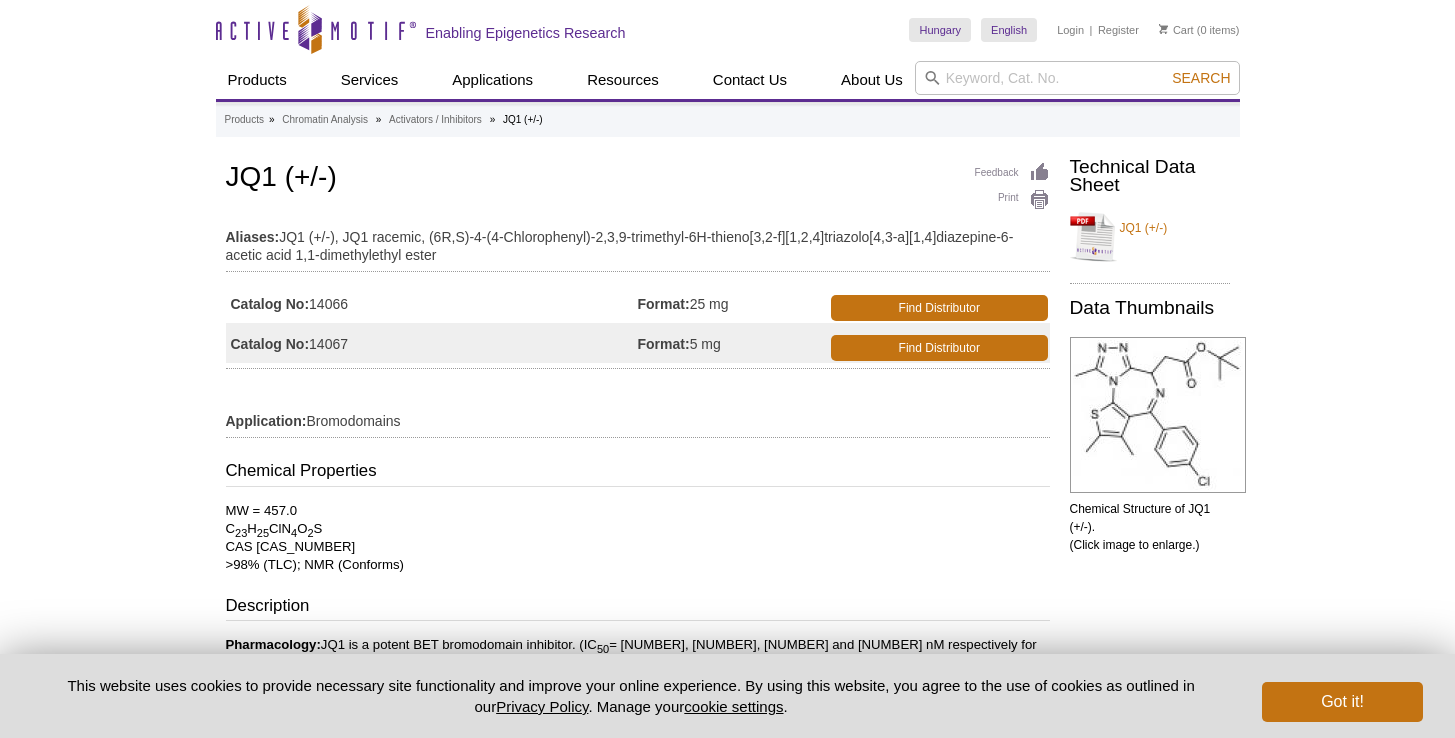 scroll, scrollTop: 0, scrollLeft: 0, axis: both 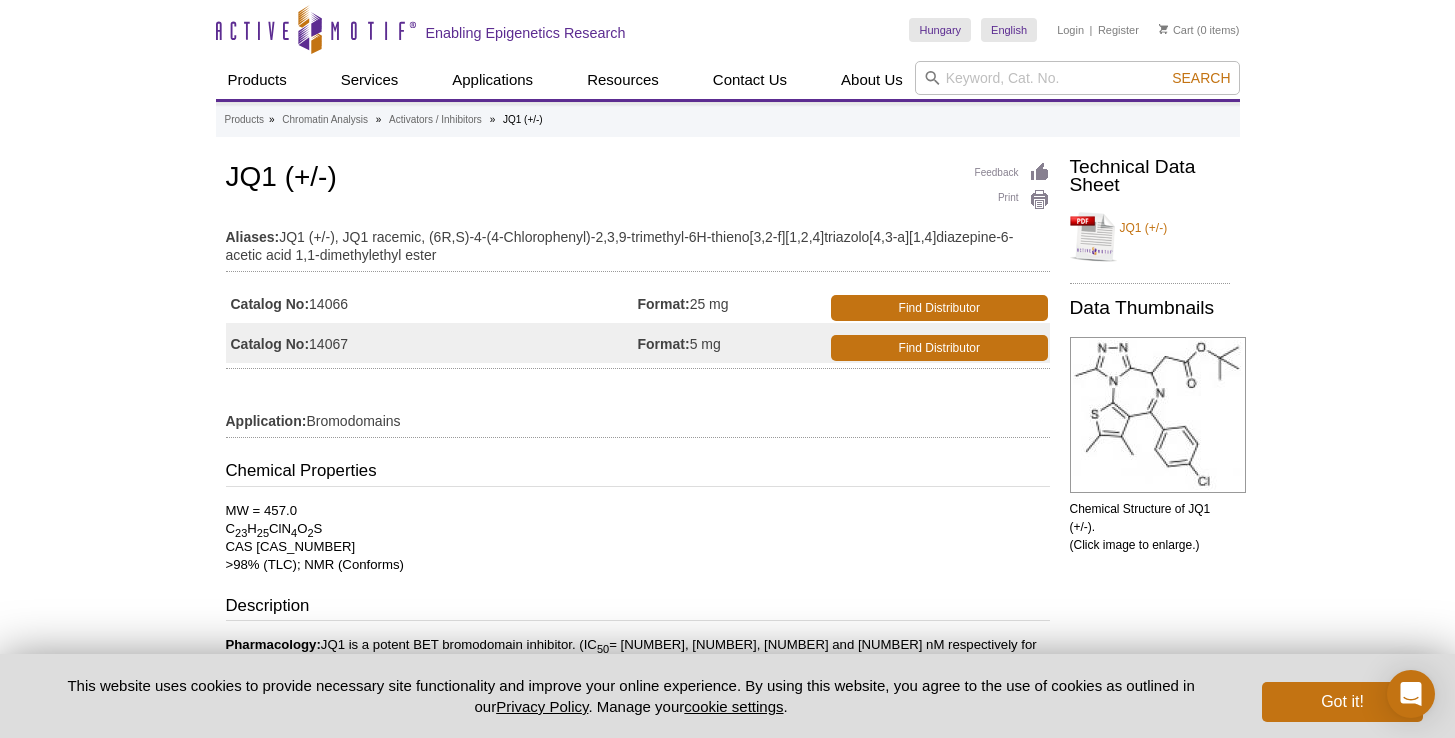 drag, startPoint x: 257, startPoint y: 549, endPoint x: 365, endPoint y: 549, distance: 108 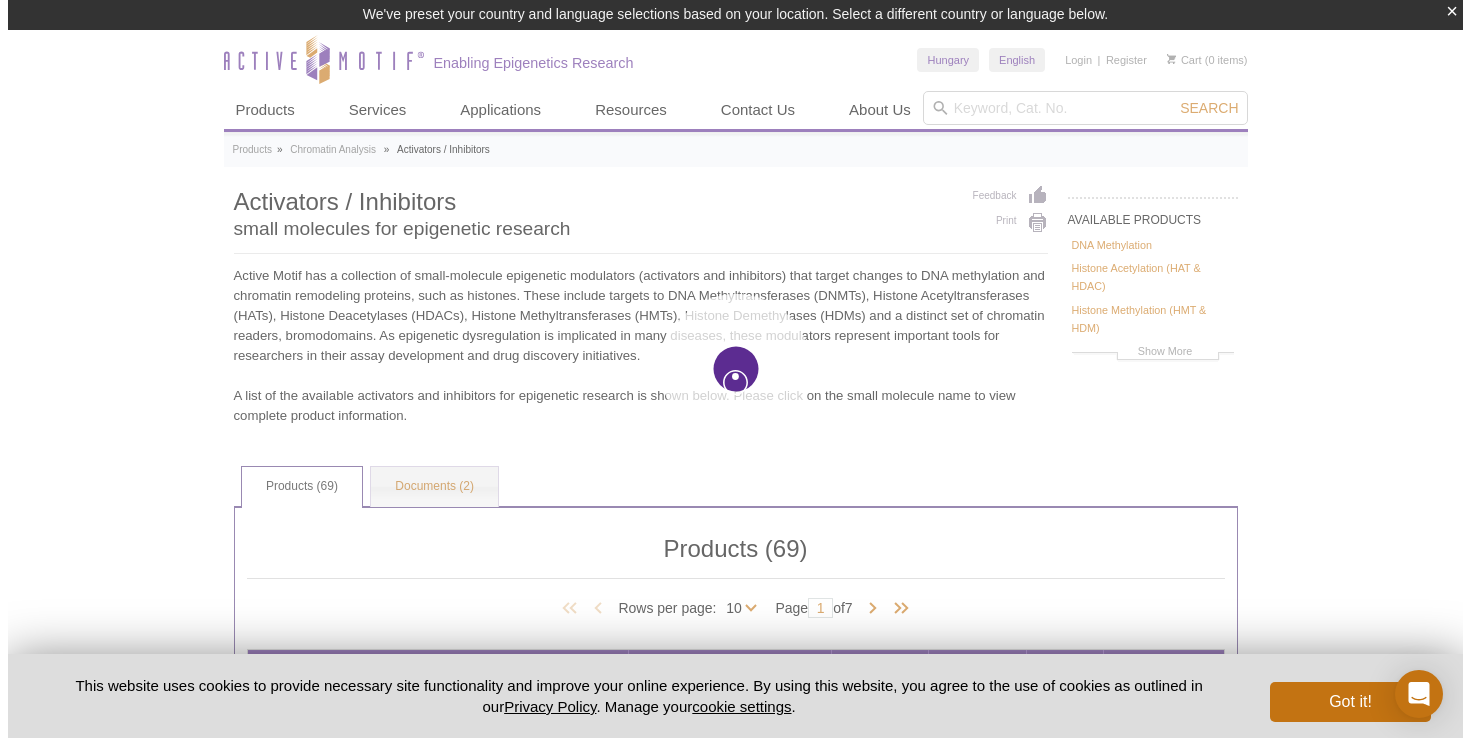 scroll, scrollTop: 1008, scrollLeft: 0, axis: vertical 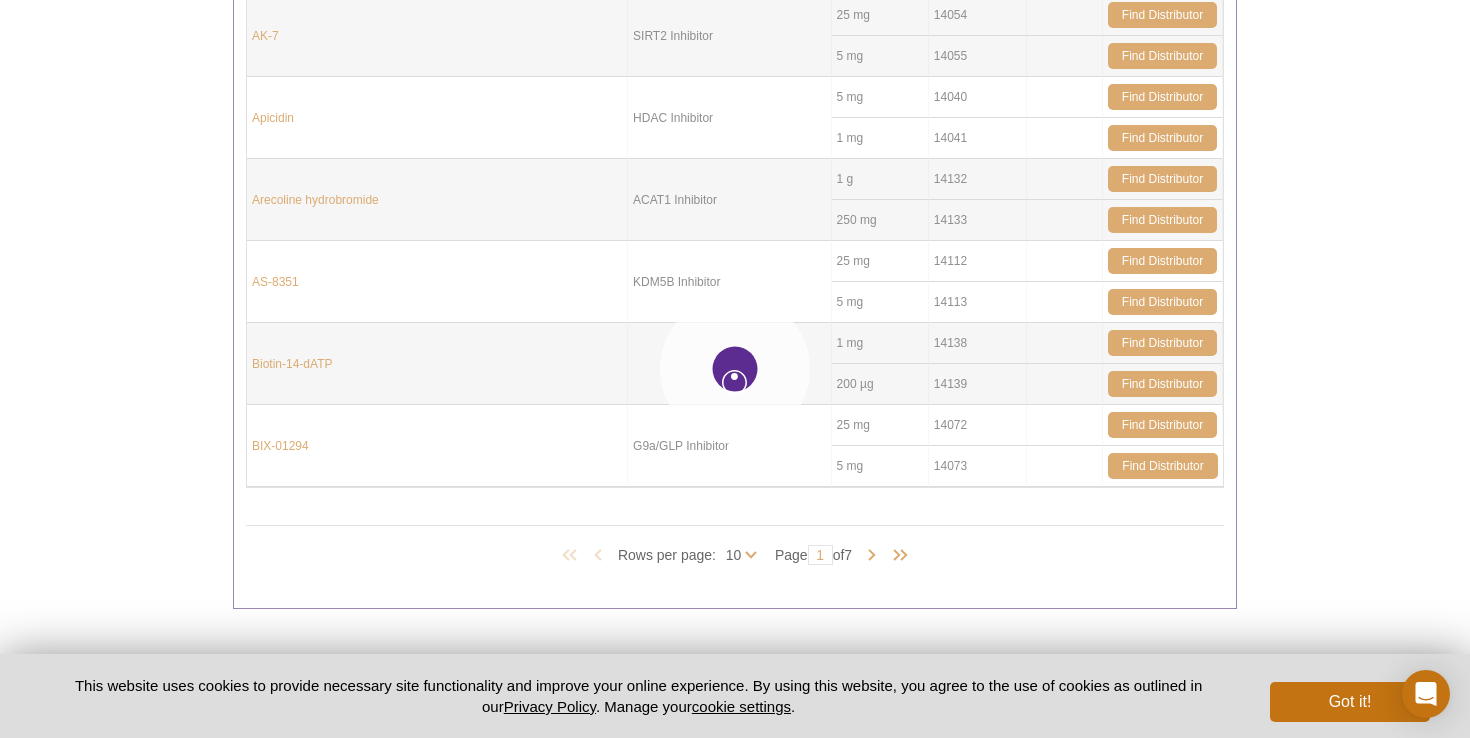 type on "2" 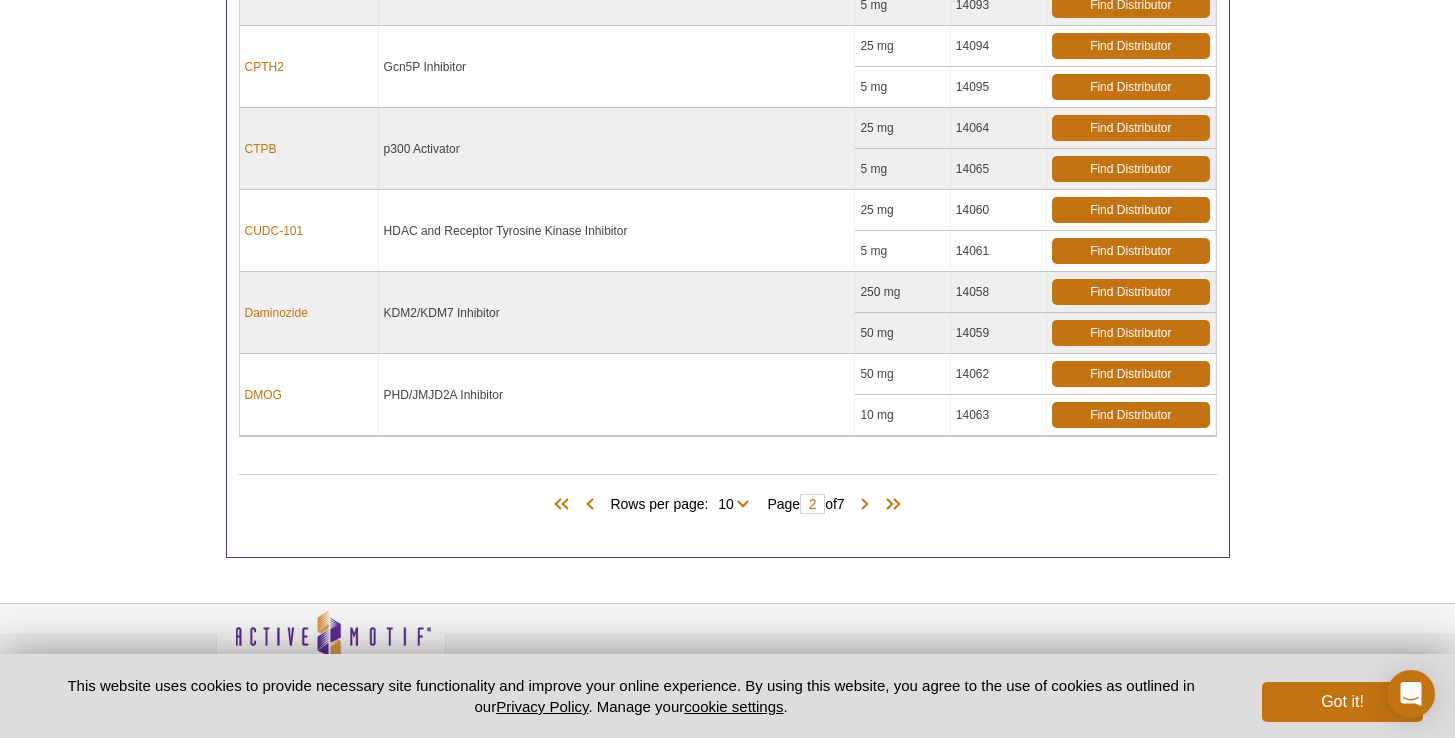scroll, scrollTop: 978, scrollLeft: 0, axis: vertical 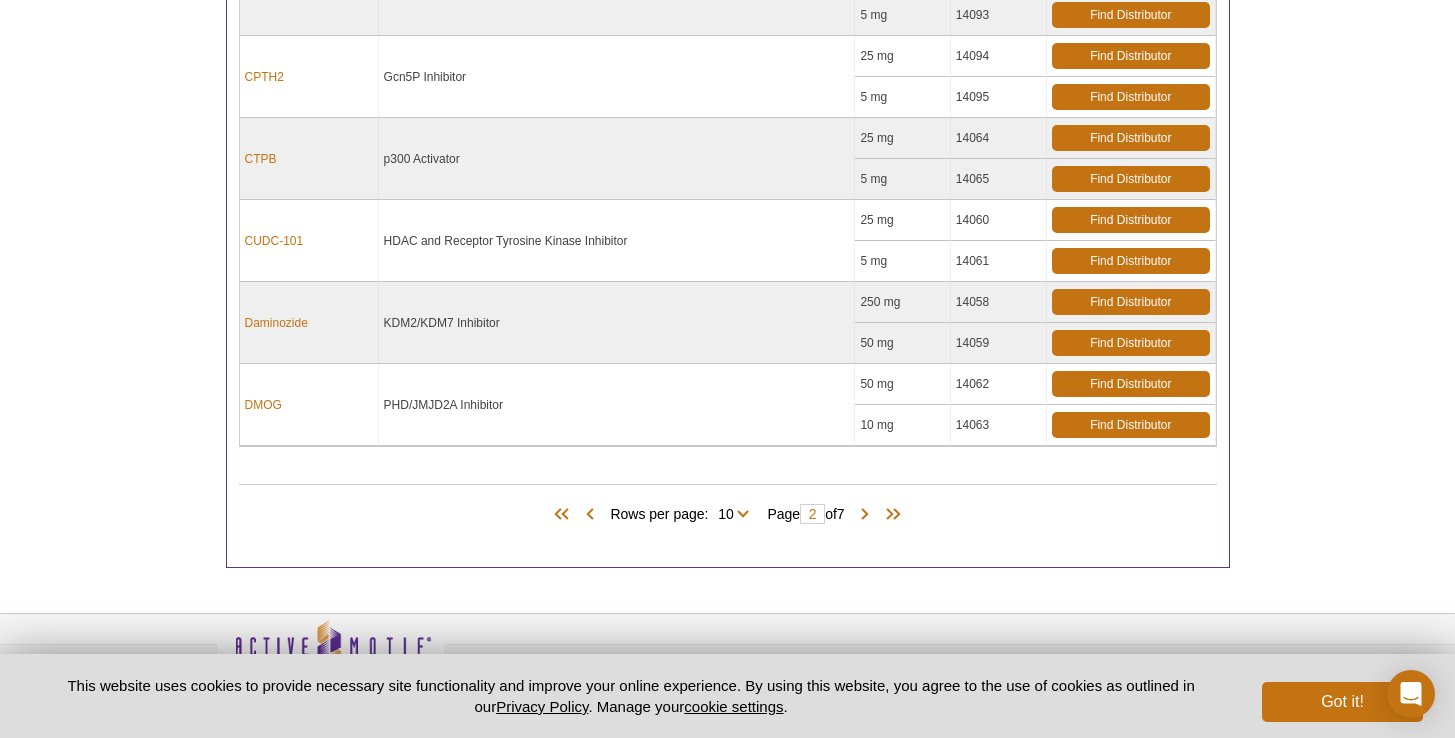 click at bounding box center (865, 515) 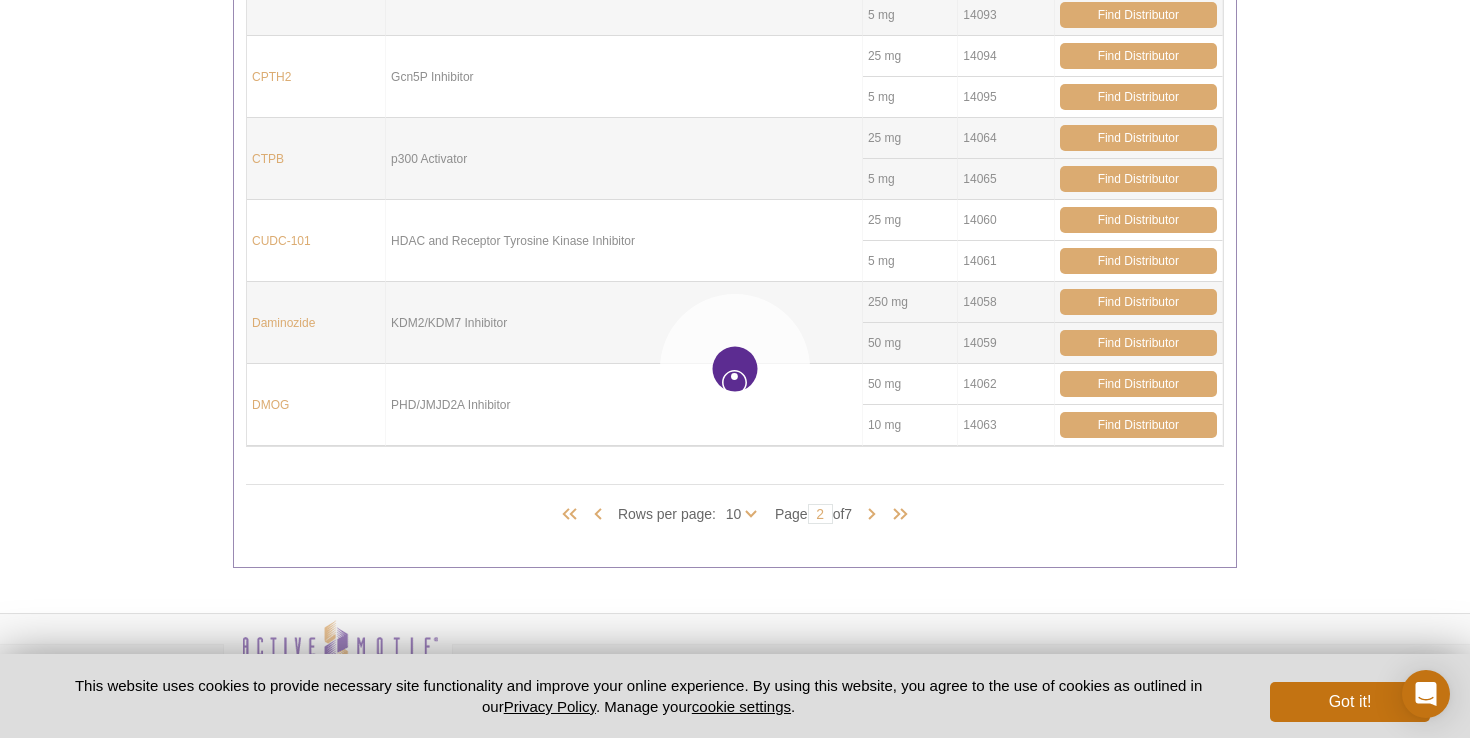 type on "3" 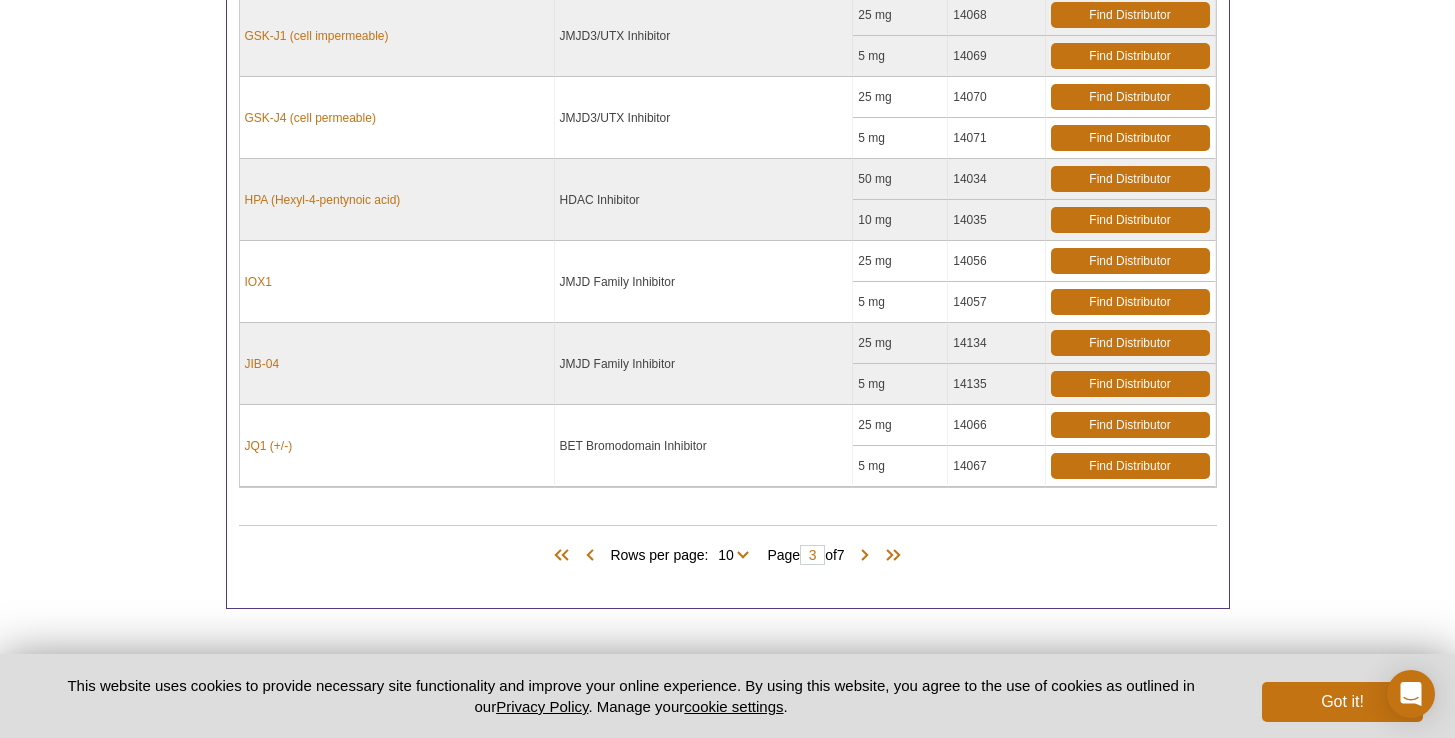 click at bounding box center (865, 556) 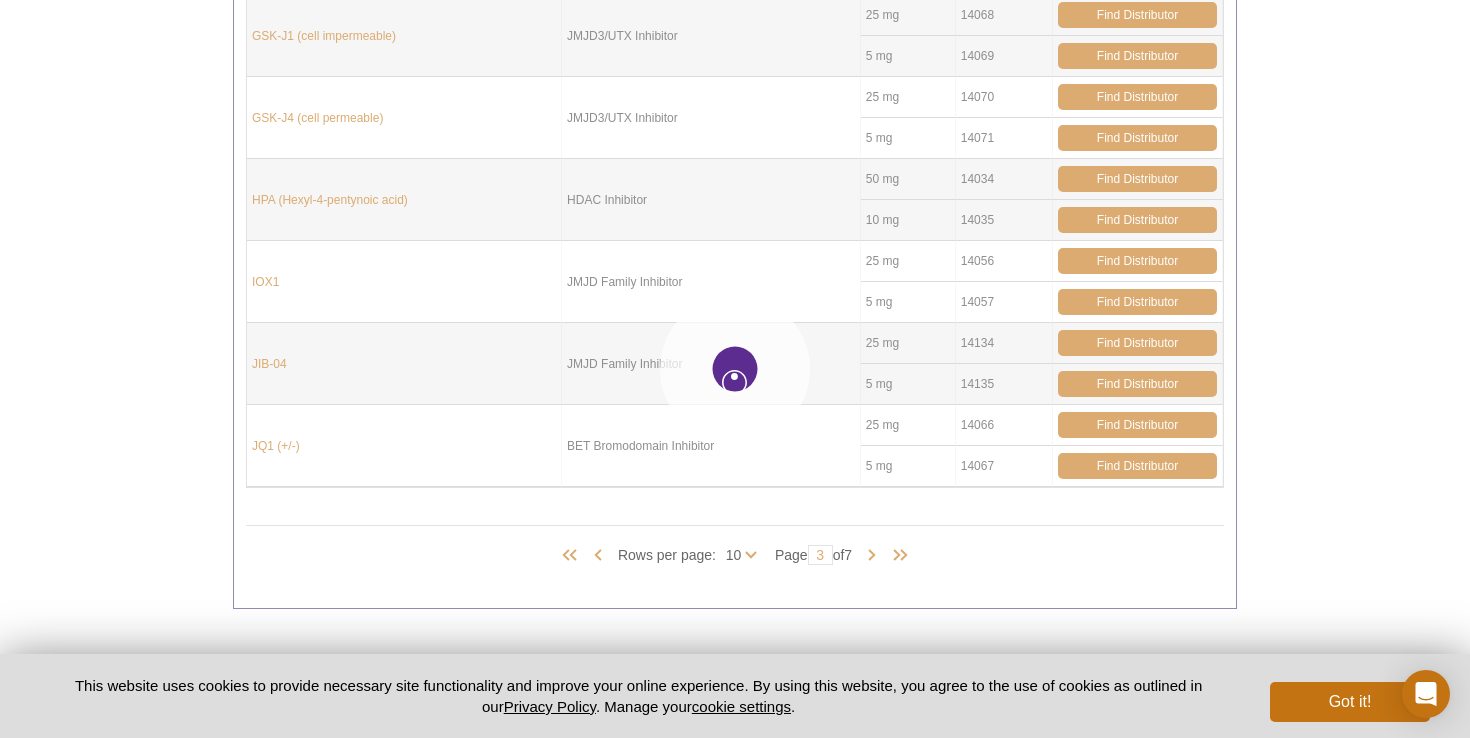 type on "4" 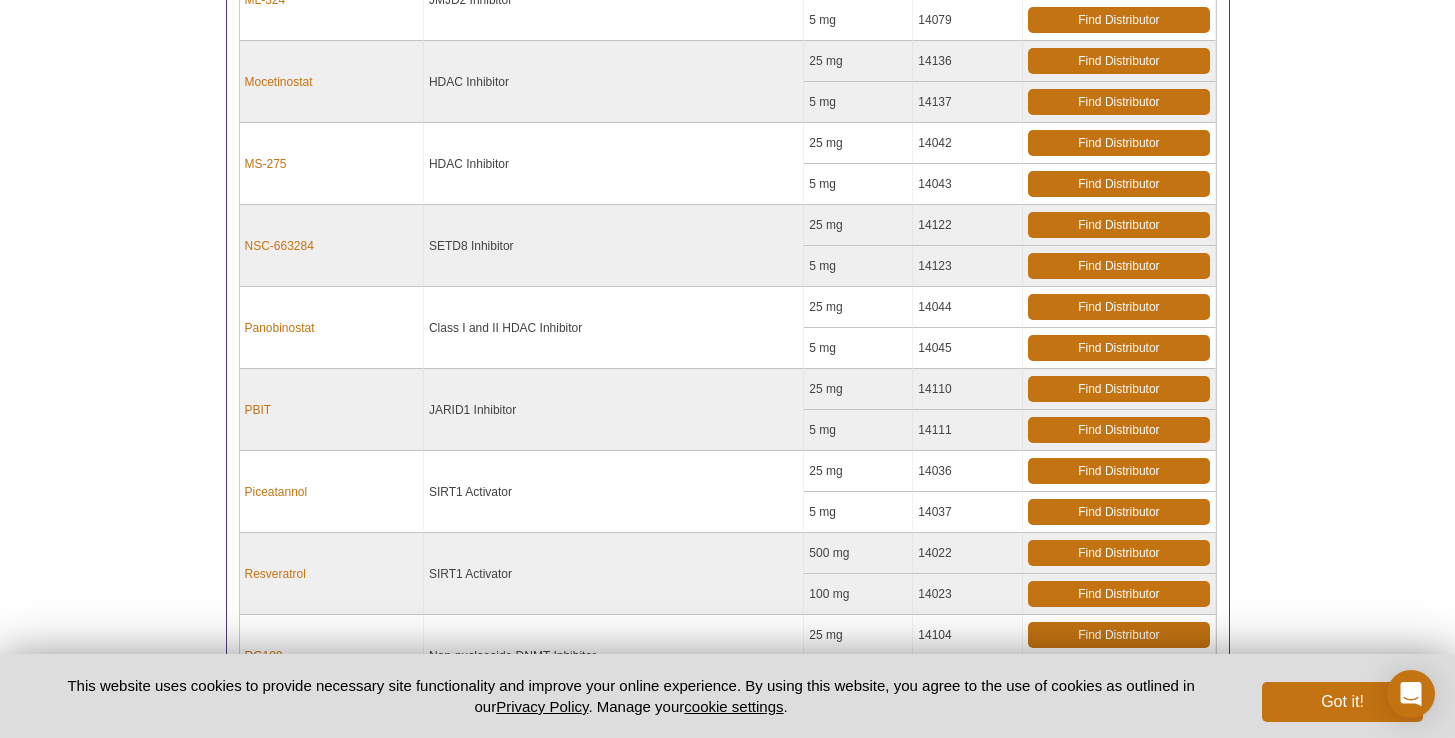 scroll, scrollTop: 287, scrollLeft: 0, axis: vertical 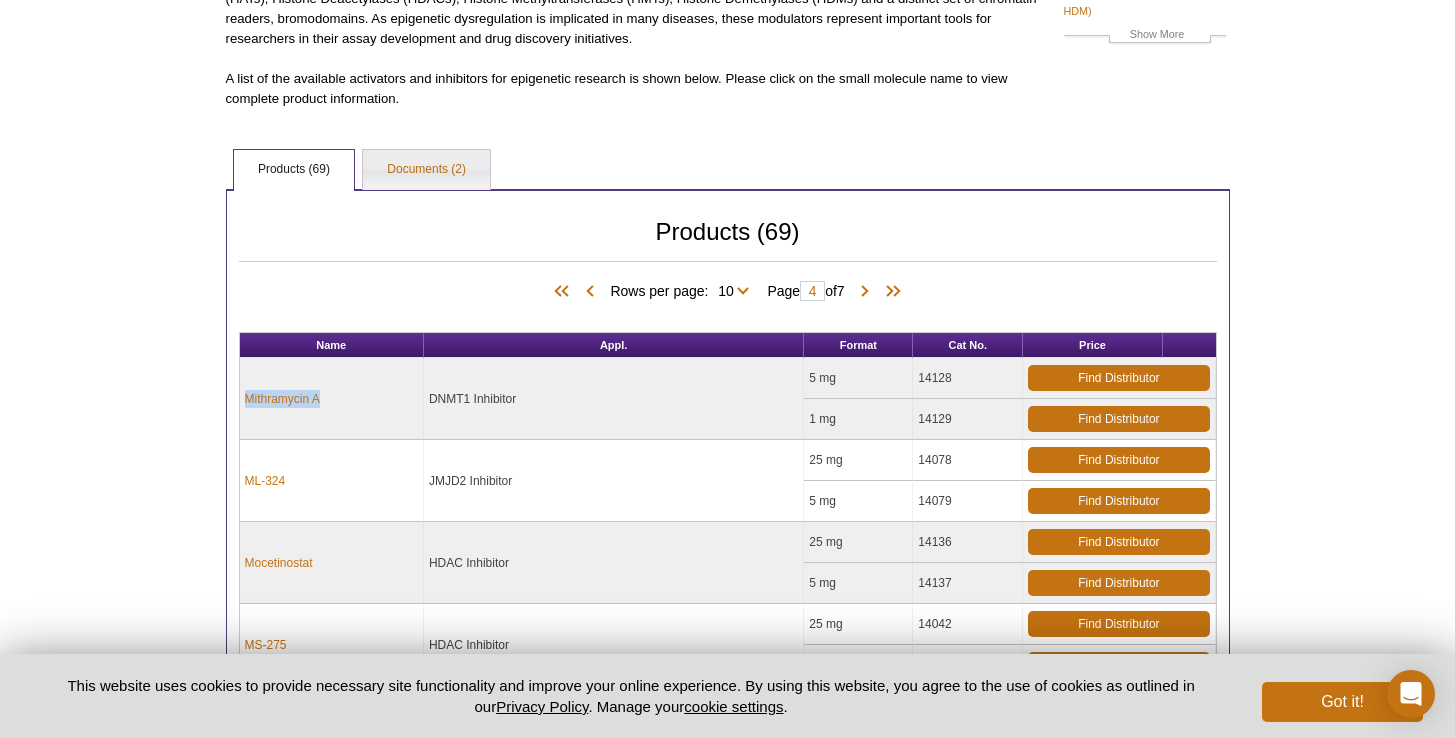 drag, startPoint x: 342, startPoint y: 399, endPoint x: 240, endPoint y: 400, distance: 102.0049 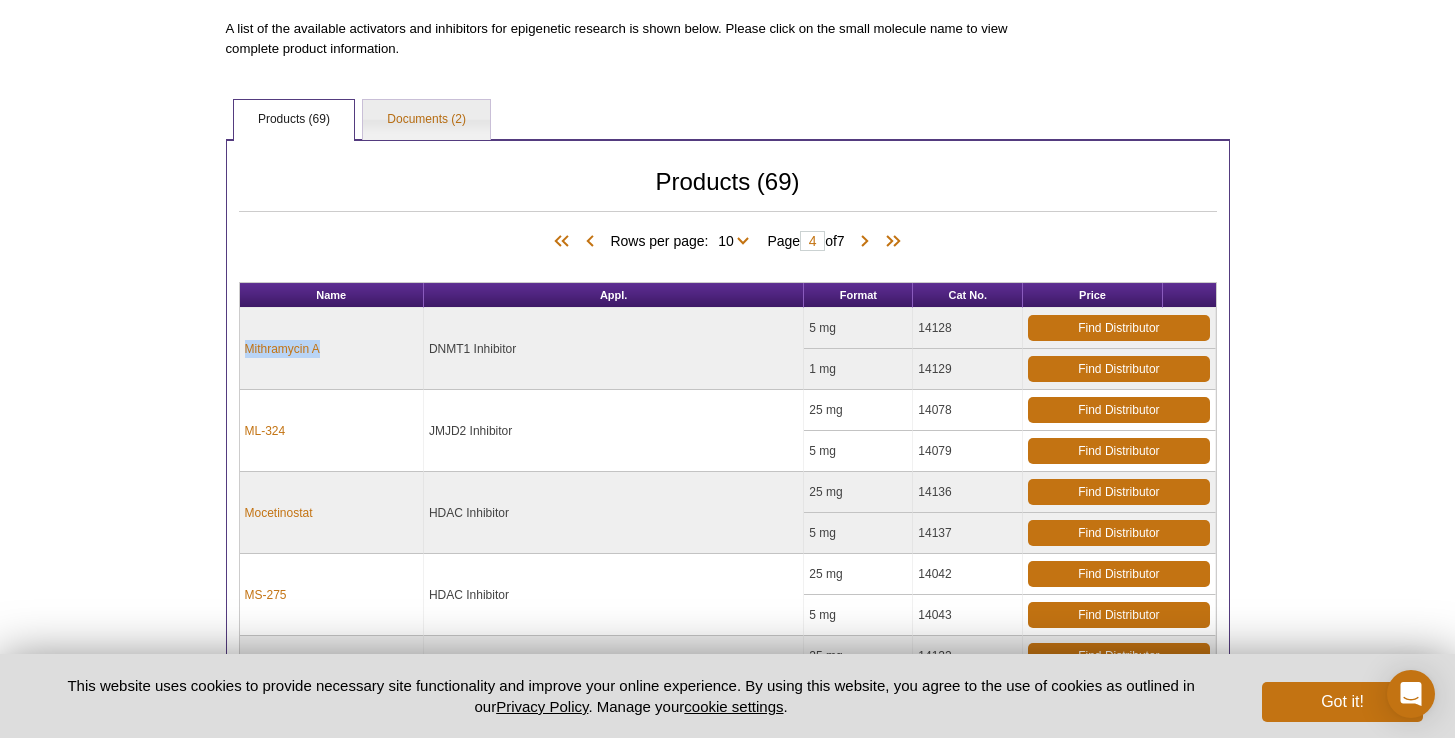 scroll, scrollTop: 510, scrollLeft: 0, axis: vertical 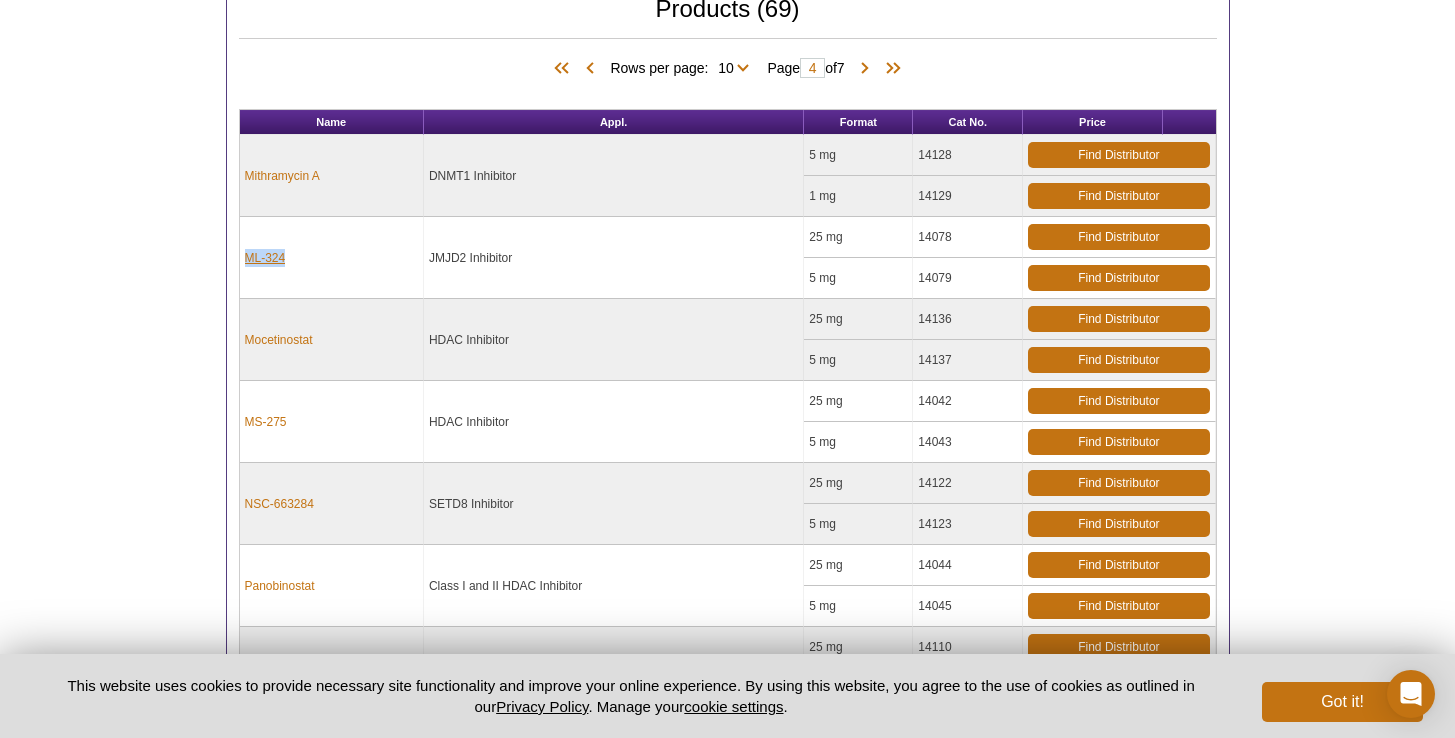 drag, startPoint x: 290, startPoint y: 258, endPoint x: 246, endPoint y: 263, distance: 44.28318 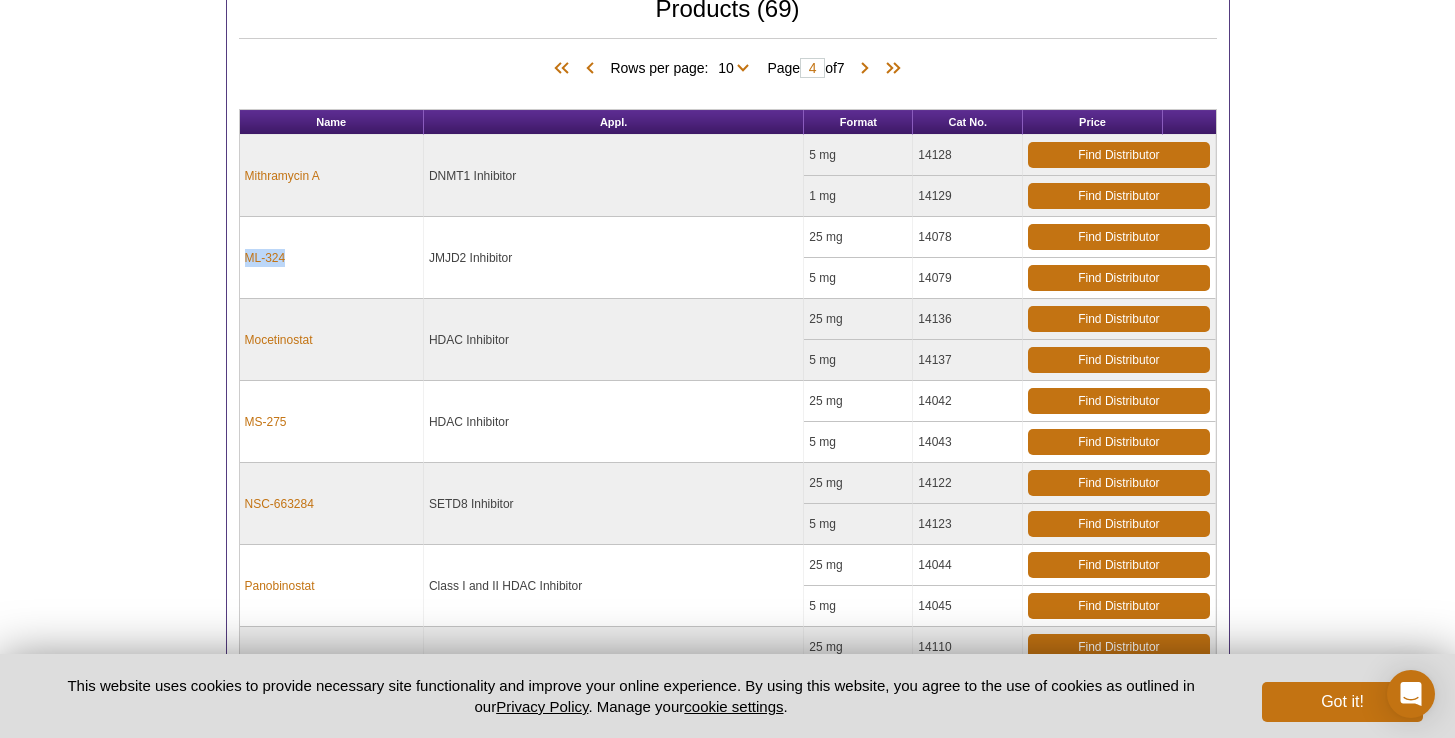 copy on "ML-324" 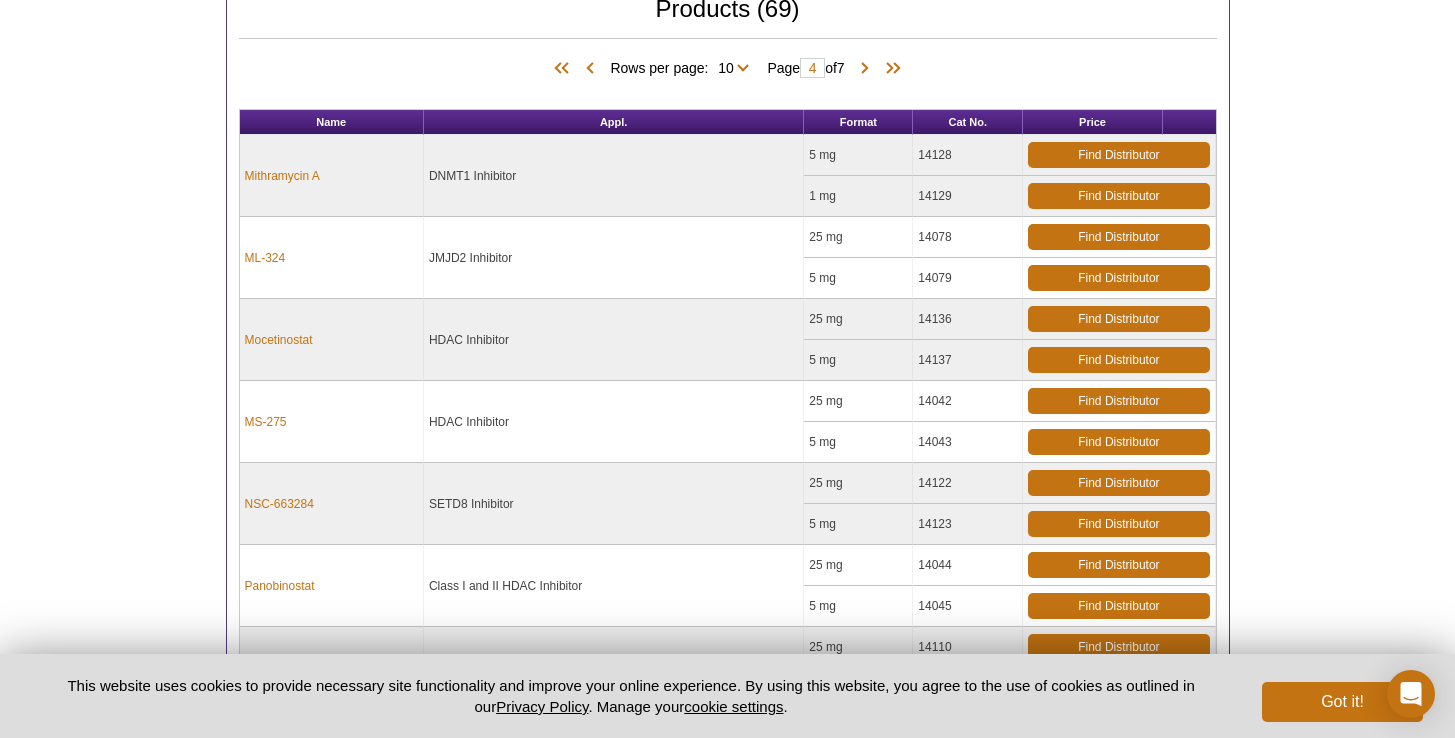 click on "Mocetinostat" at bounding box center (332, 340) 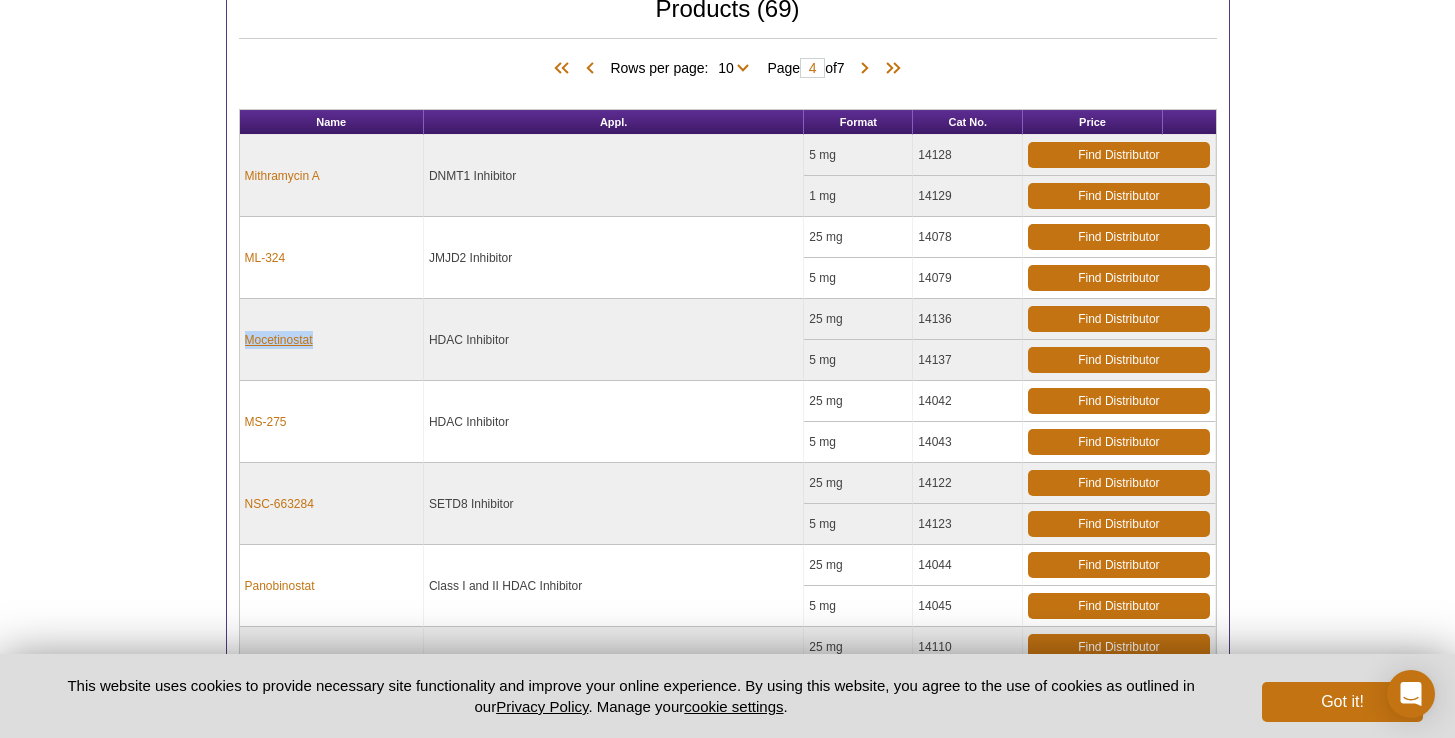 drag, startPoint x: 332, startPoint y: 343, endPoint x: 244, endPoint y: 345, distance: 88.02273 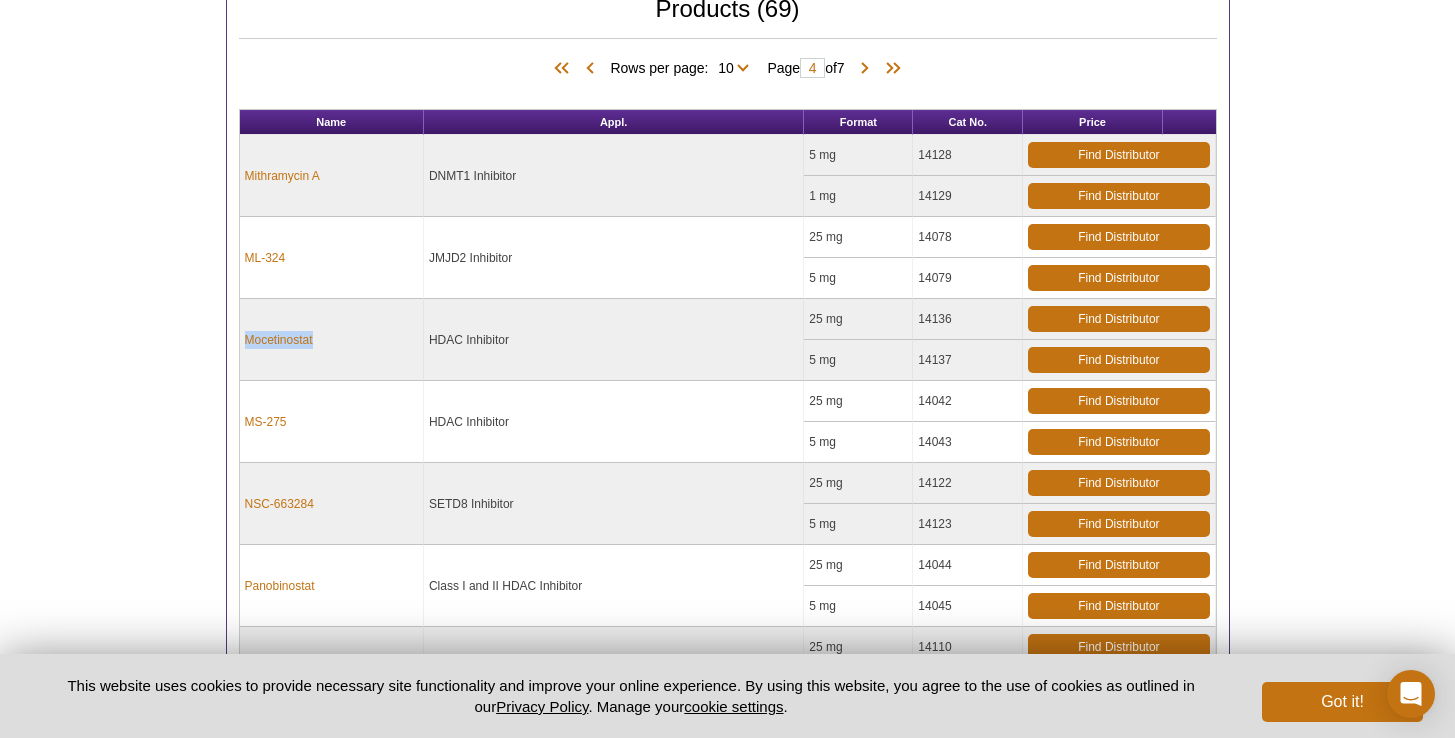 copy on "Mocetinostat" 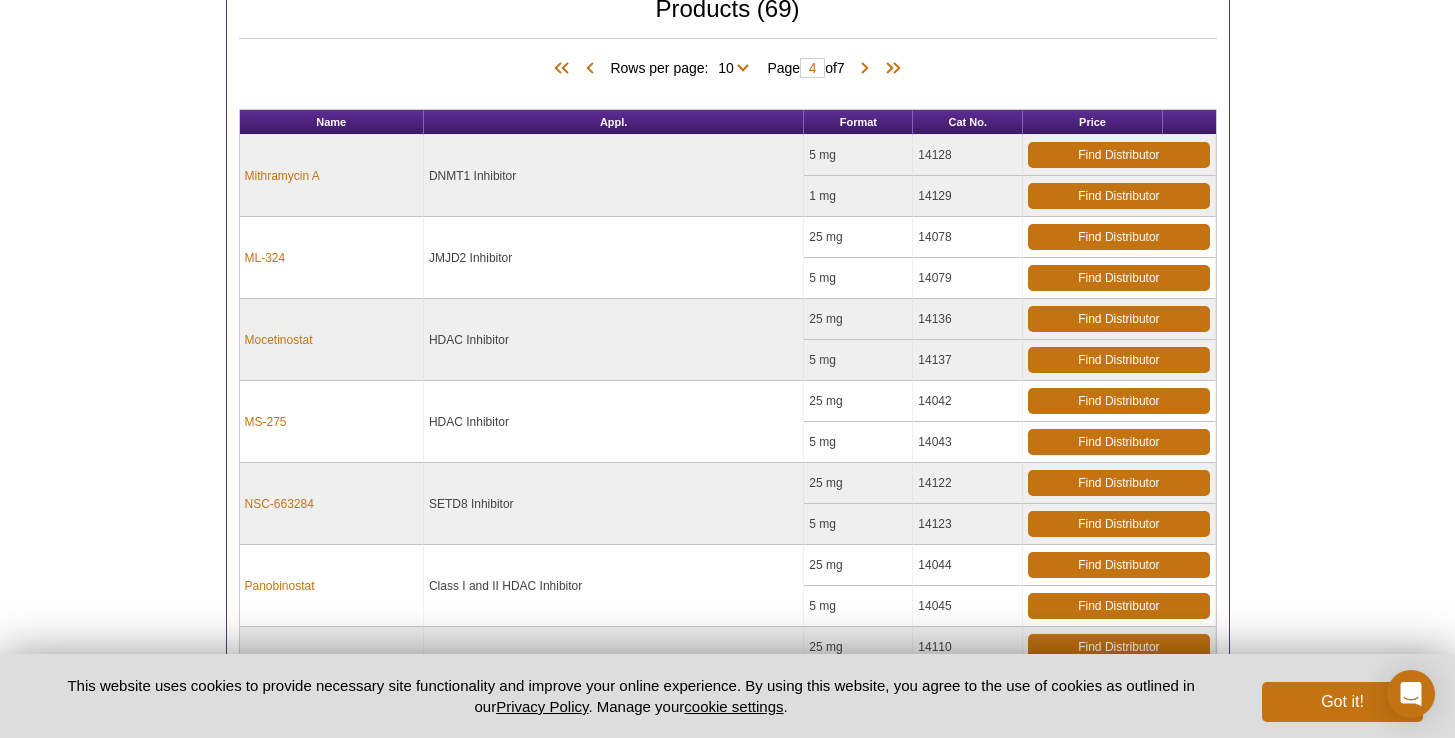 click on "MS-275" at bounding box center [332, 422] 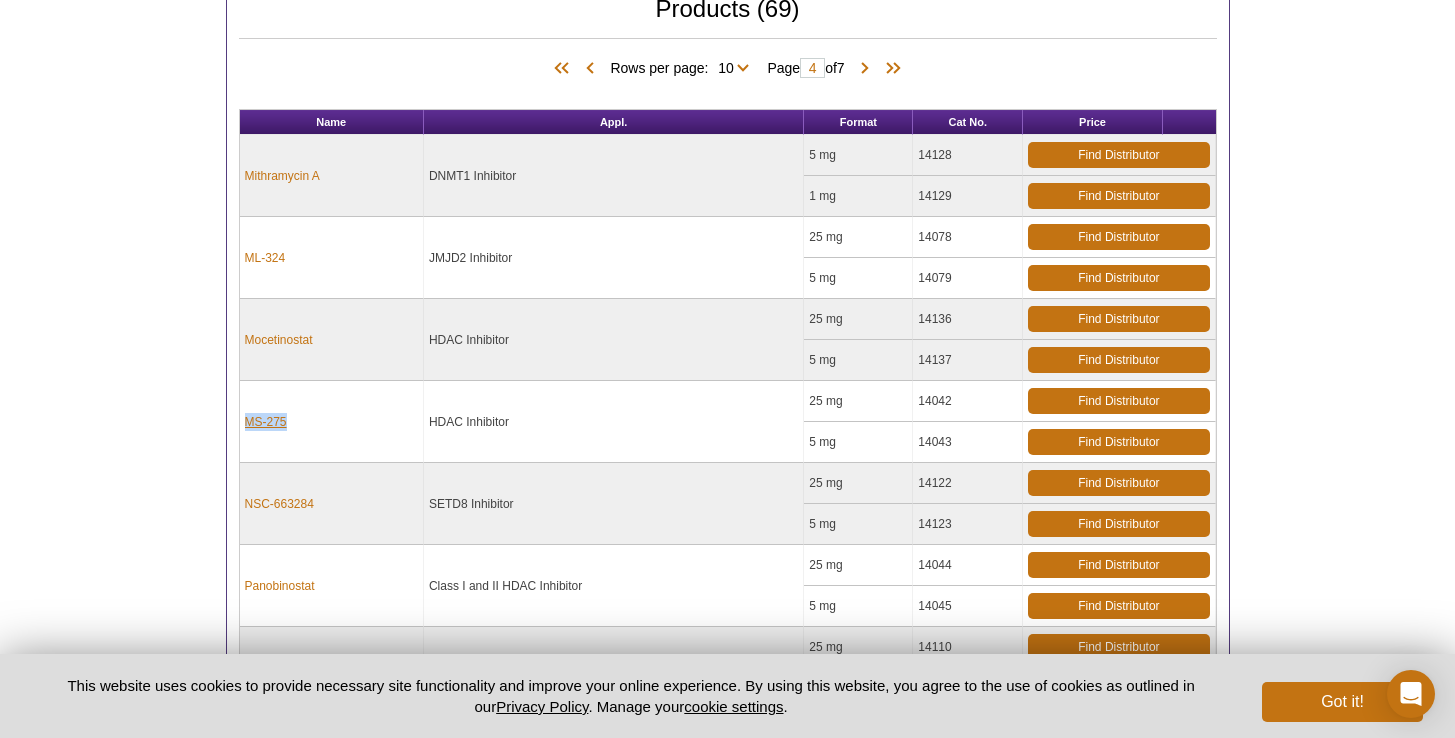 drag, startPoint x: 296, startPoint y: 429, endPoint x: 244, endPoint y: 421, distance: 52.611786 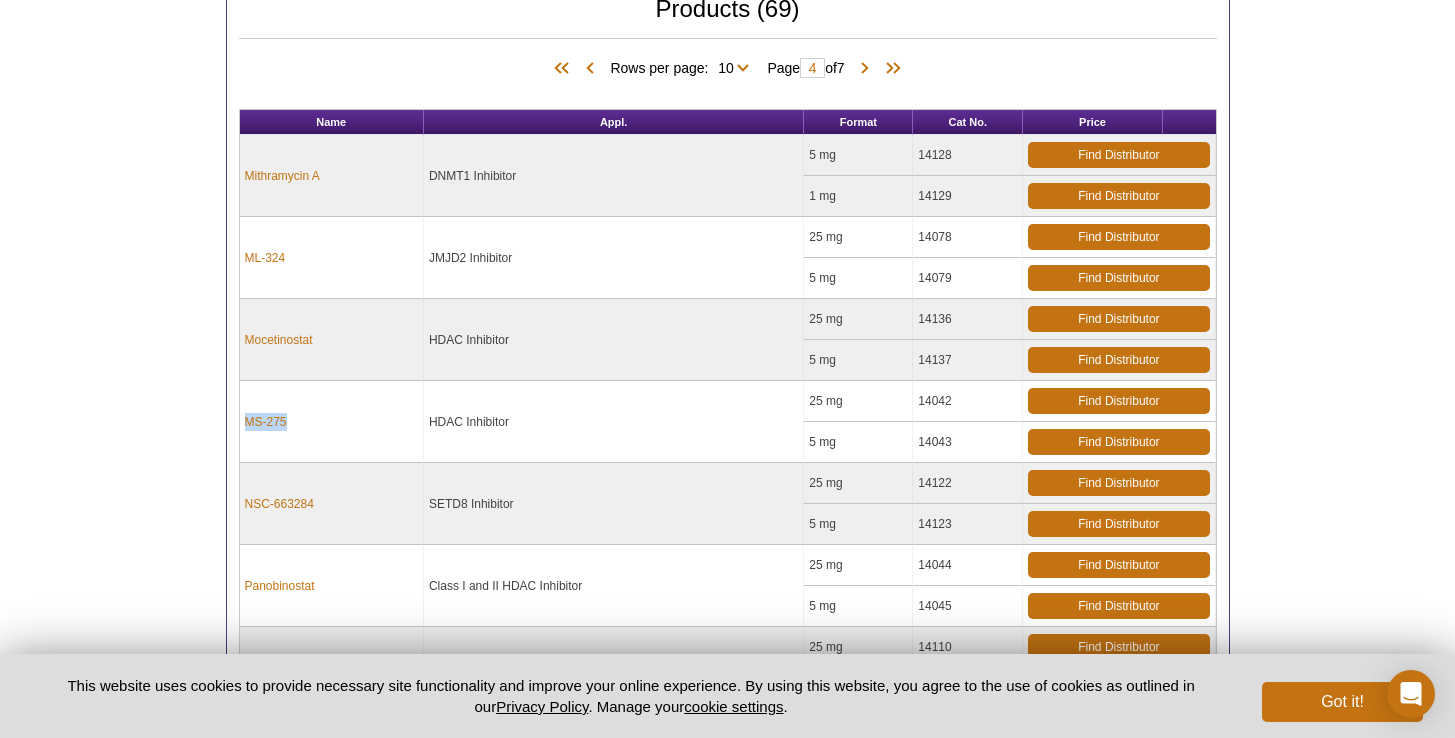 copy on "MS-275" 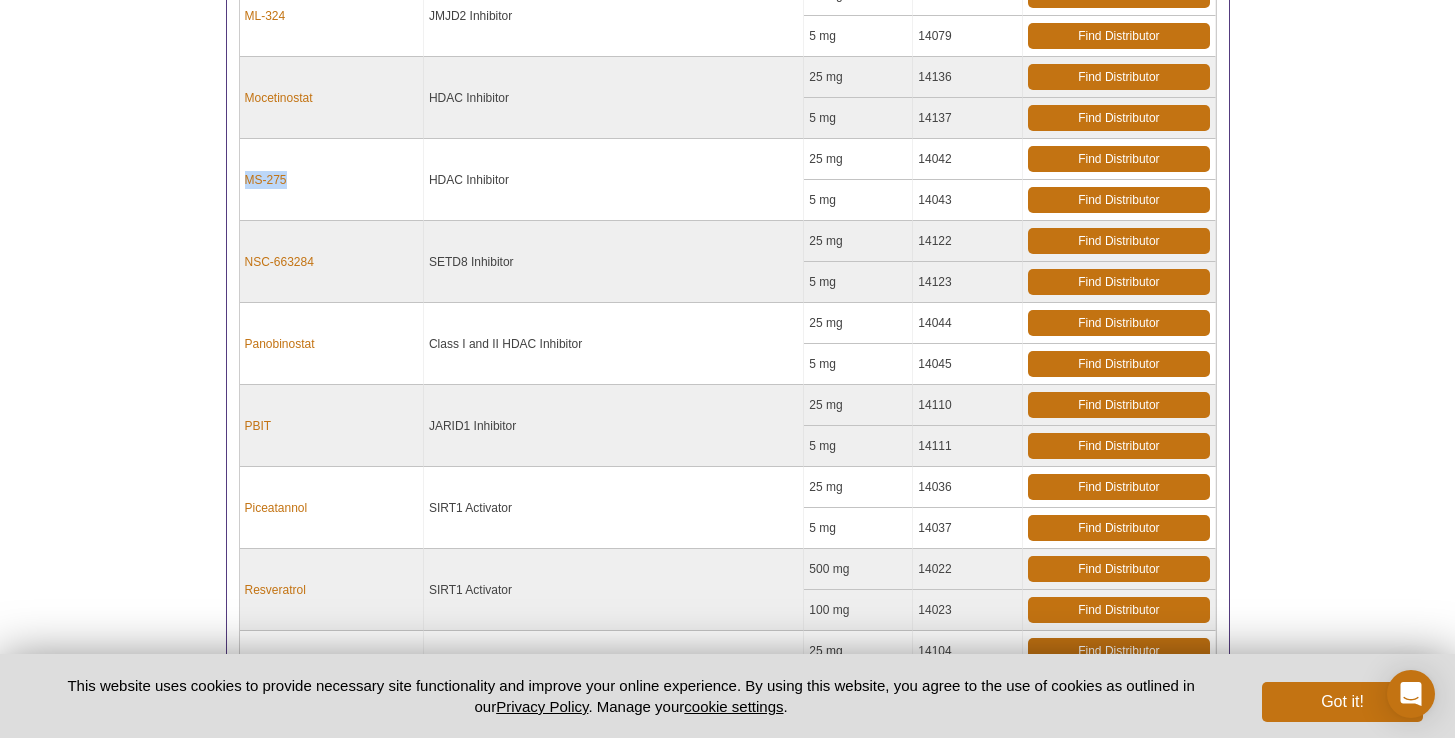 scroll, scrollTop: 866, scrollLeft: 0, axis: vertical 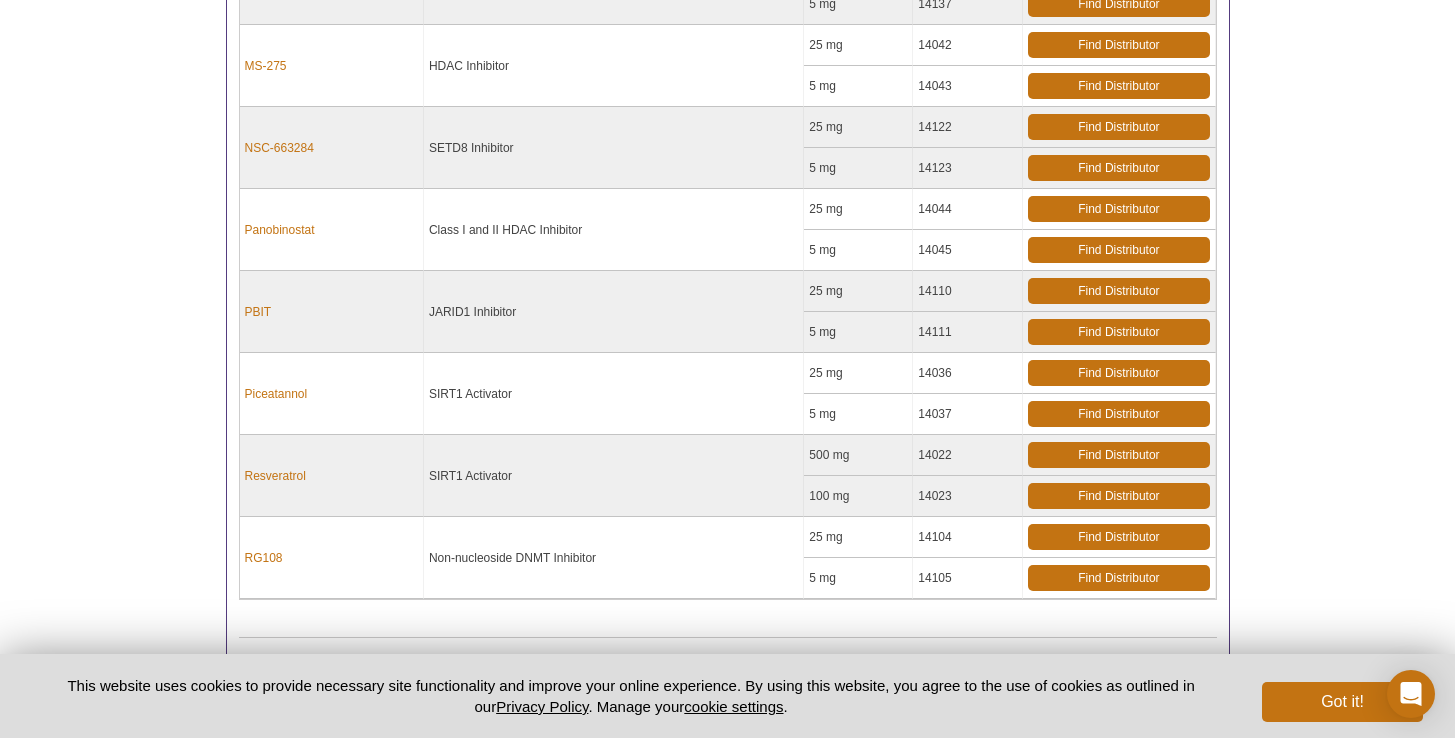 click on "NSC-663284" at bounding box center [332, 148] 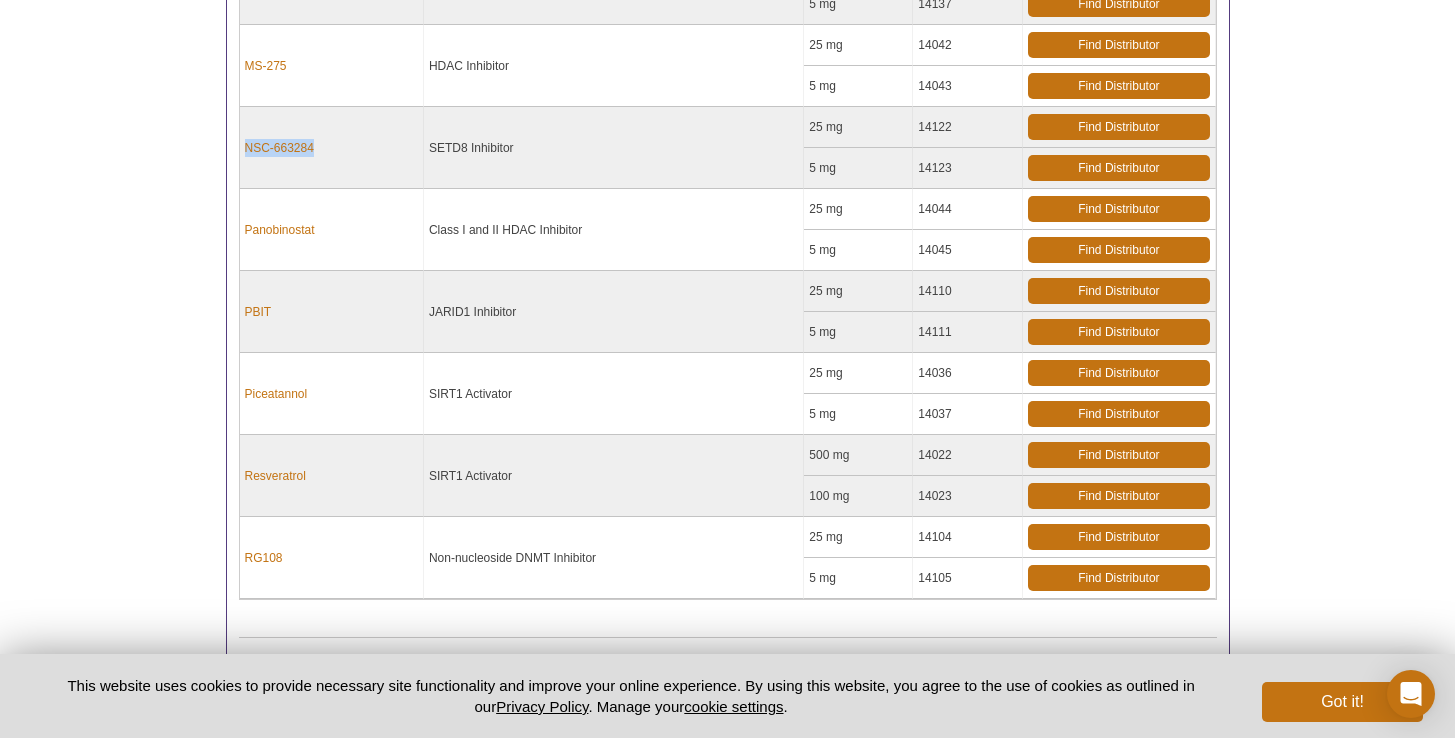 drag, startPoint x: 326, startPoint y: 152, endPoint x: 241, endPoint y: 149, distance: 85.052925 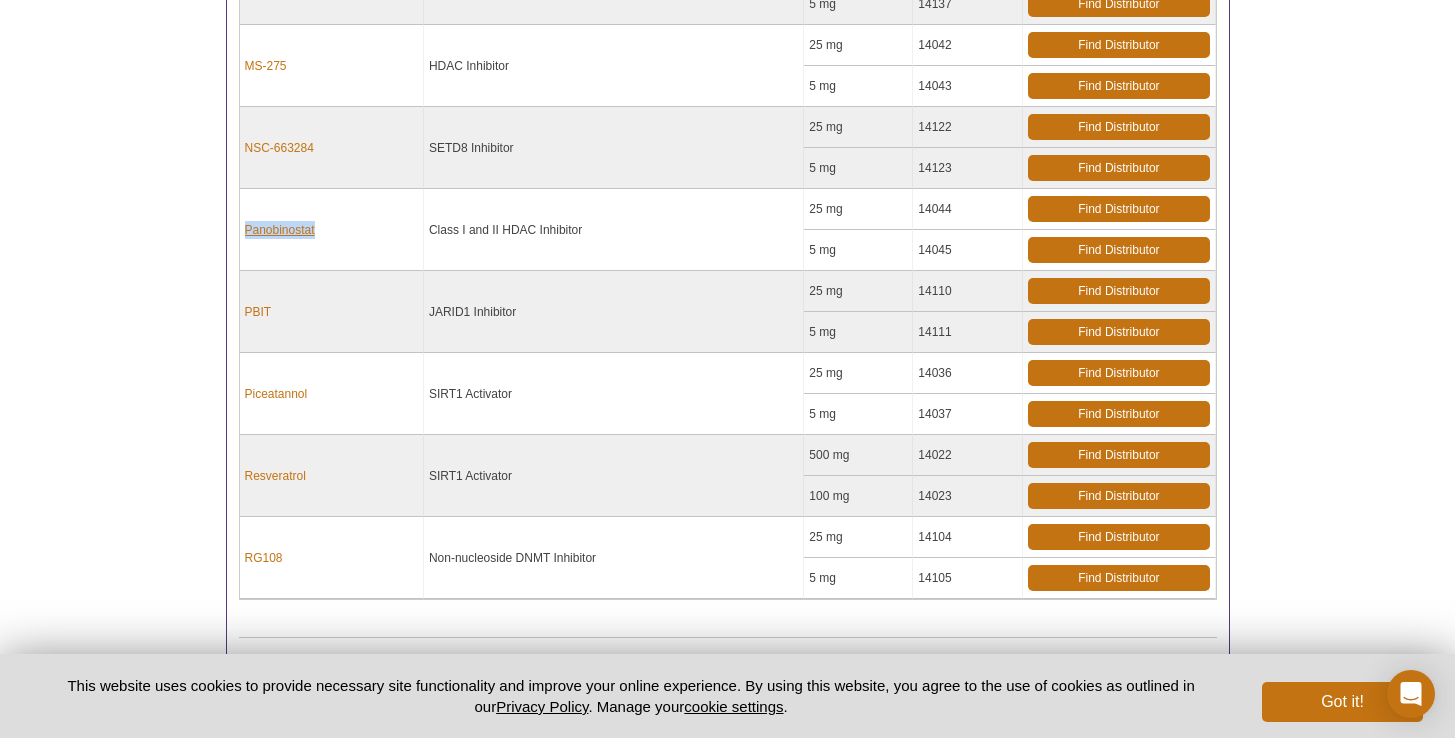 drag, startPoint x: 336, startPoint y: 233, endPoint x: 248, endPoint y: 235, distance: 88.02273 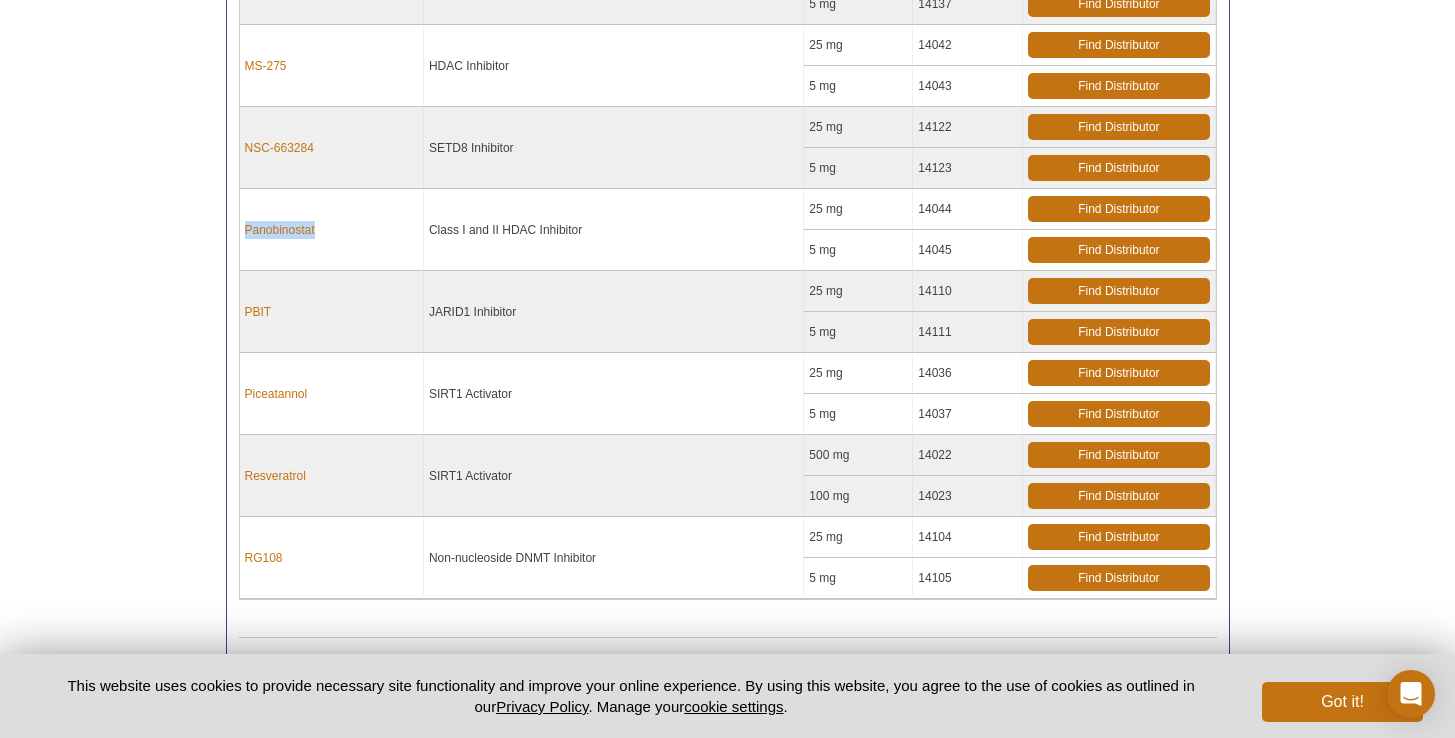copy on "Panobinostat" 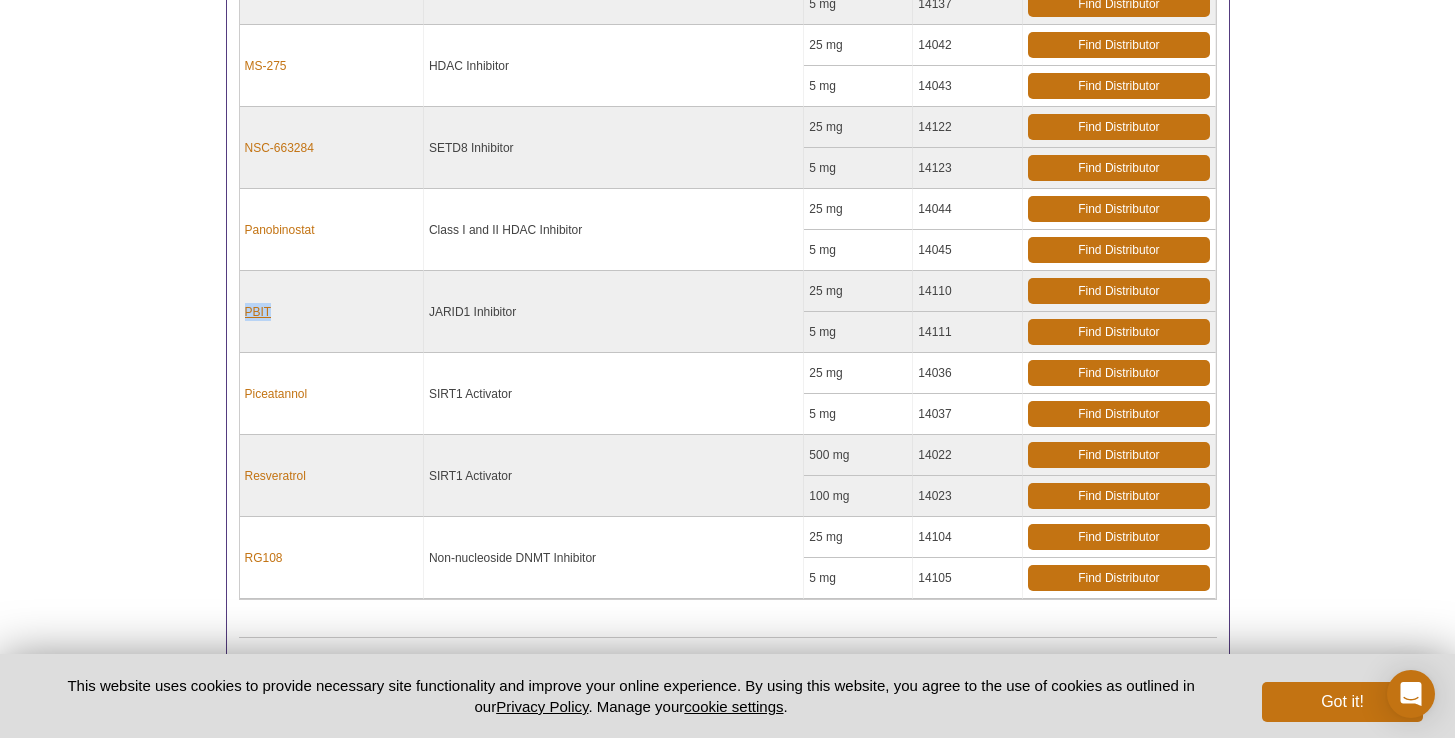 click on "PBIT" at bounding box center [332, 312] 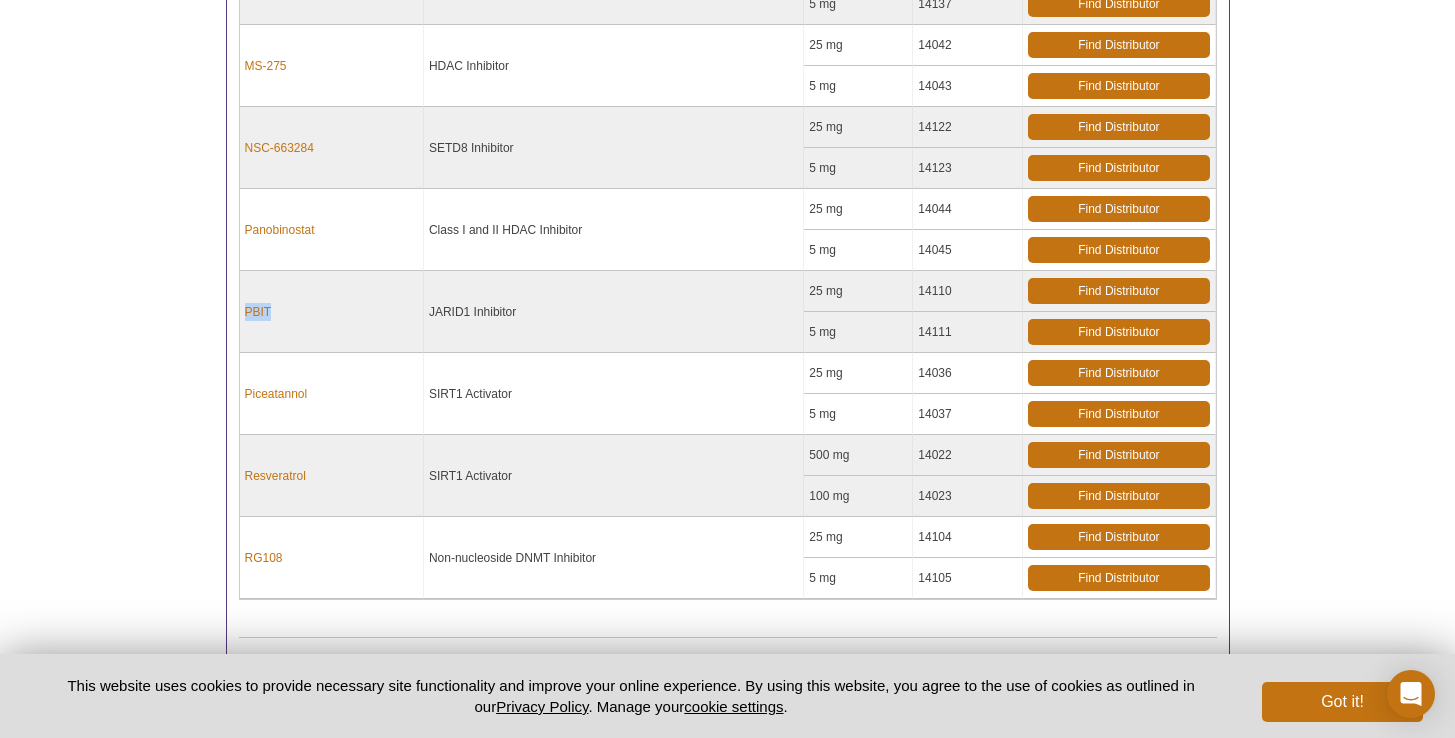 copy on "PBIT" 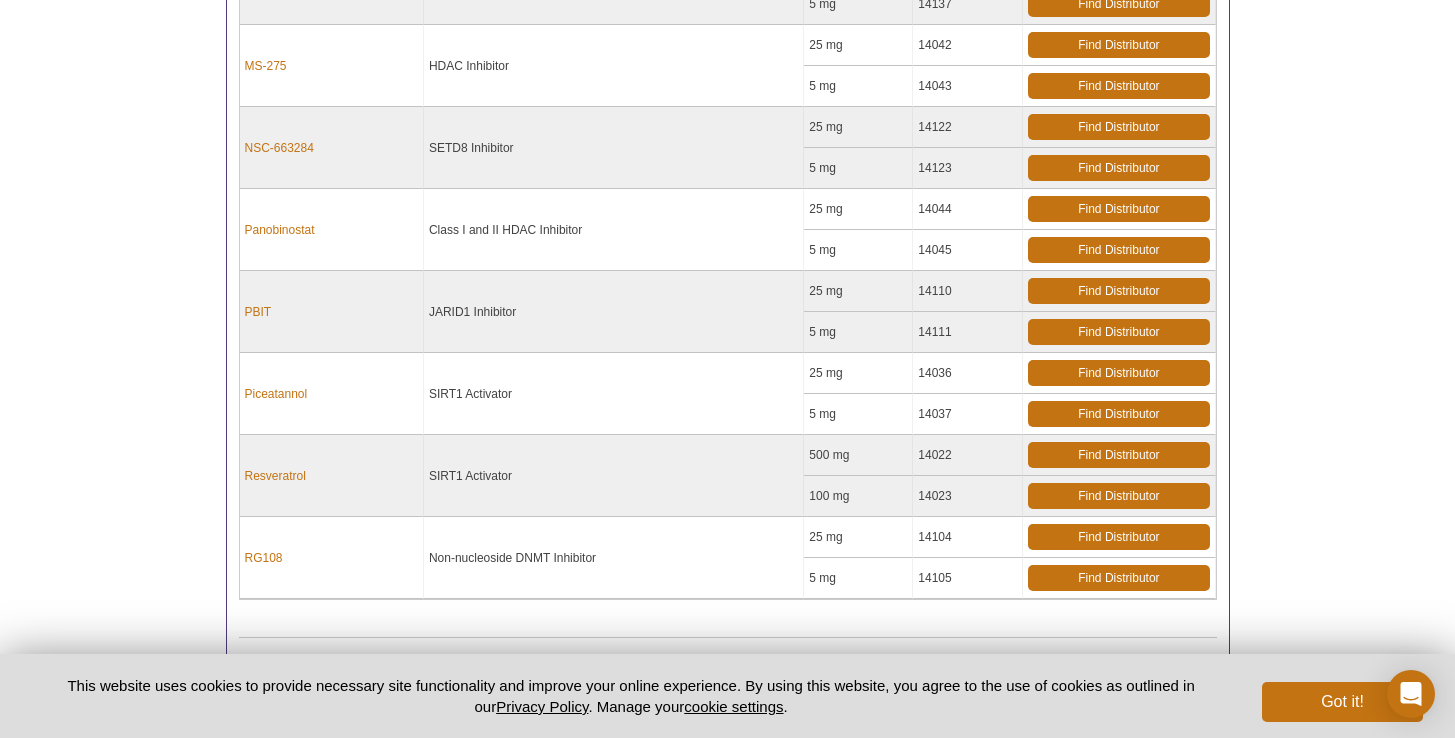 click on "Piceatannol" at bounding box center [332, 394] 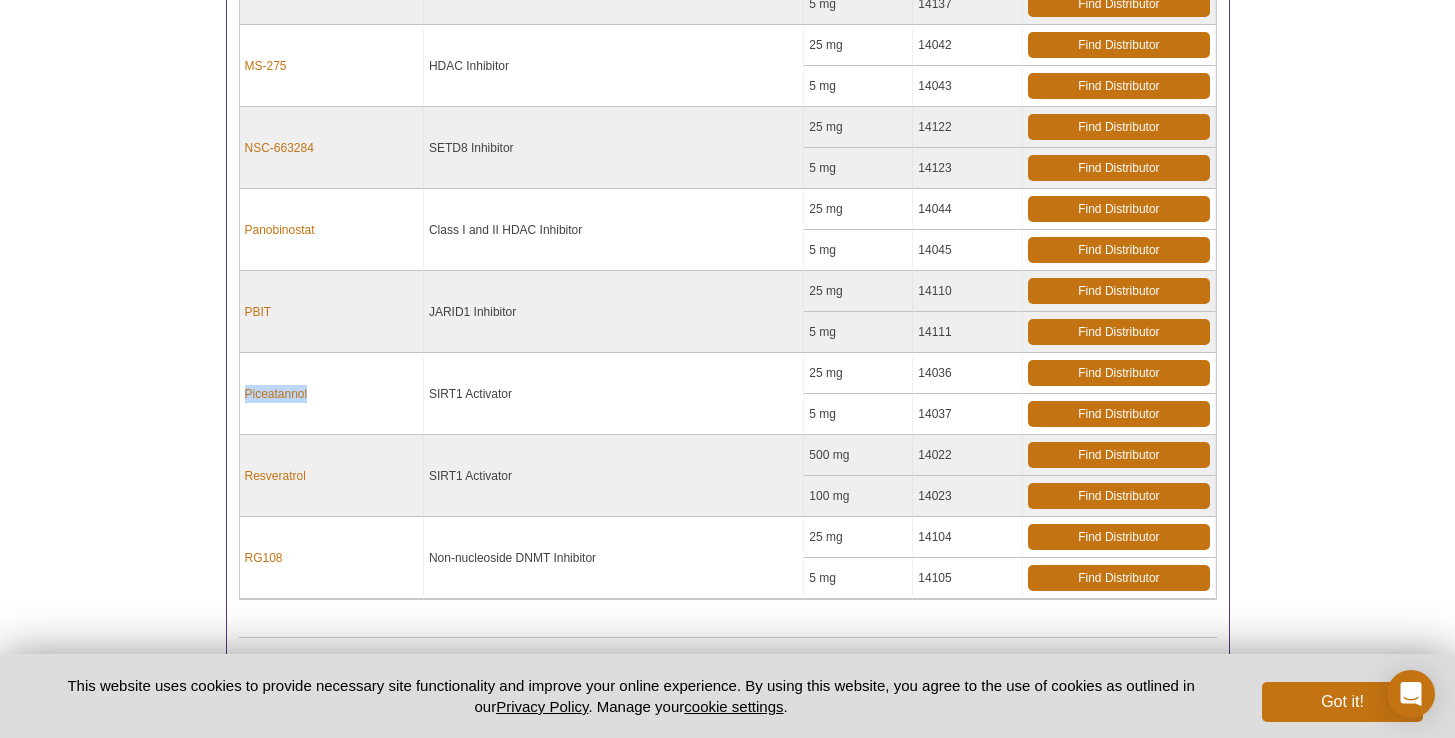 drag, startPoint x: 343, startPoint y: 383, endPoint x: 322, endPoint y: 396, distance: 24.698177 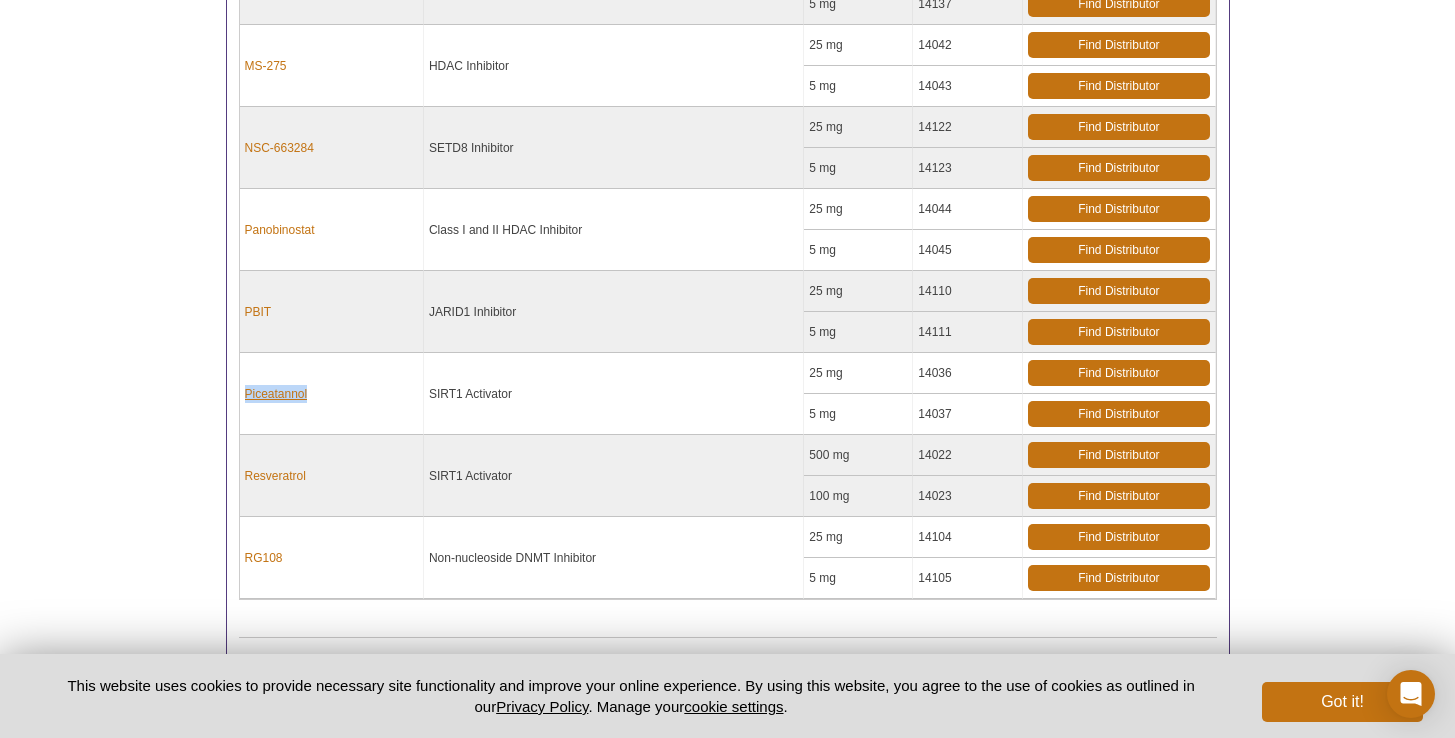 drag, startPoint x: 285, startPoint y: 396, endPoint x: 246, endPoint y: 394, distance: 39.051247 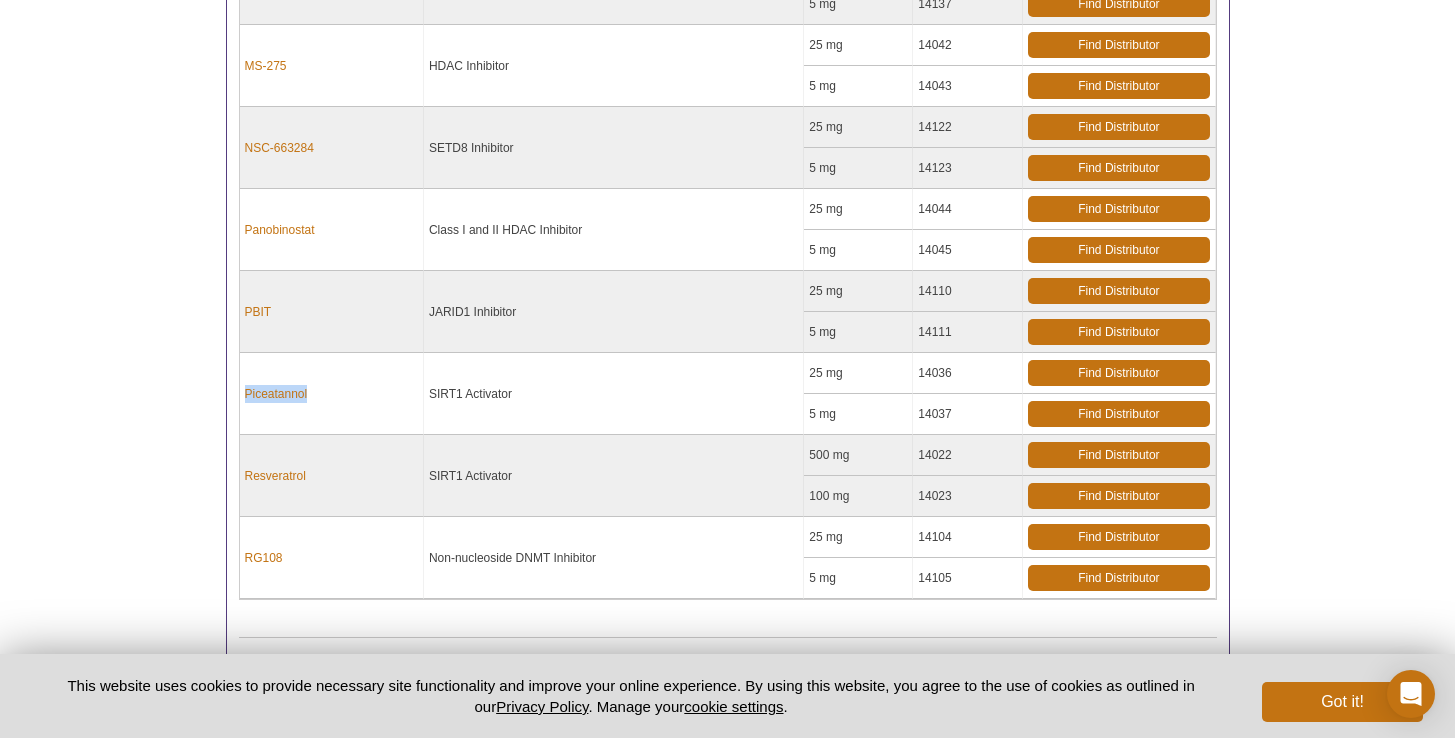 copy on "Piceatannol" 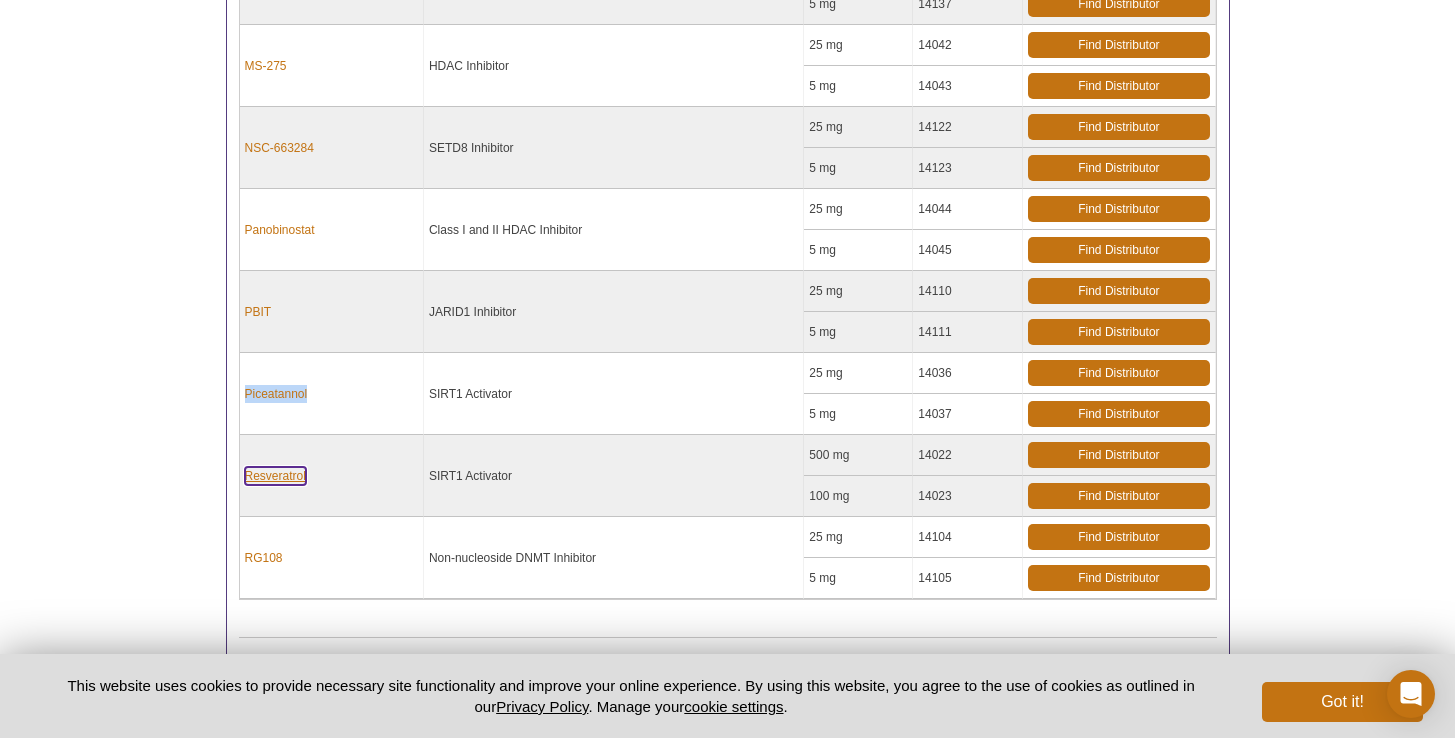 click on "Resveratrol" at bounding box center (275, 476) 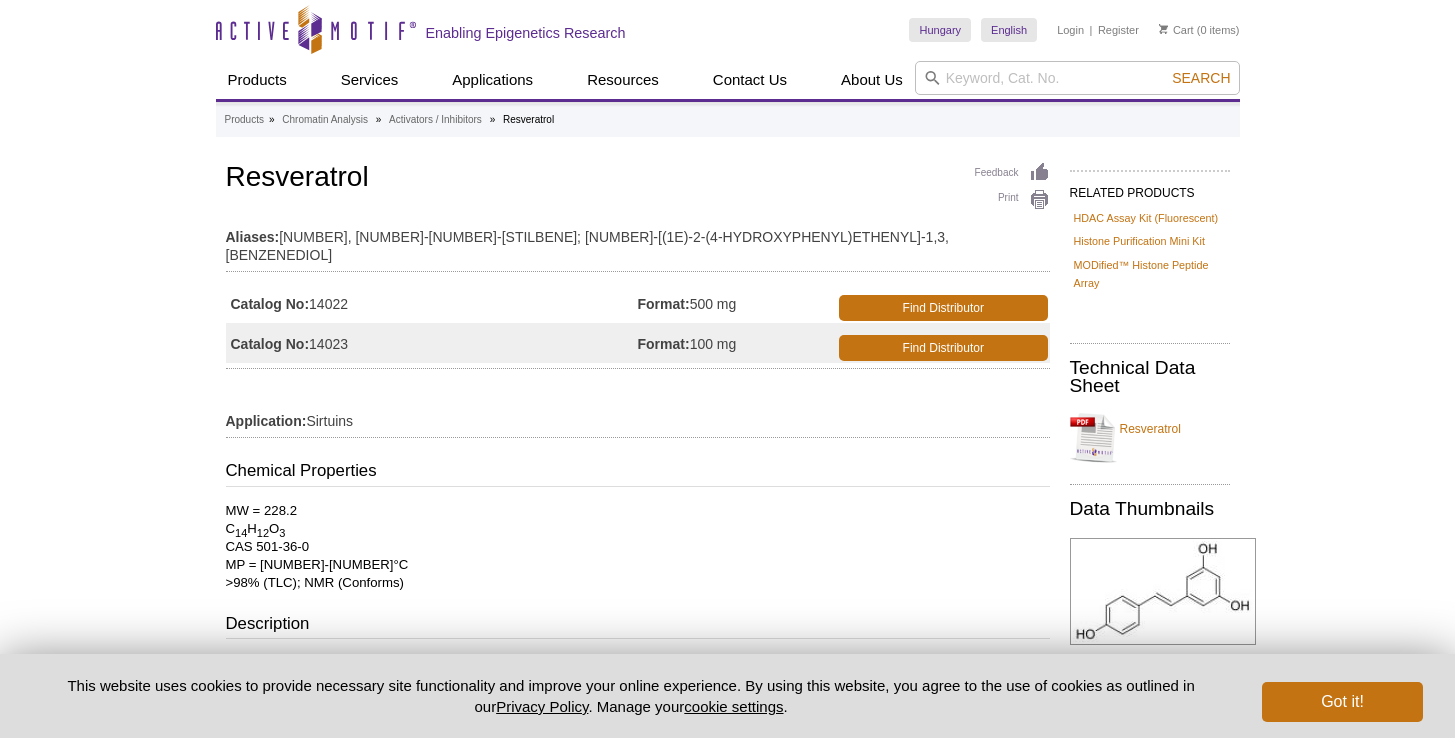 scroll, scrollTop: 0, scrollLeft: 0, axis: both 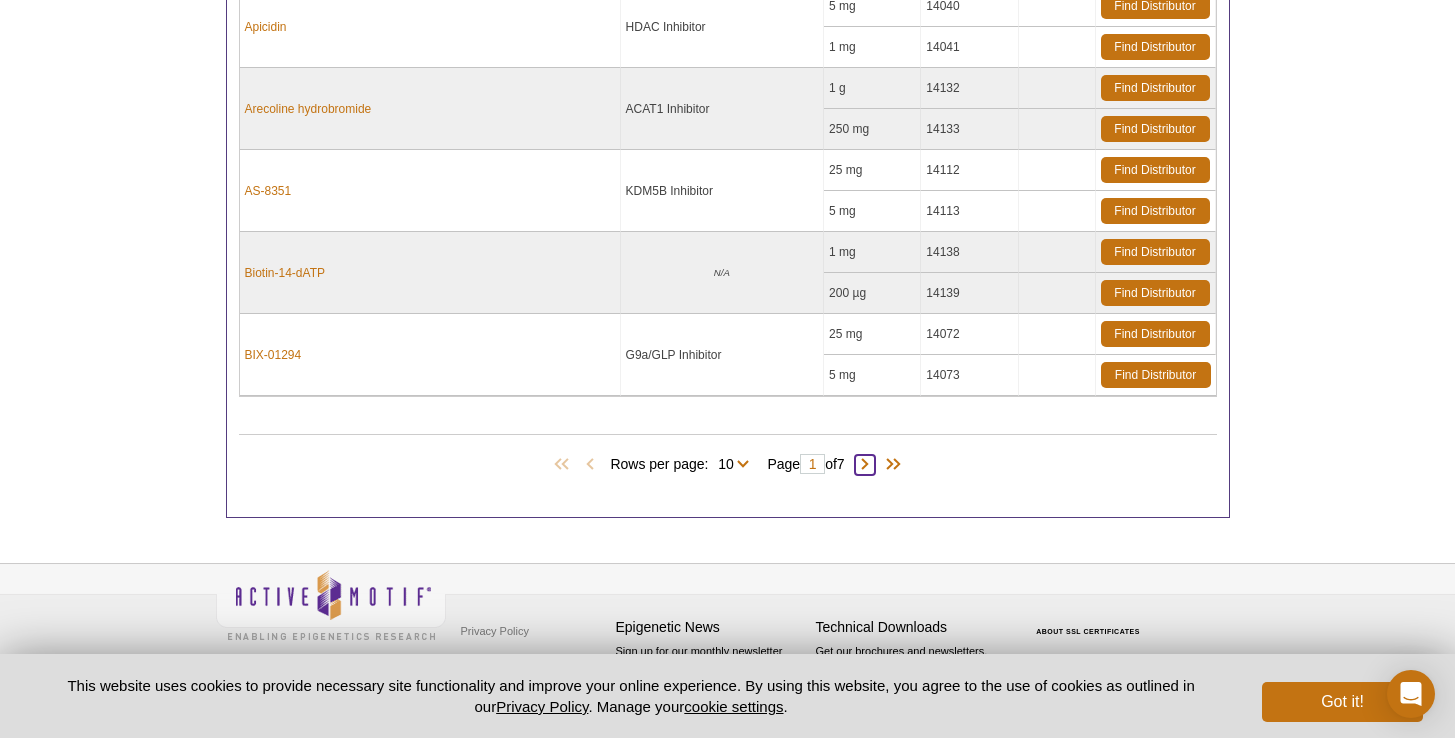 click at bounding box center (865, 465) 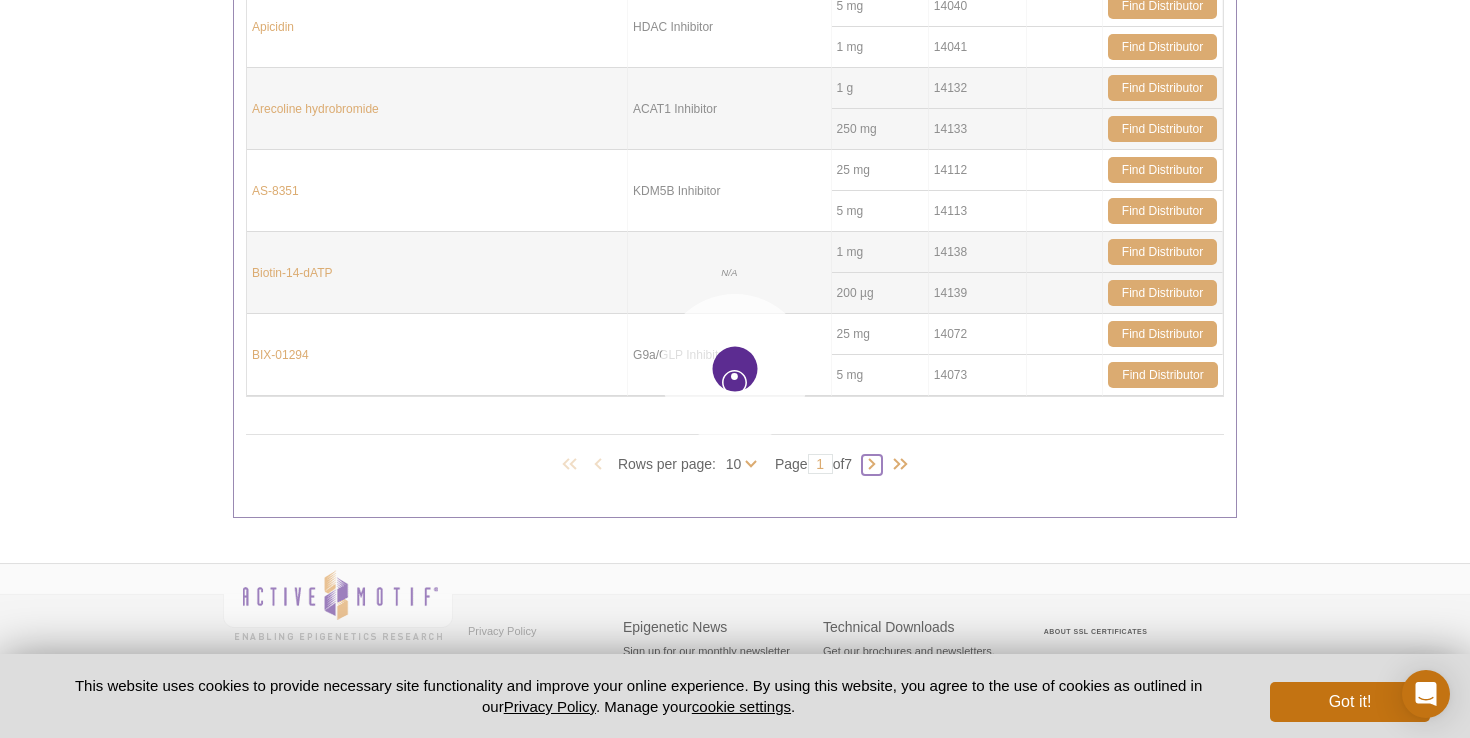 type on "2" 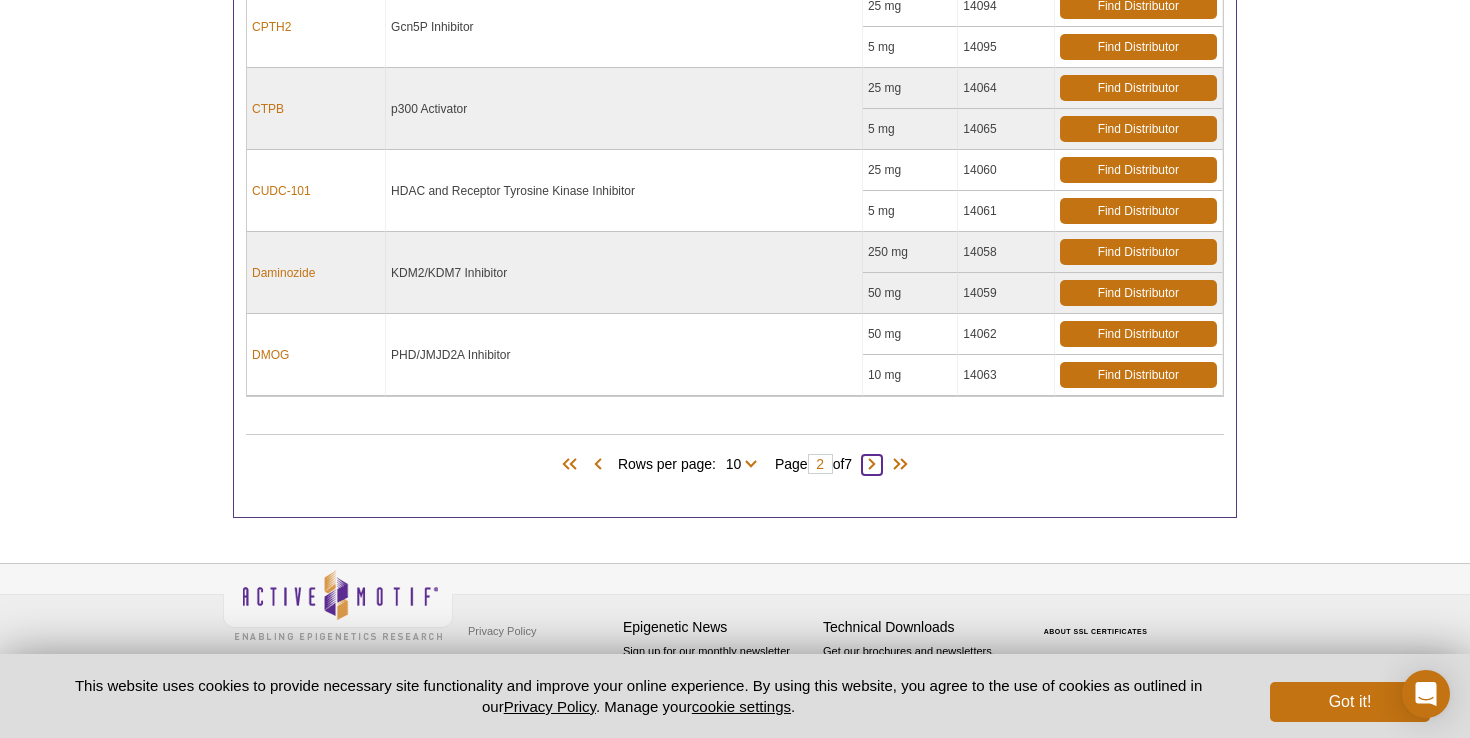 scroll, scrollTop: 1058, scrollLeft: 0, axis: vertical 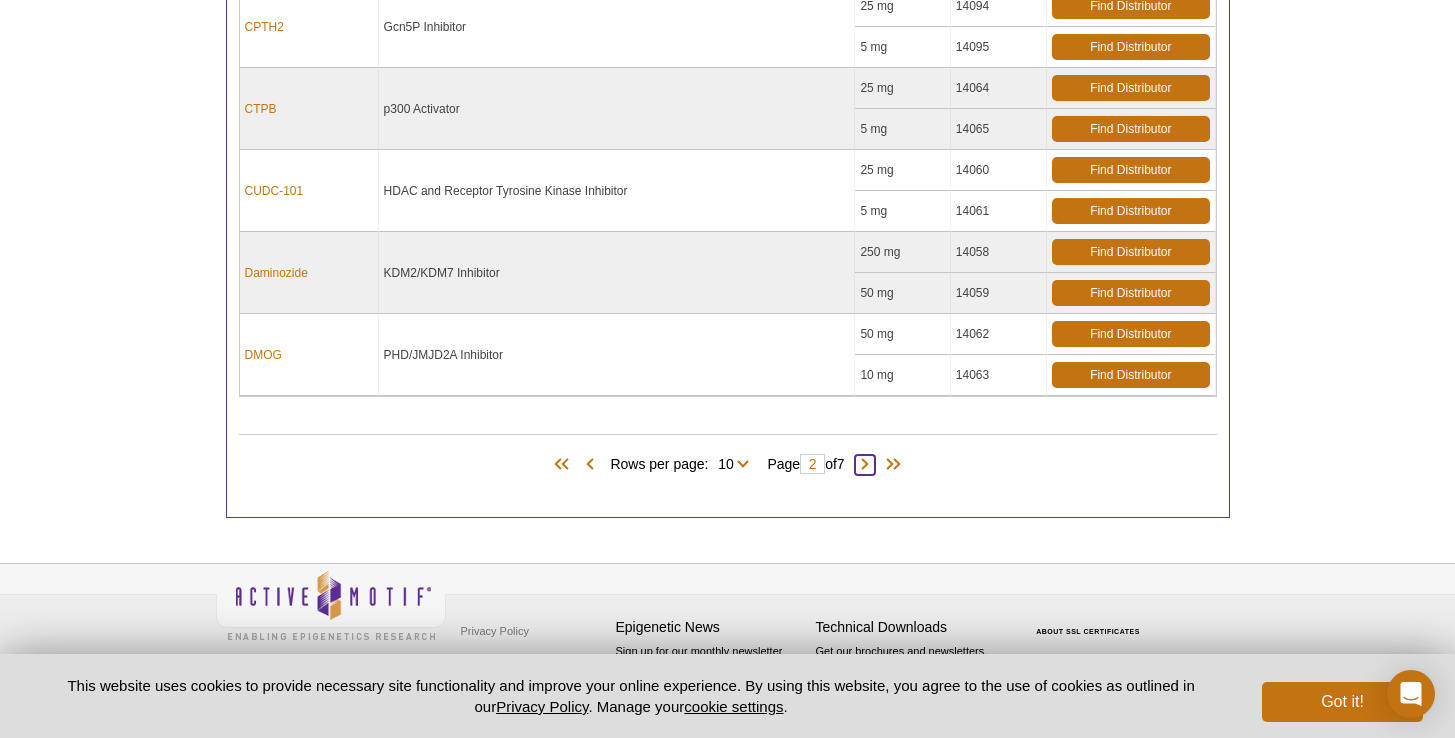 click at bounding box center (865, 465) 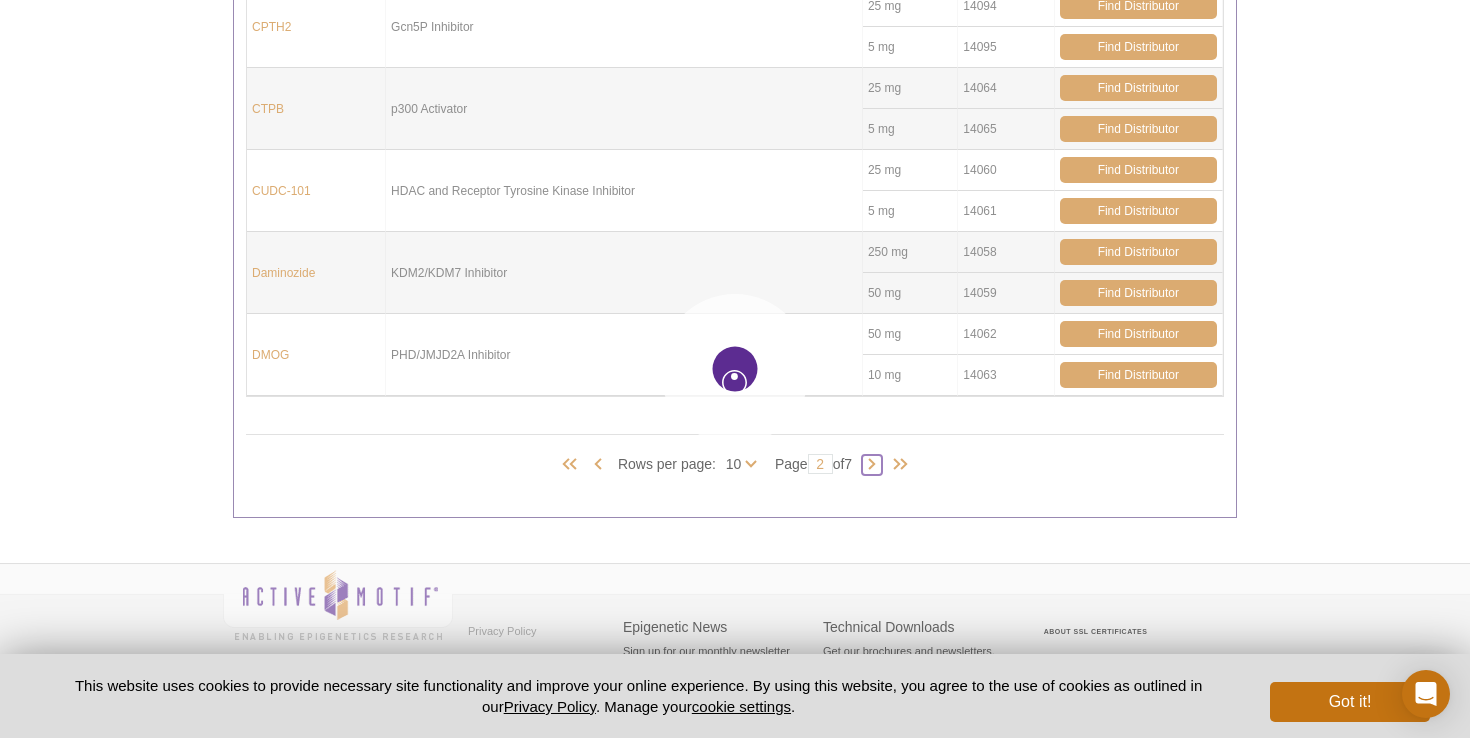 type on "3" 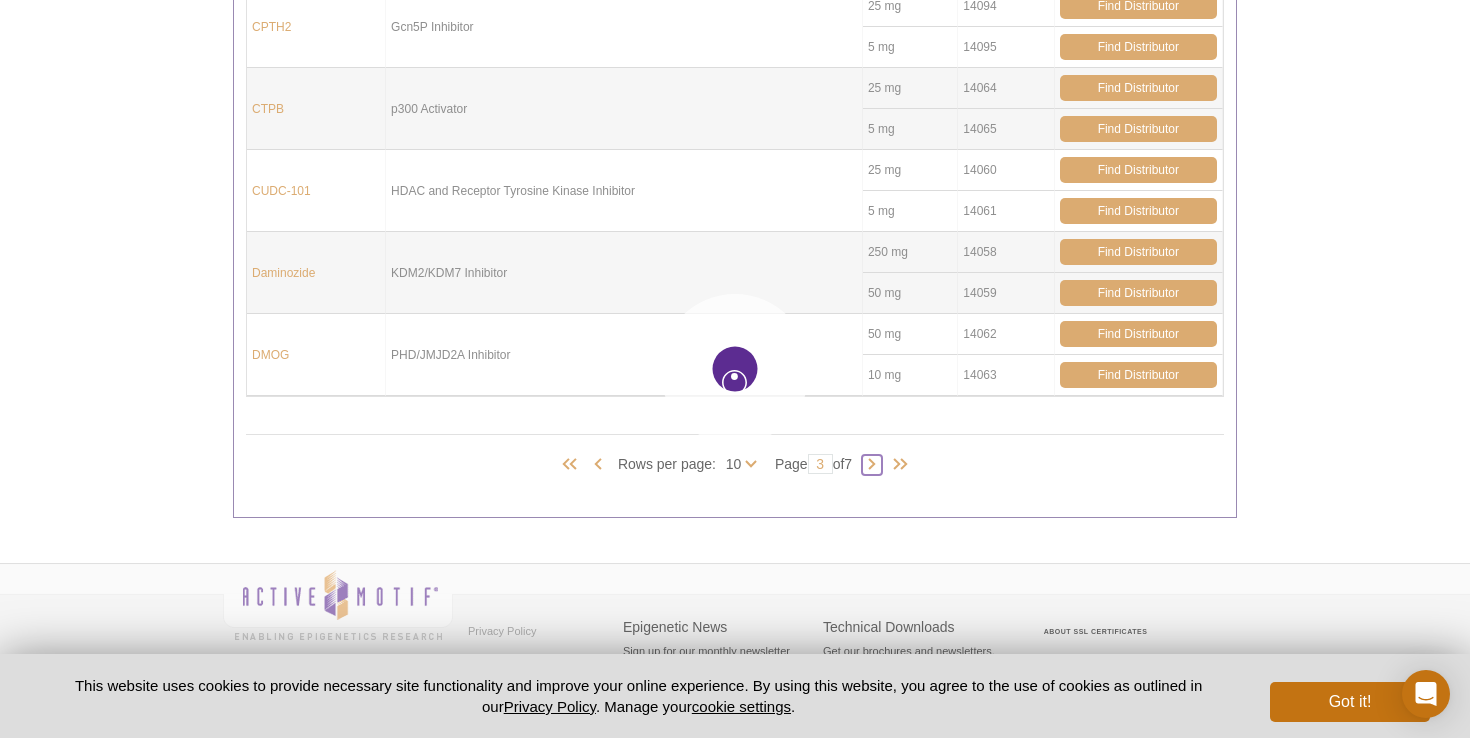 scroll, scrollTop: 1069, scrollLeft: 0, axis: vertical 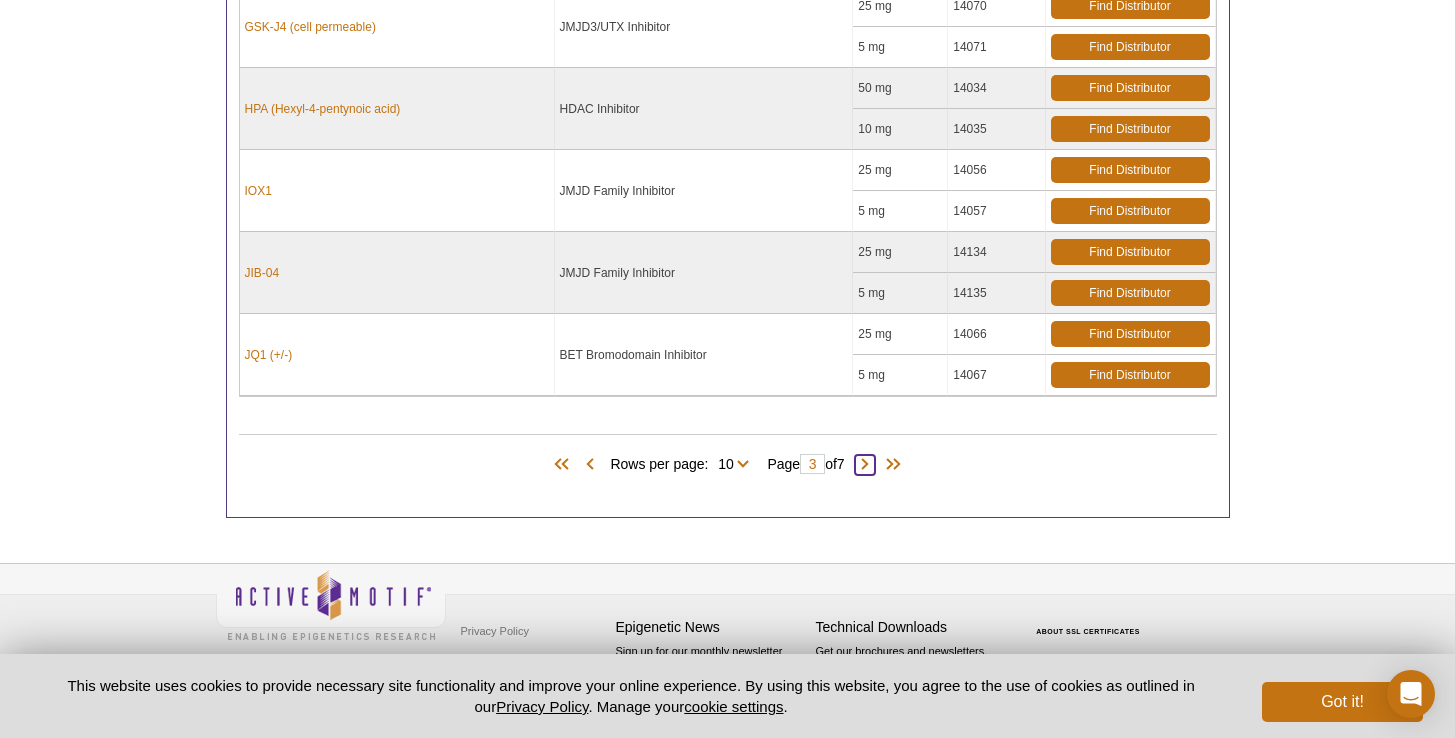click at bounding box center (865, 465) 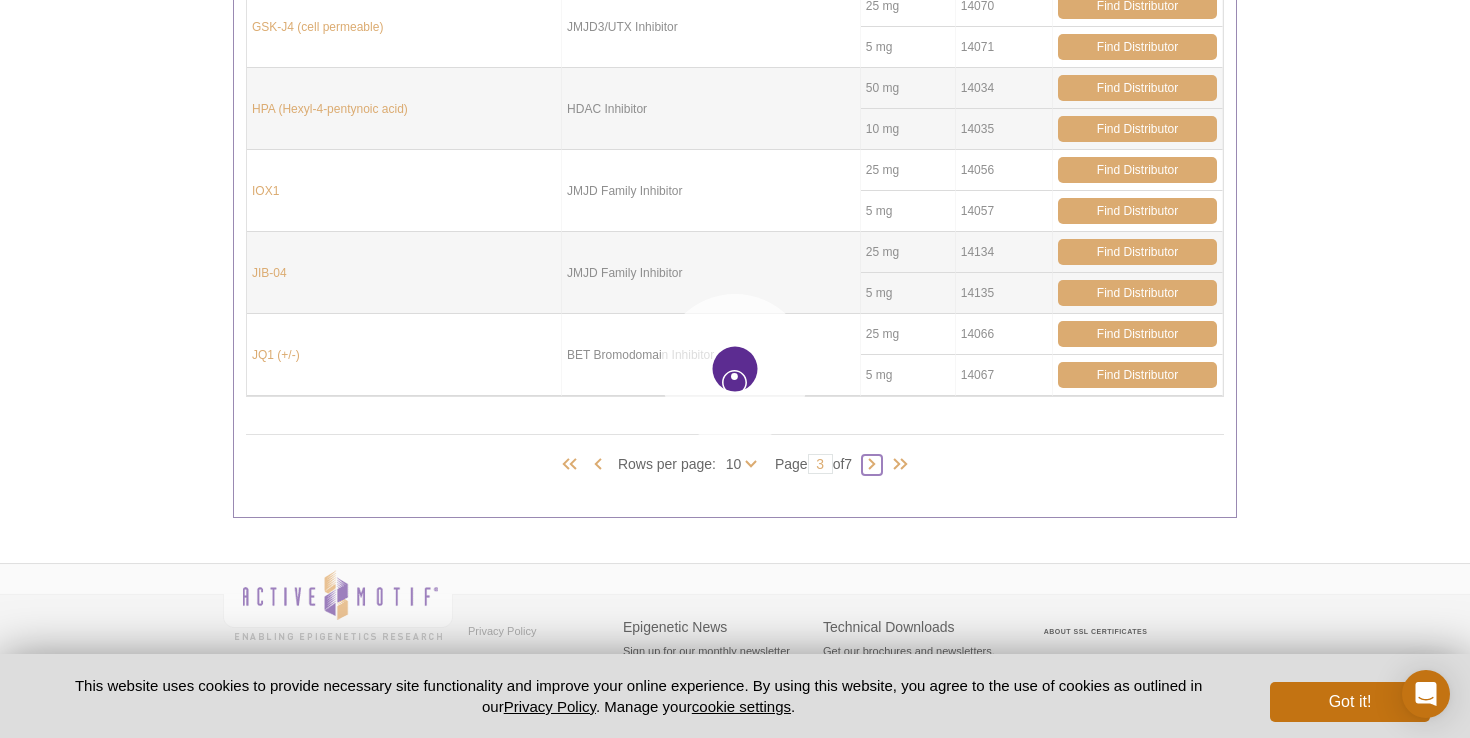 type on "4" 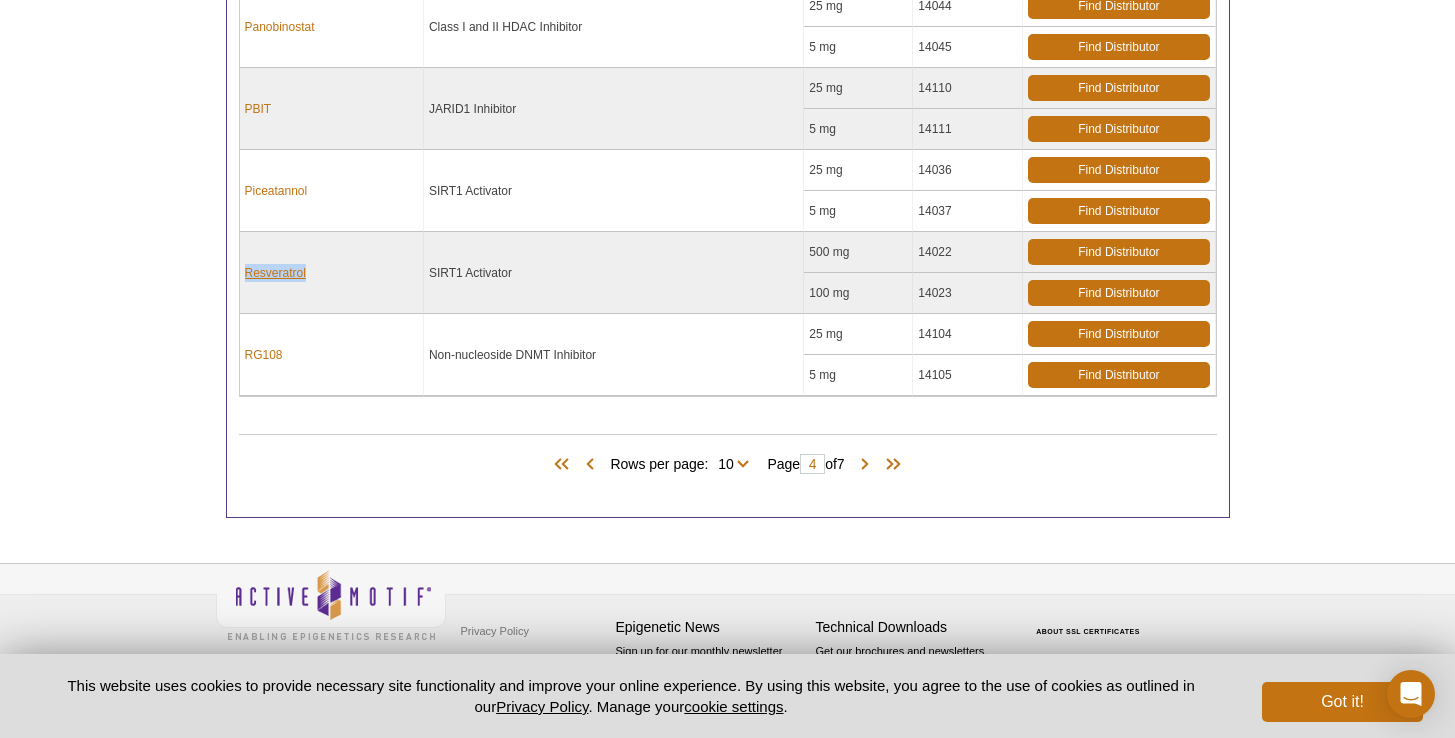 drag, startPoint x: 331, startPoint y: 270, endPoint x: 245, endPoint y: 275, distance: 86.145226 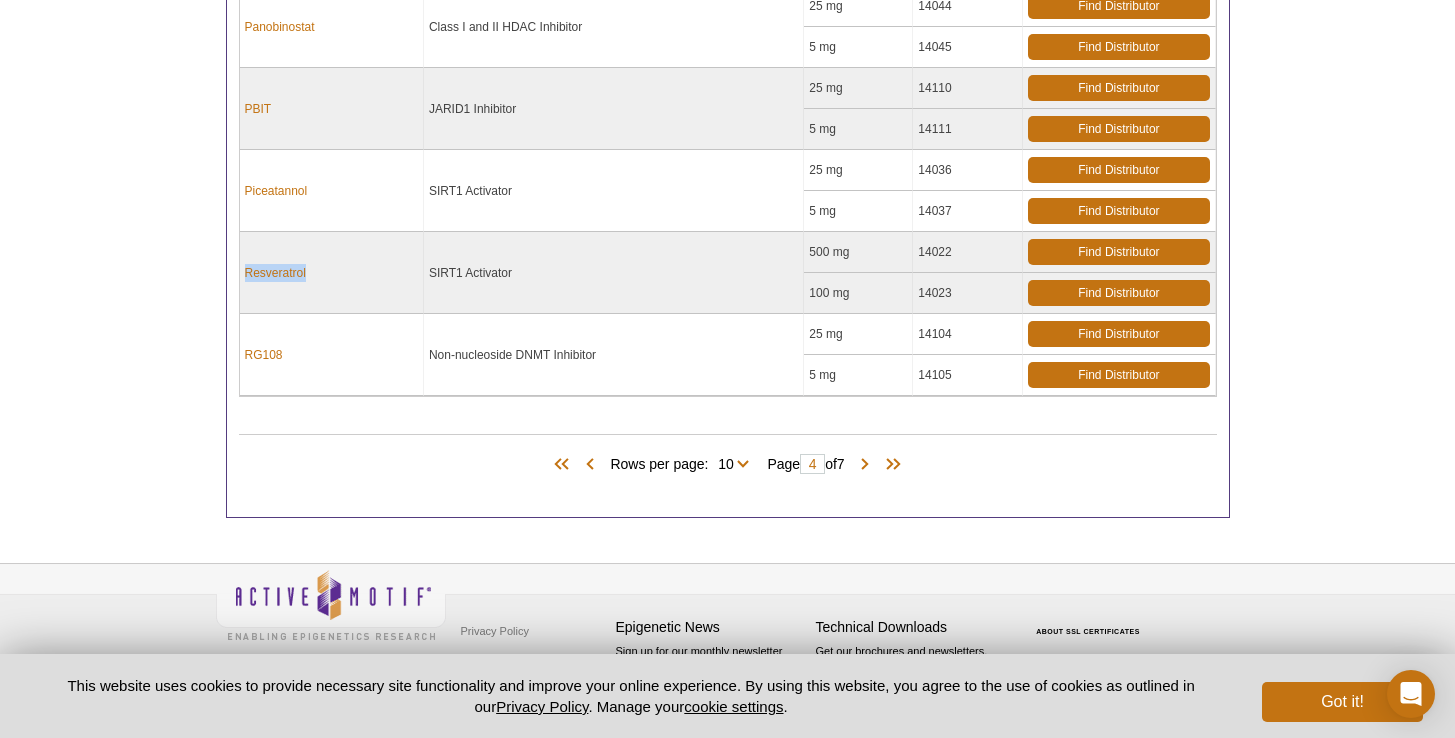 copy on "Resveratrol" 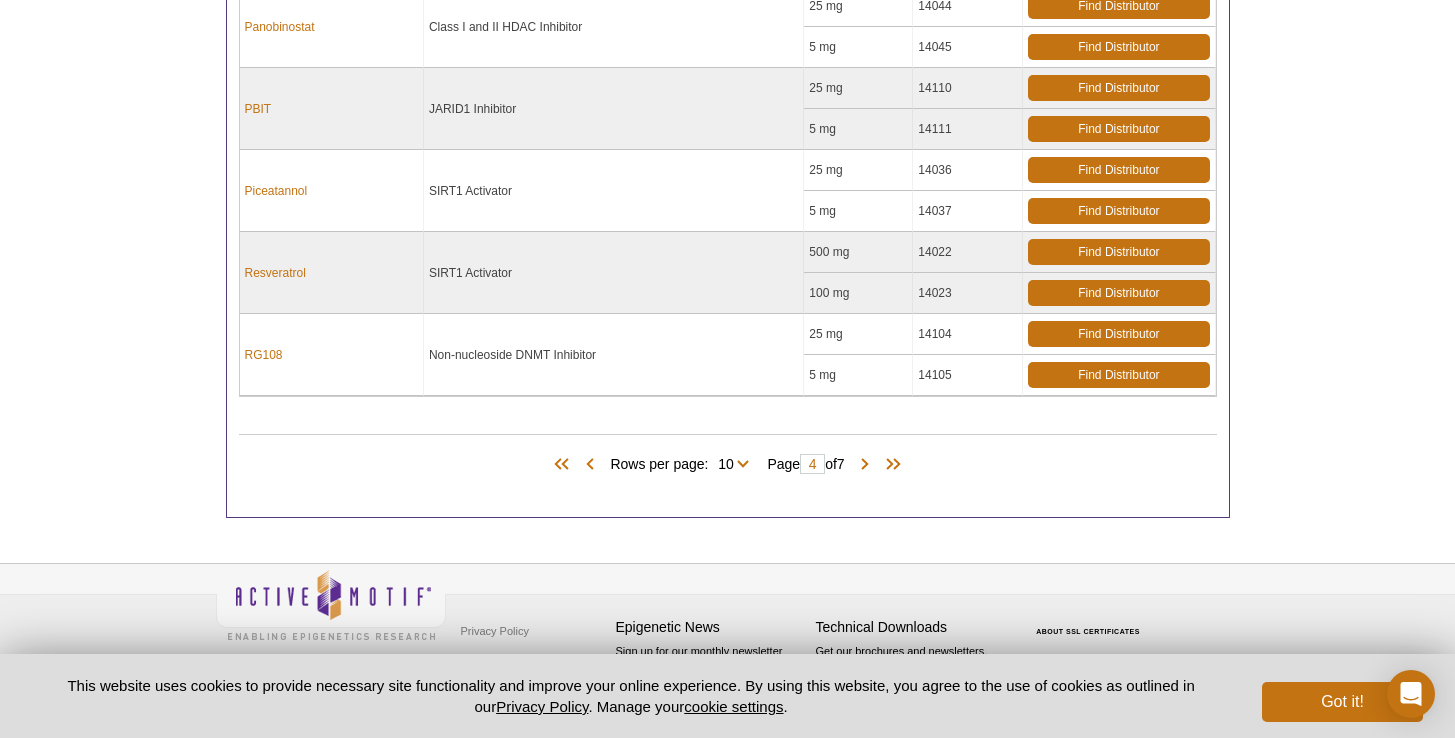 click on "RG108" at bounding box center [332, 355] 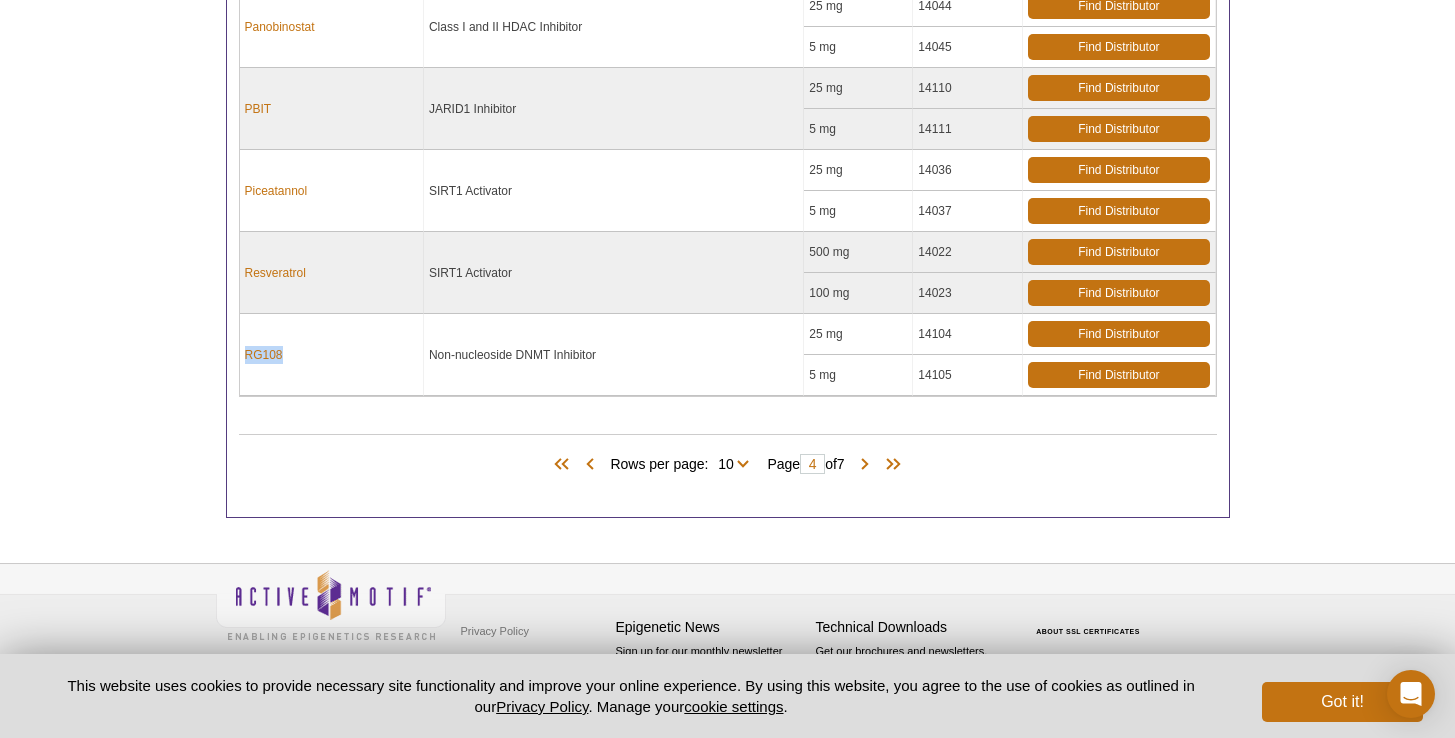 drag, startPoint x: 303, startPoint y: 365, endPoint x: 240, endPoint y: 357, distance: 63.505905 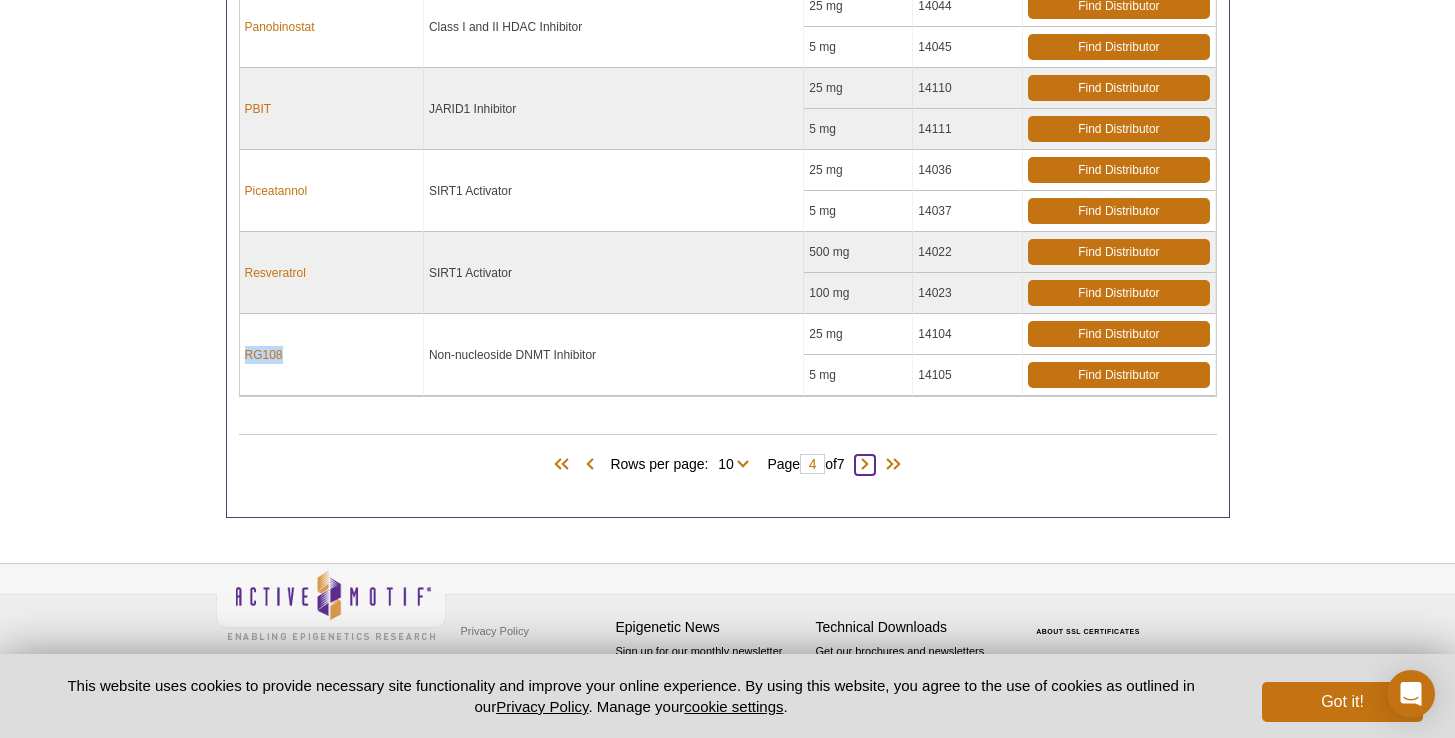 click at bounding box center [865, 465] 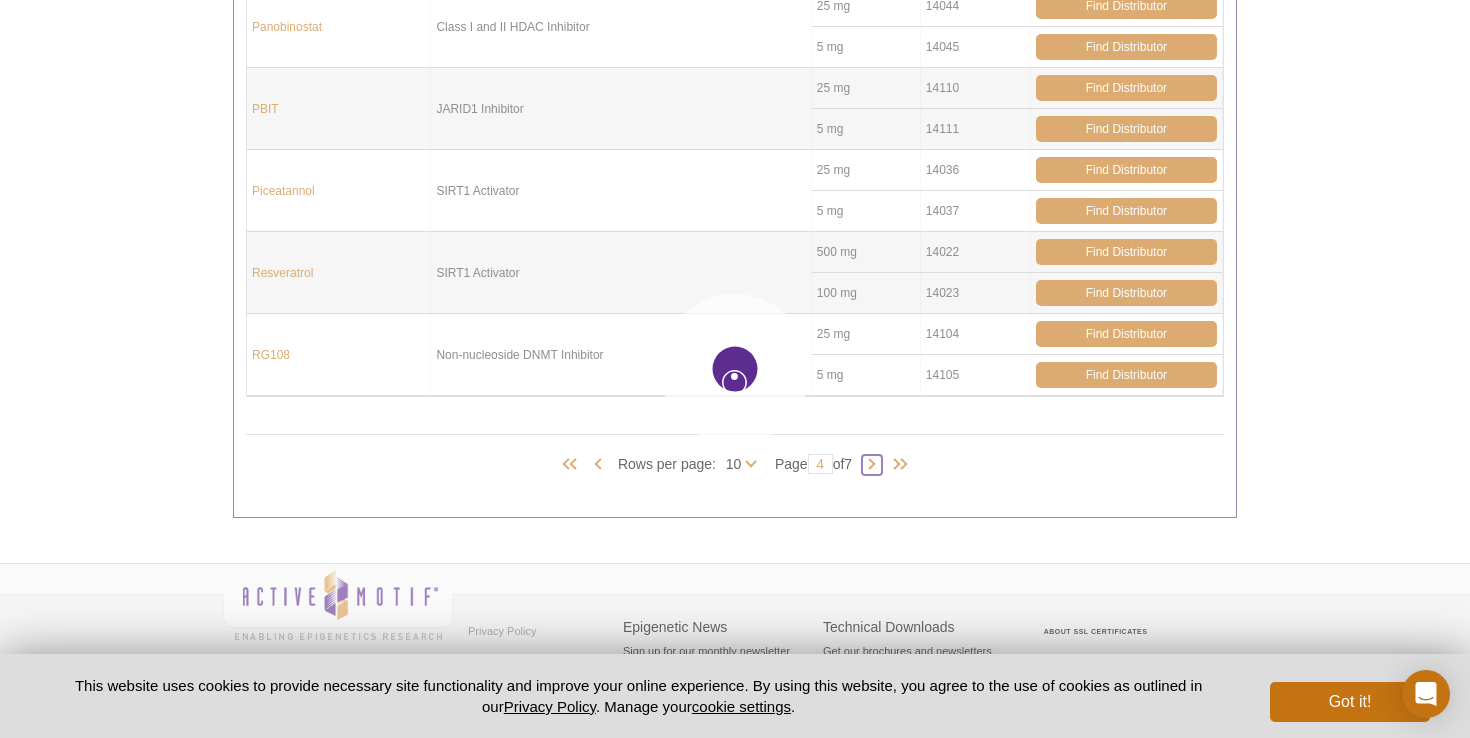 type on "5" 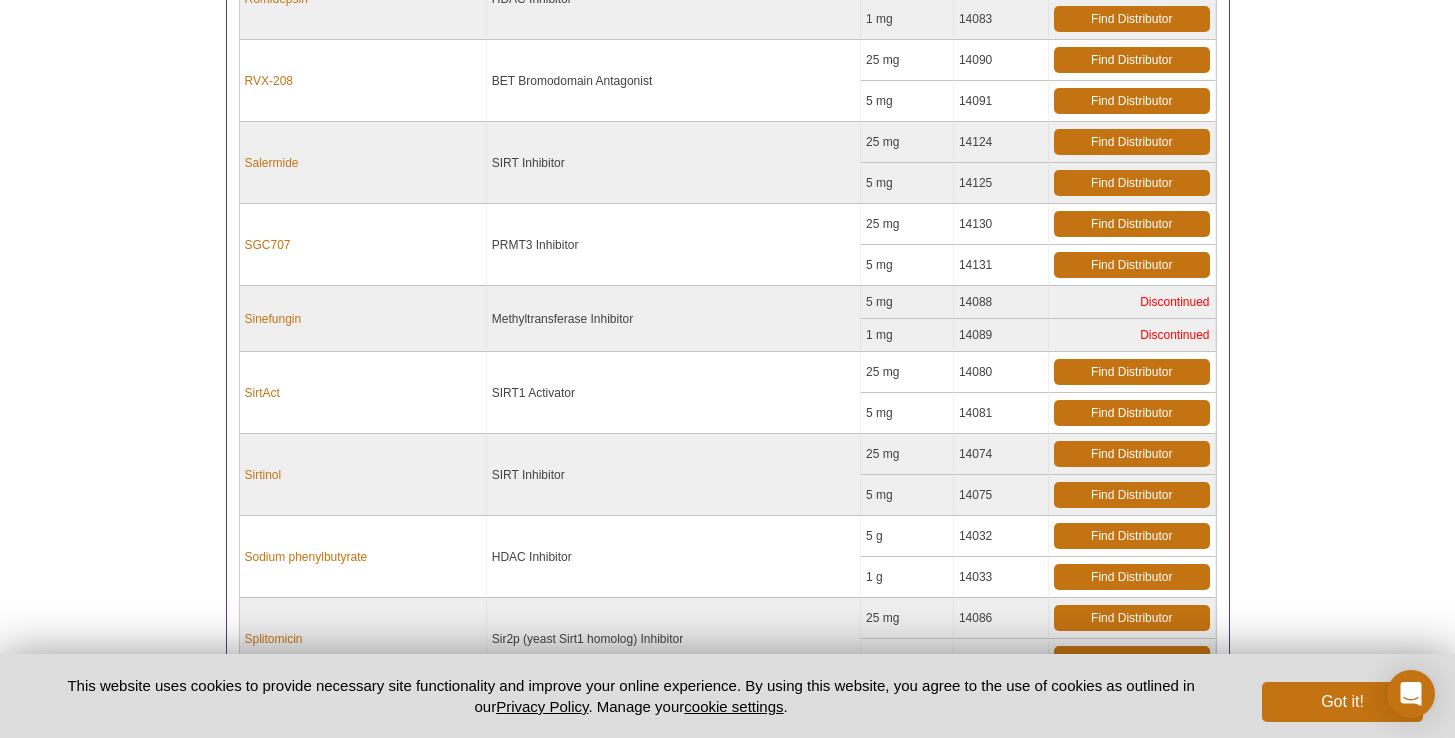 scroll, scrollTop: 715, scrollLeft: 0, axis: vertical 